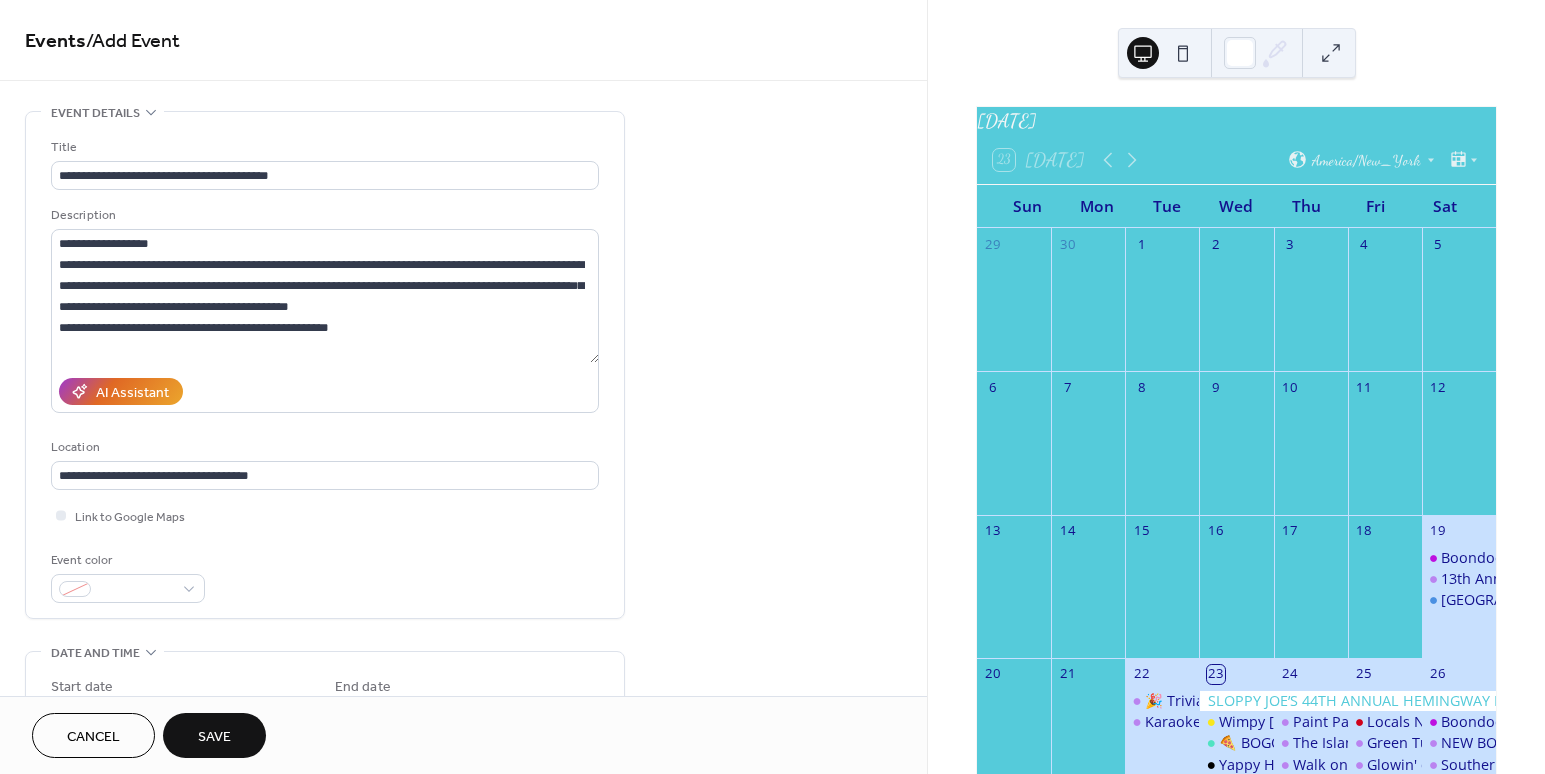 scroll, scrollTop: 0, scrollLeft: 0, axis: both 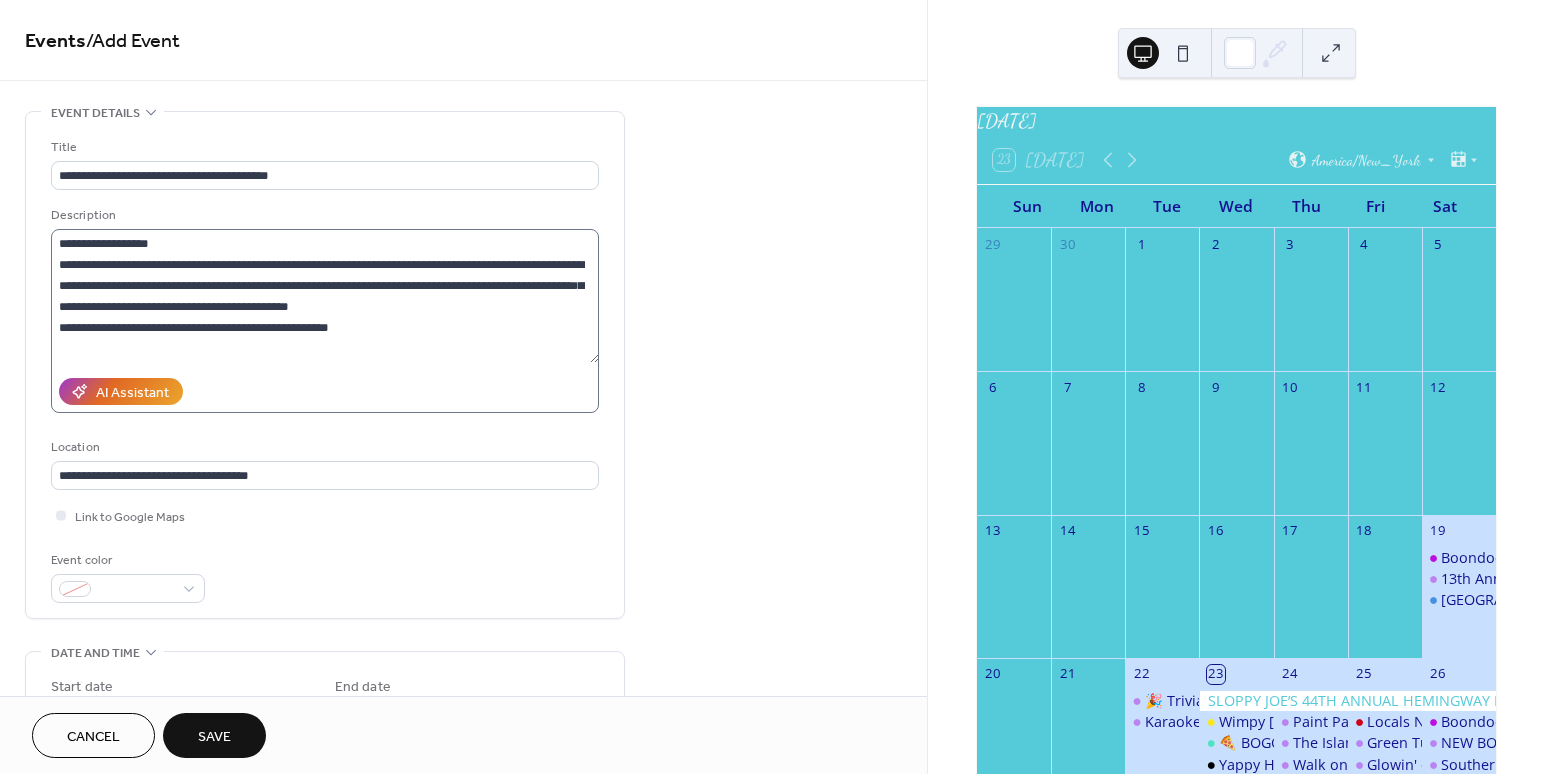 type on "**********" 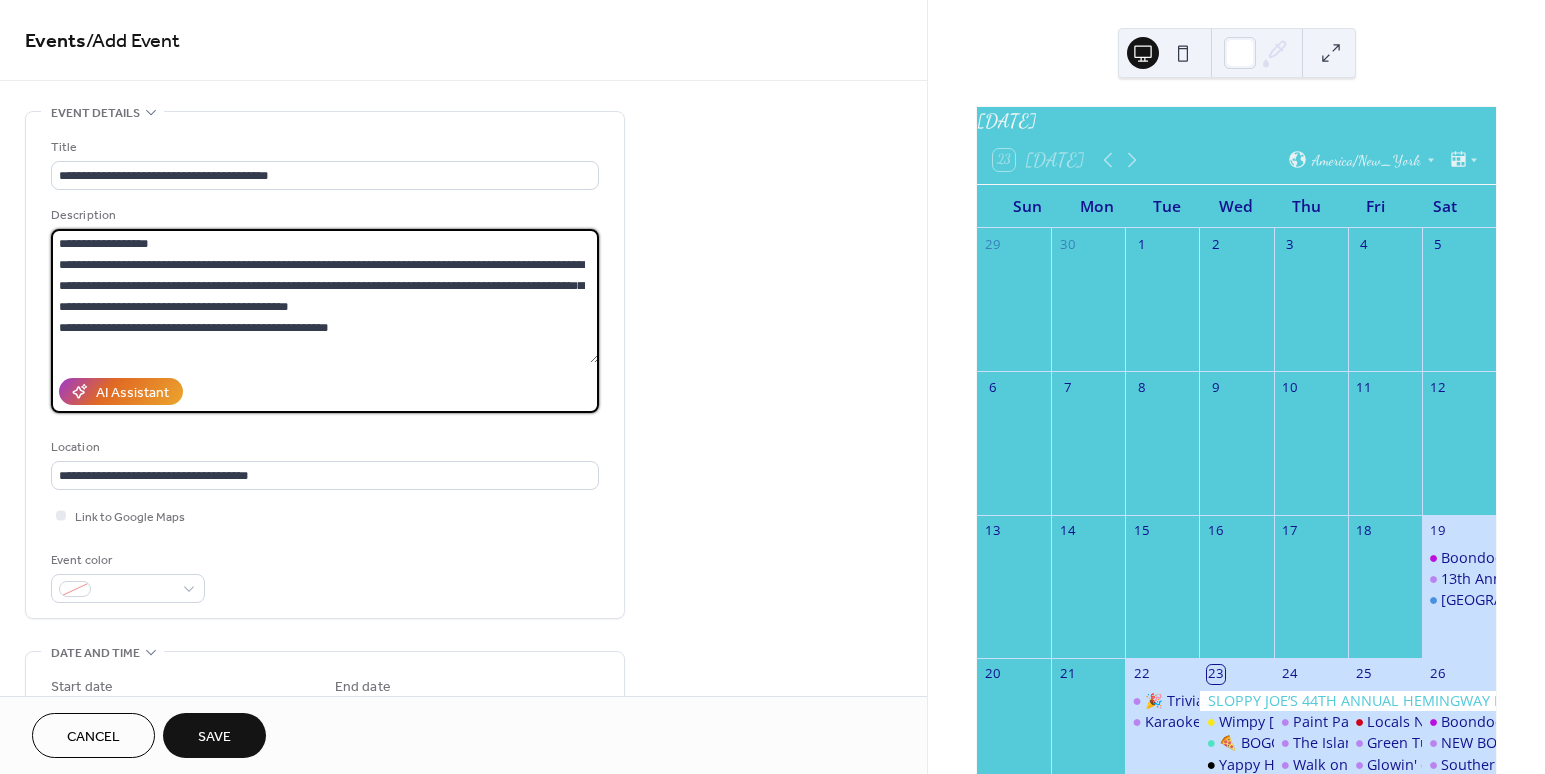 drag, startPoint x: 58, startPoint y: 264, endPoint x: 334, endPoint y: 336, distance: 285.23676 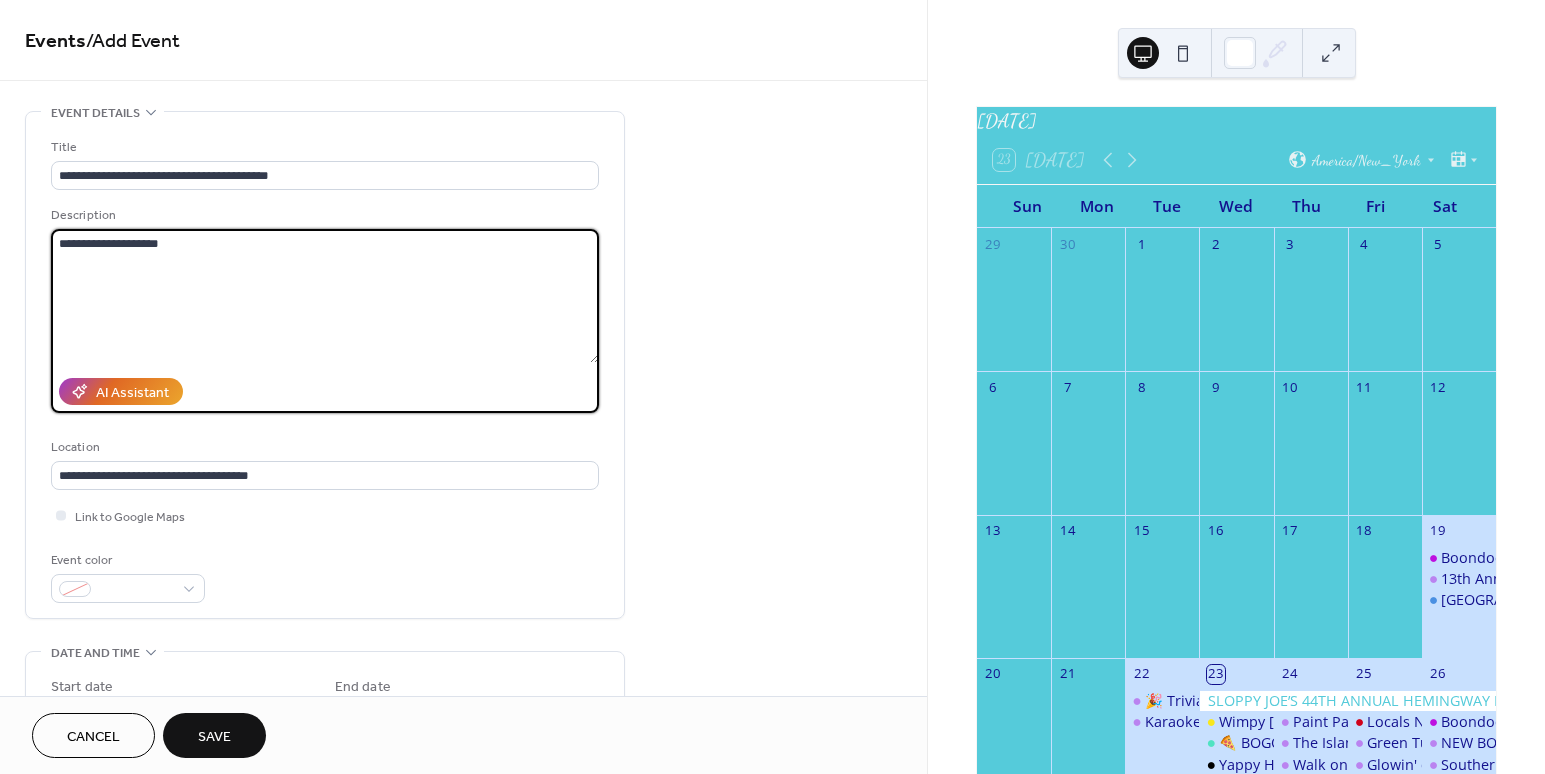 click on "**********" at bounding box center (325, 296) 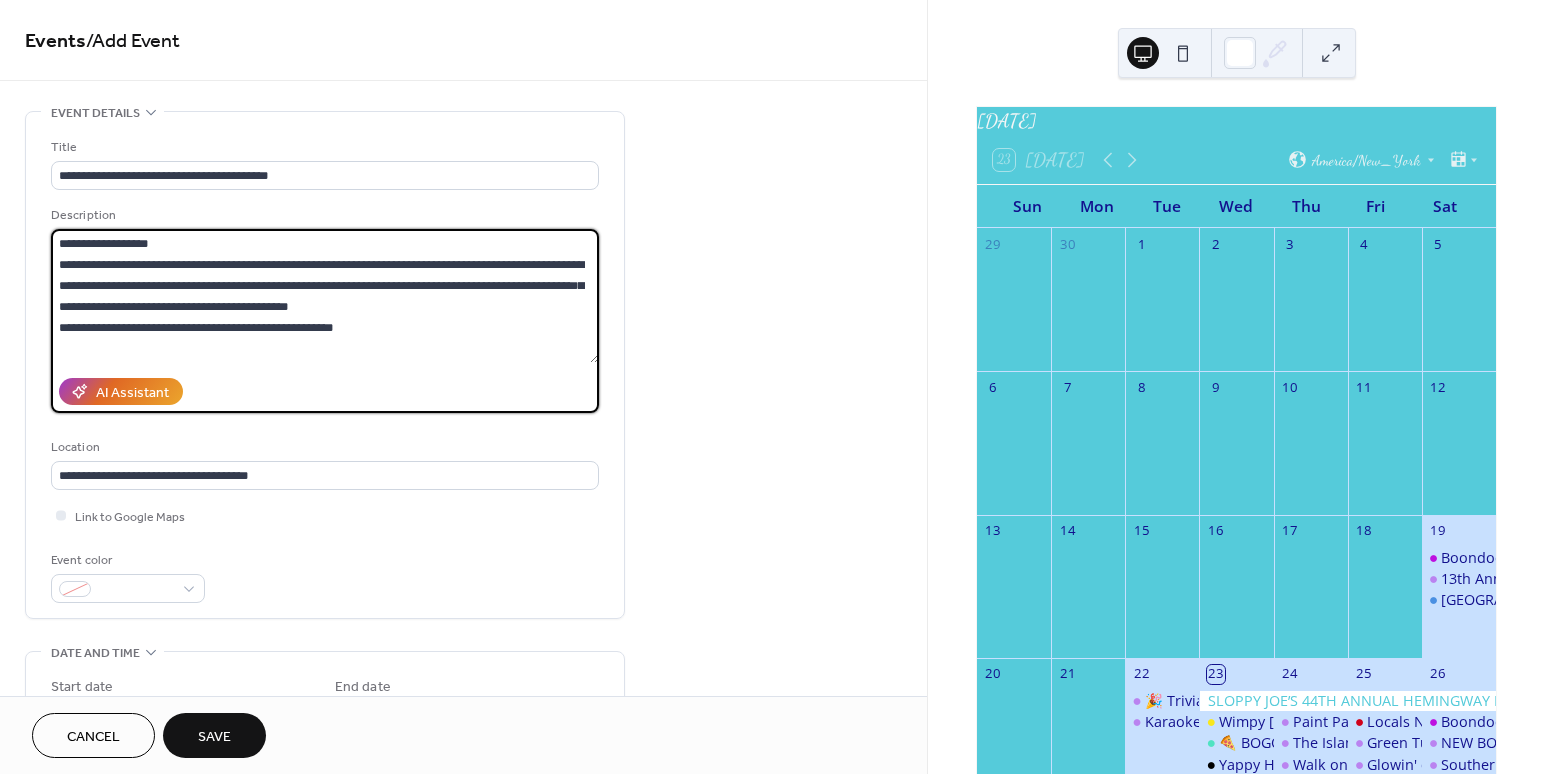 scroll, scrollTop: 18, scrollLeft: 0, axis: vertical 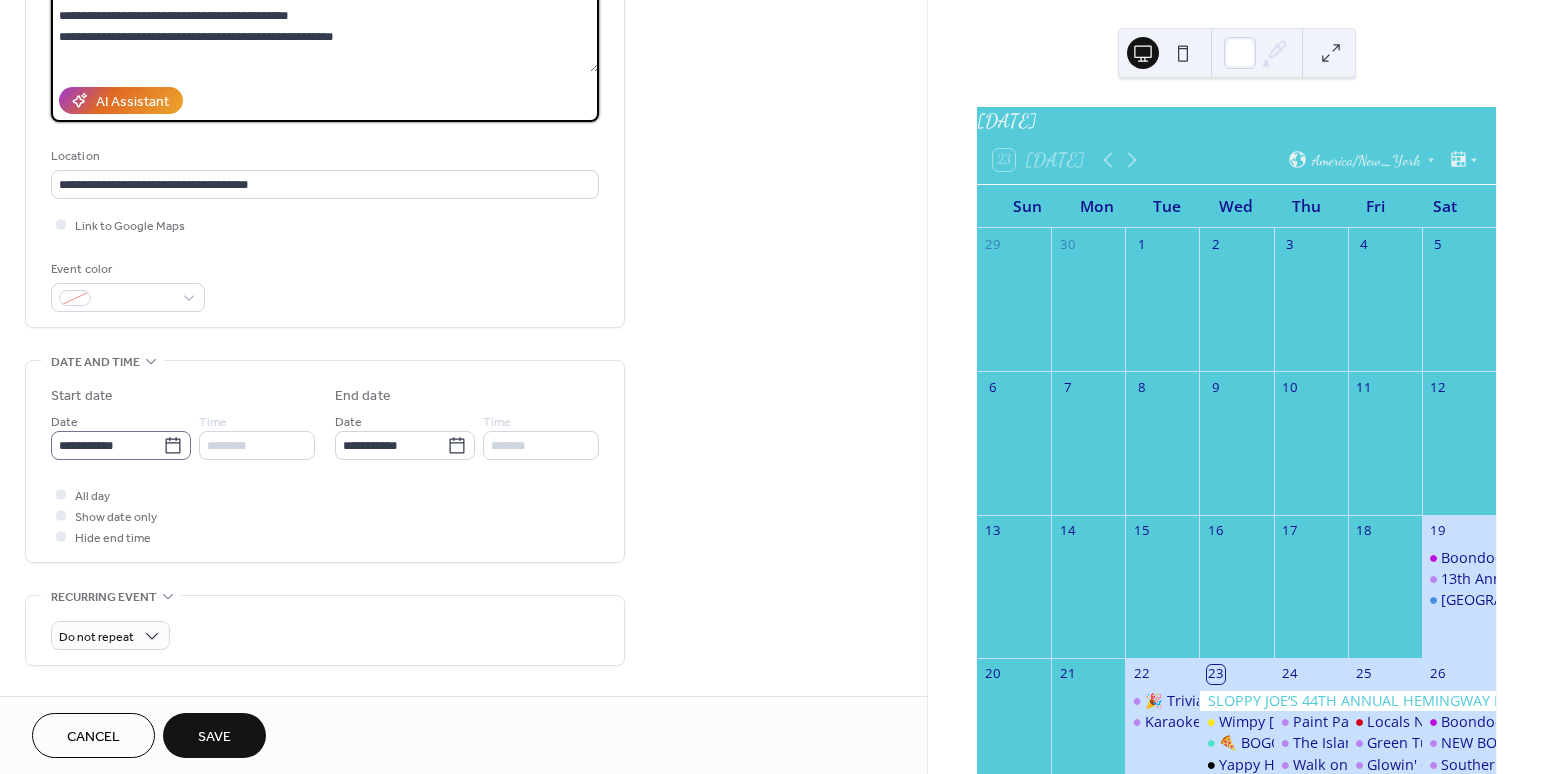 type on "**********" 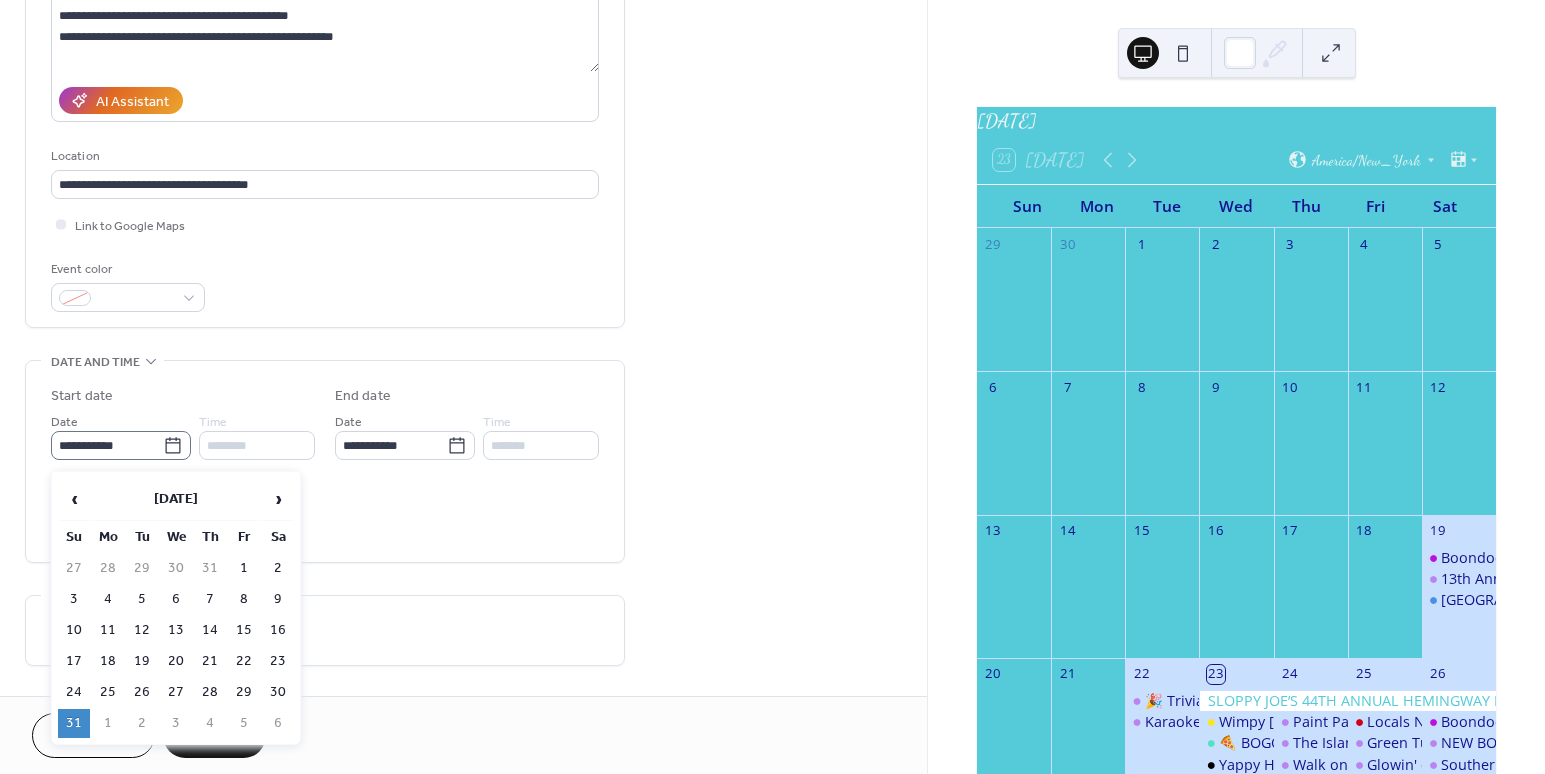 click 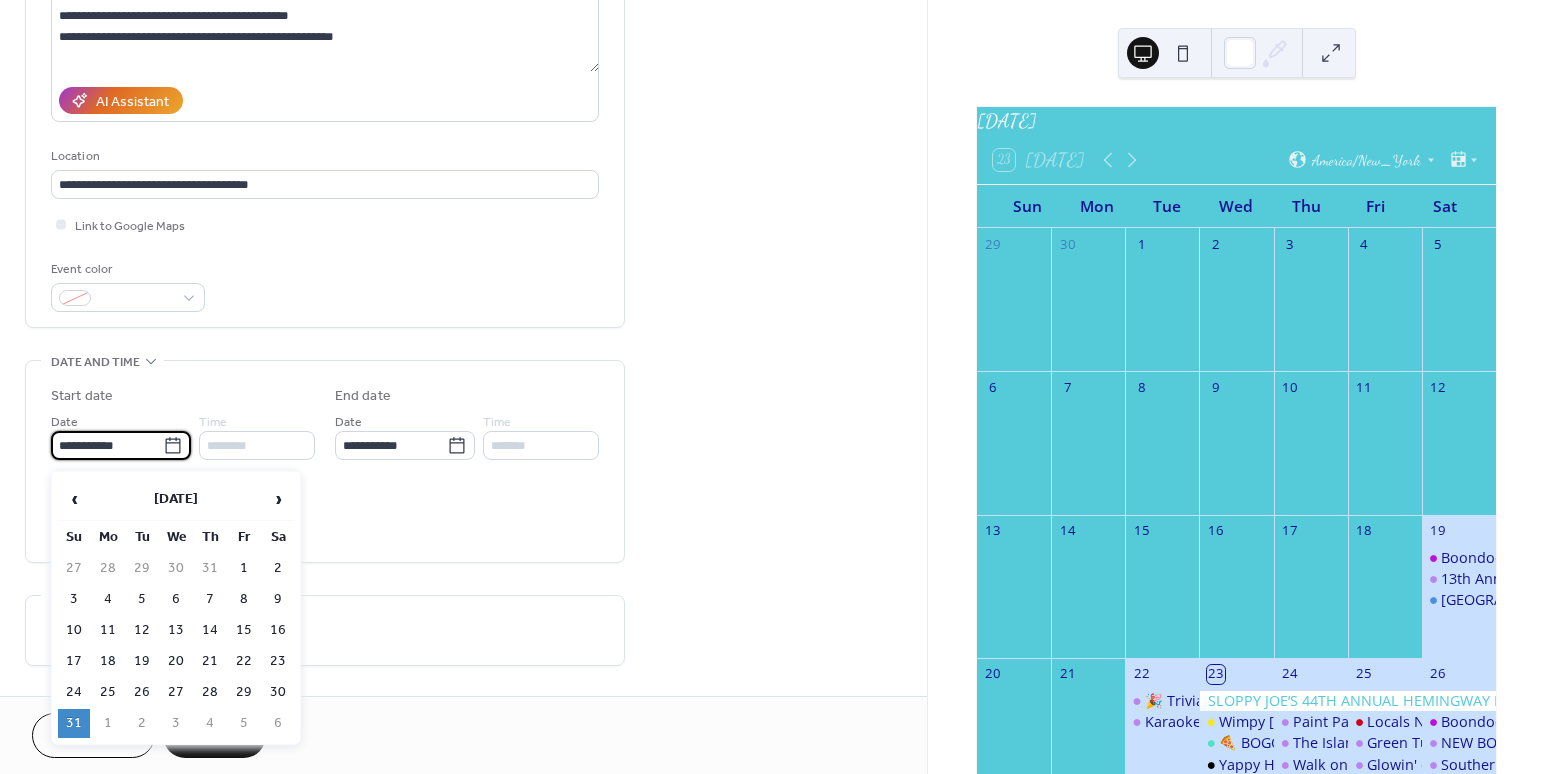 click on "All day Show date only Hide end time" at bounding box center [325, 515] 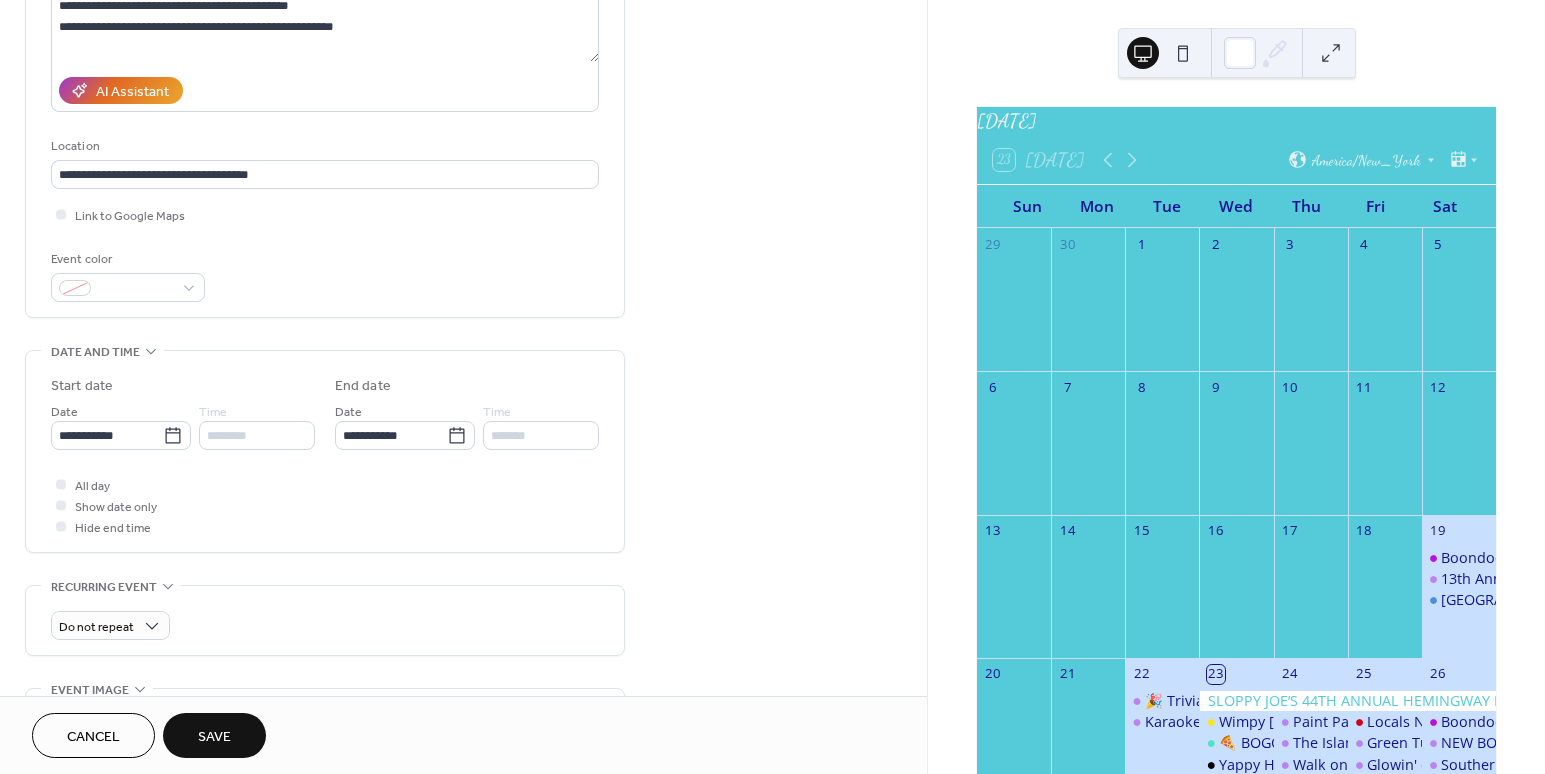 scroll, scrollTop: 310, scrollLeft: 0, axis: vertical 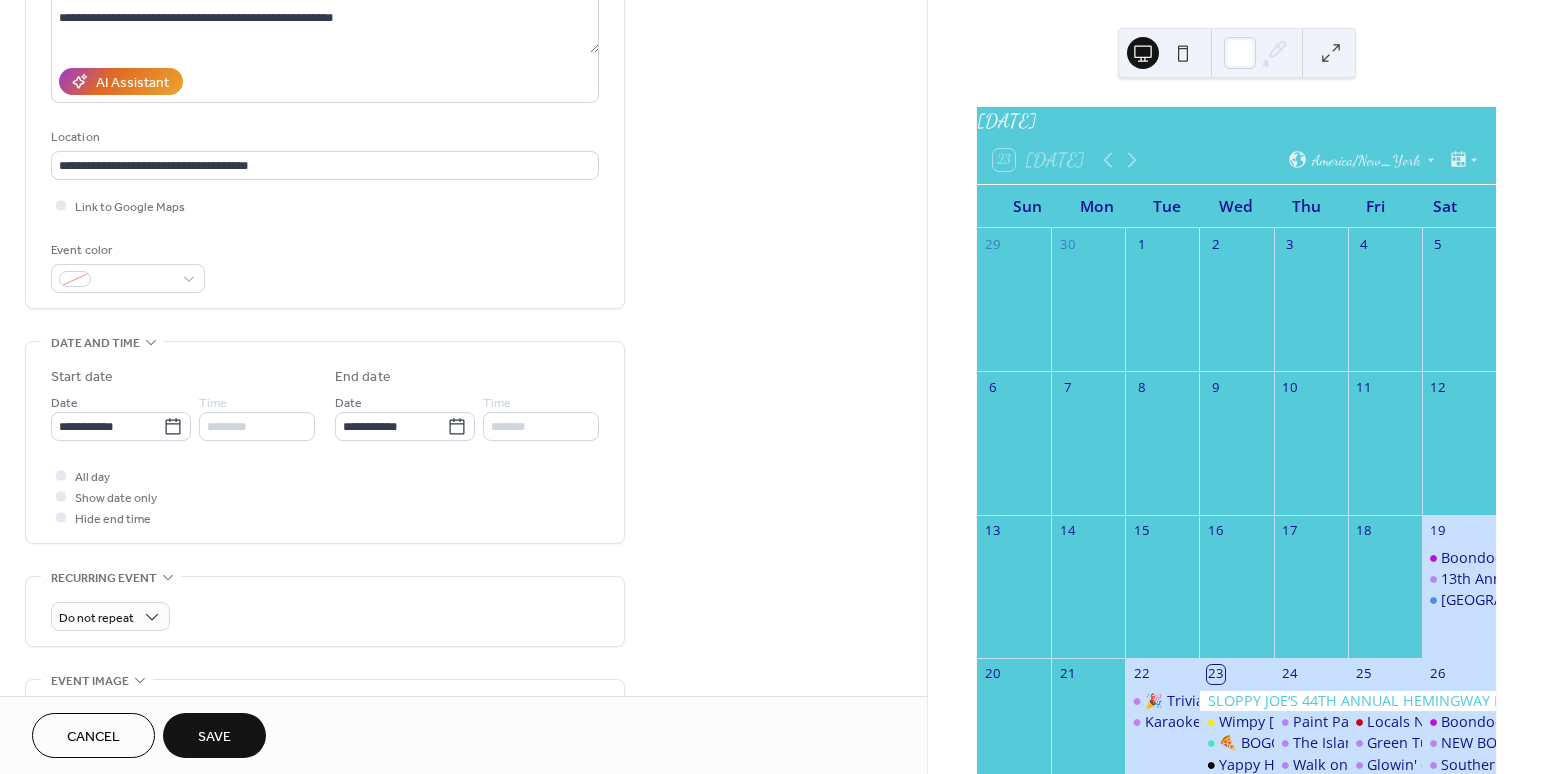 click on "Time ********" at bounding box center (257, 416) 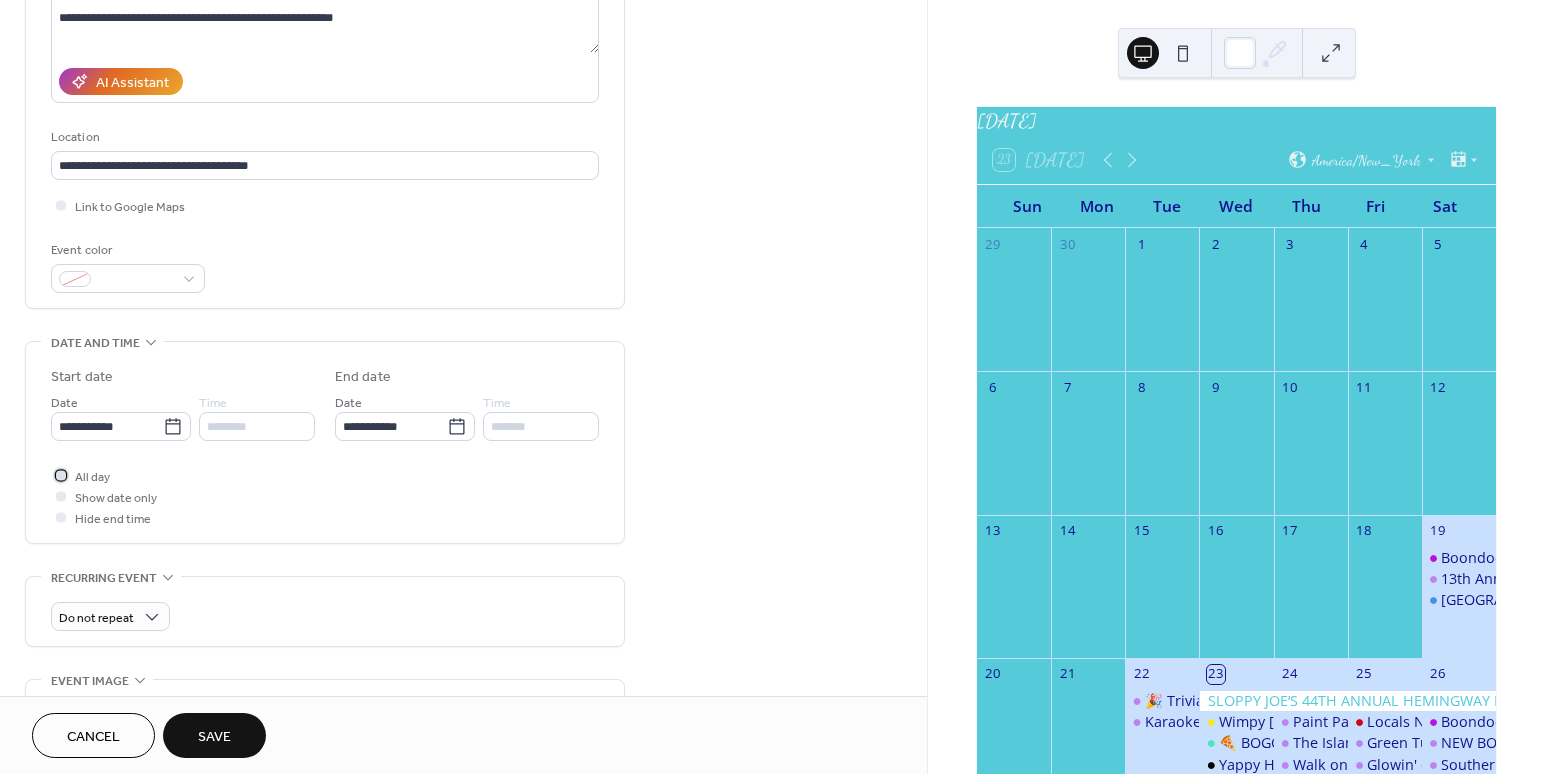 click 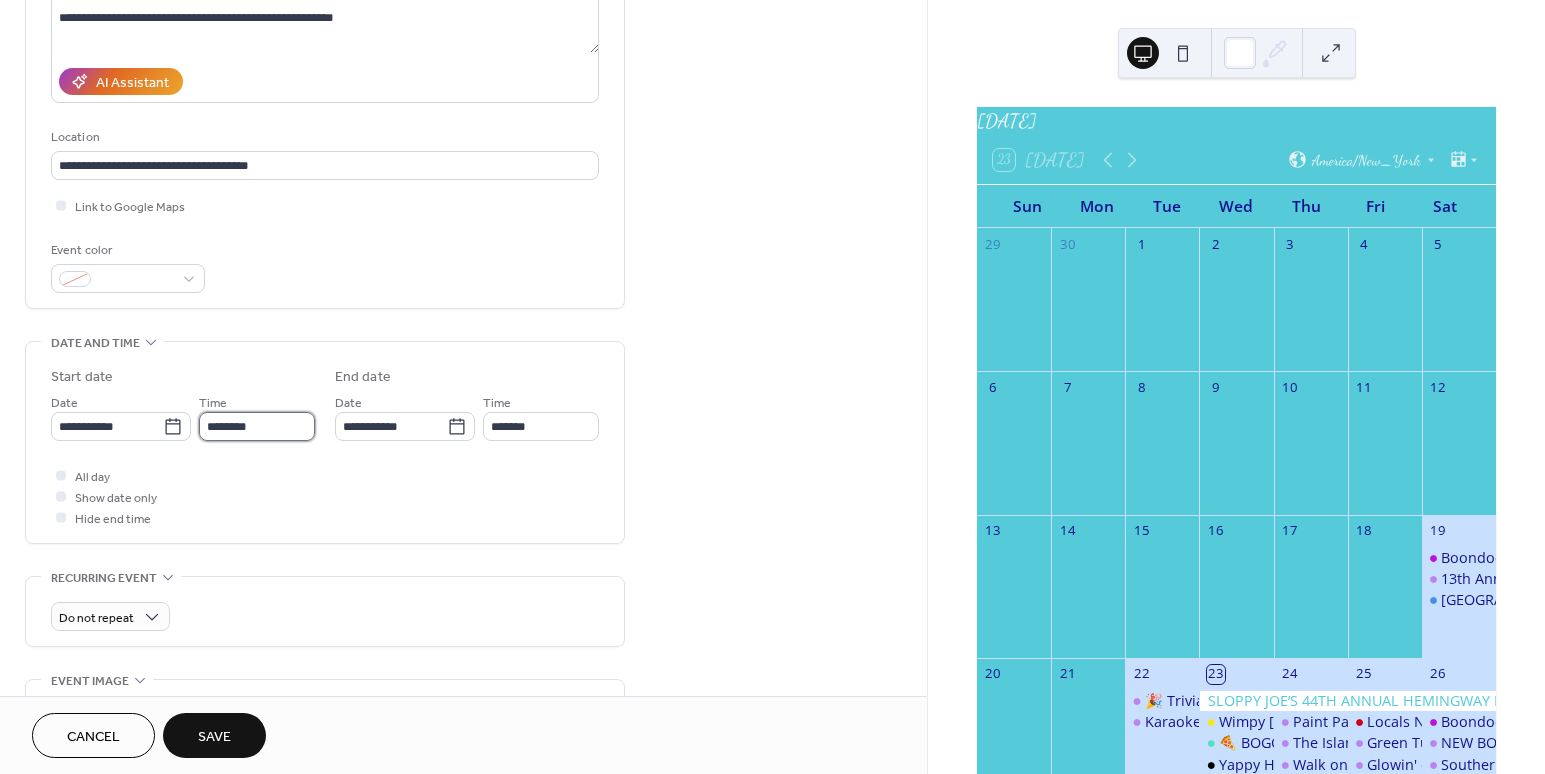 click on "********" at bounding box center (257, 426) 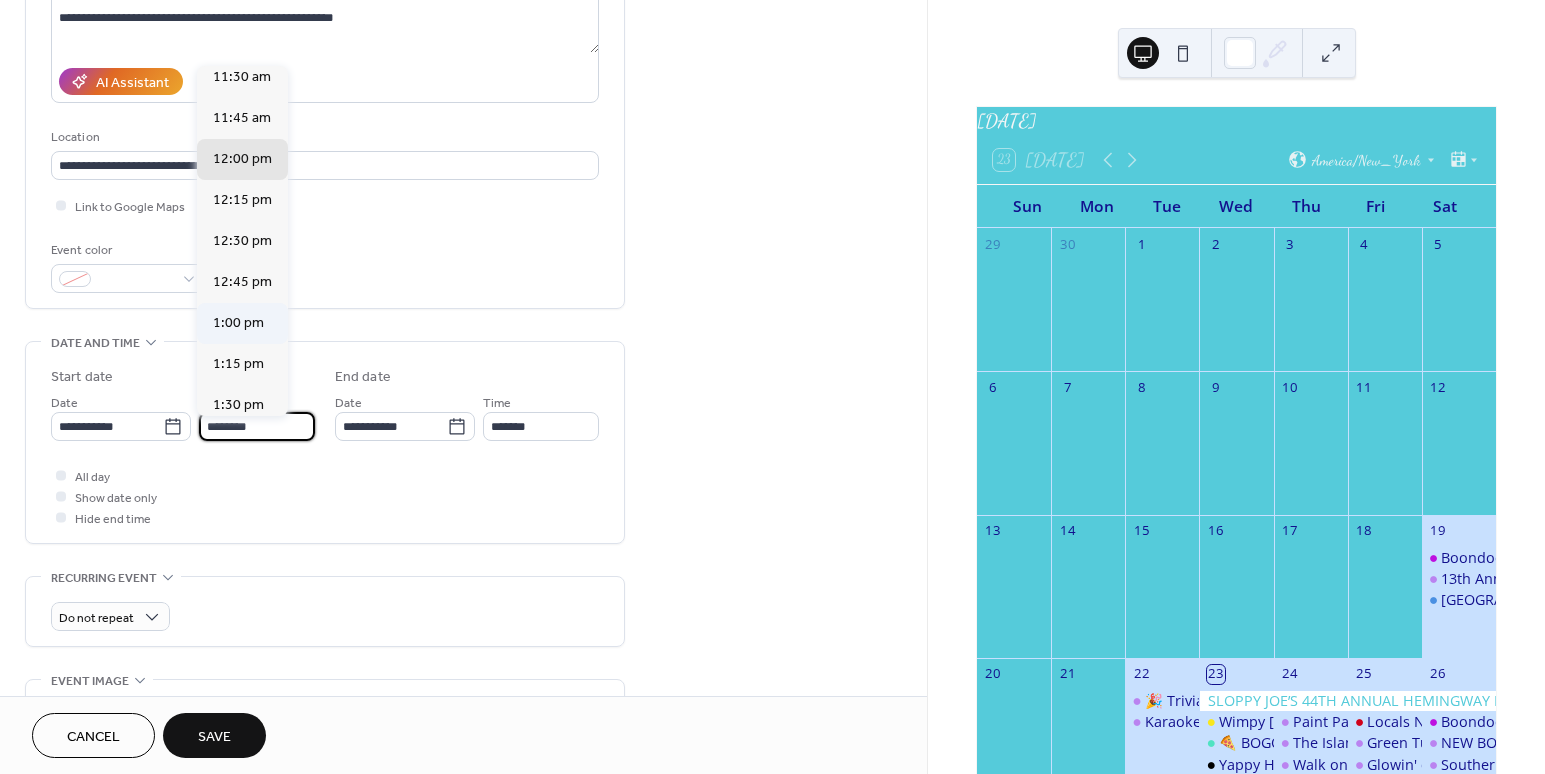 scroll, scrollTop: 1764, scrollLeft: 0, axis: vertical 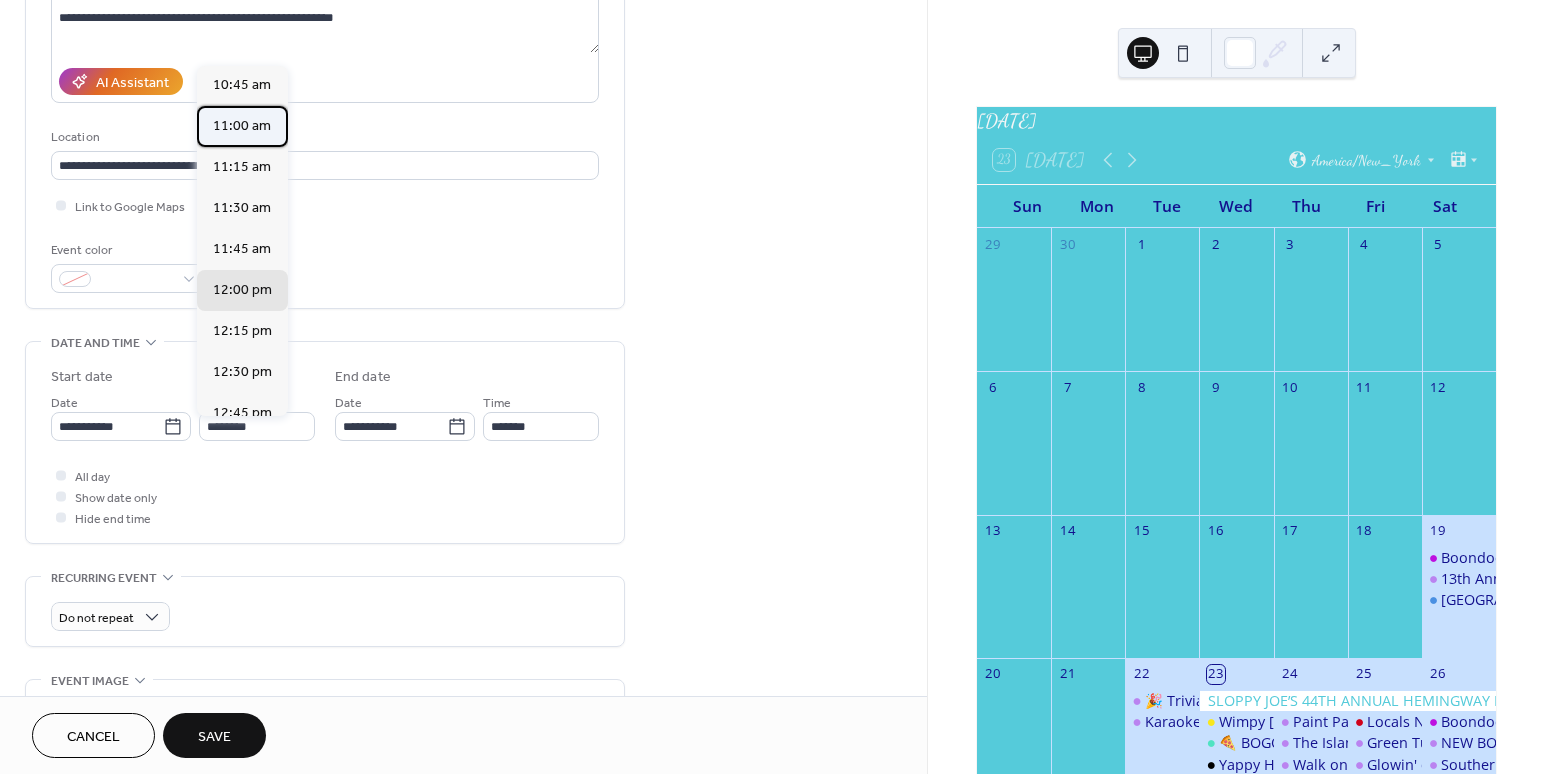 click on "11:00 am" at bounding box center (242, 126) 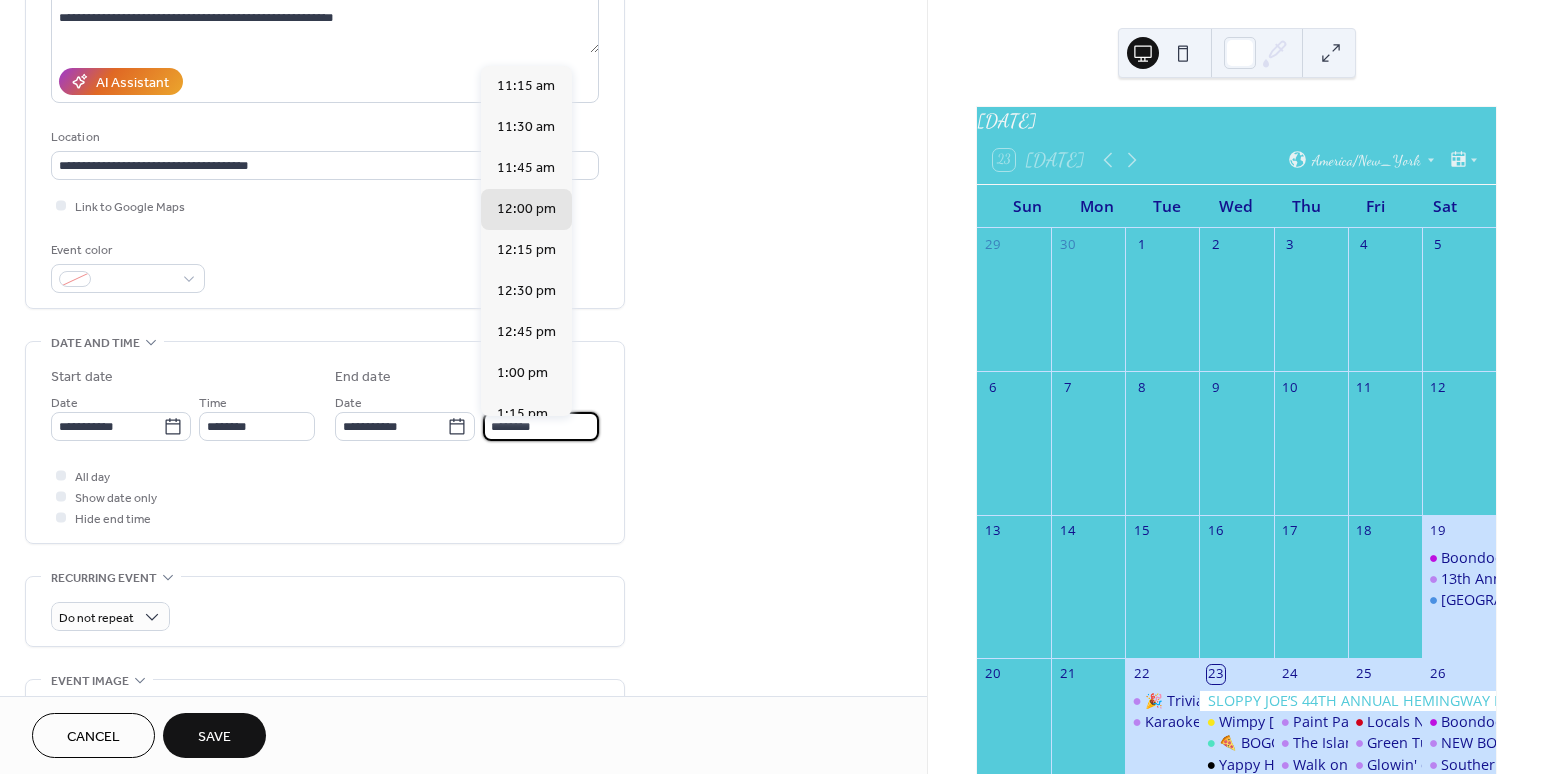 click on "********" at bounding box center [541, 426] 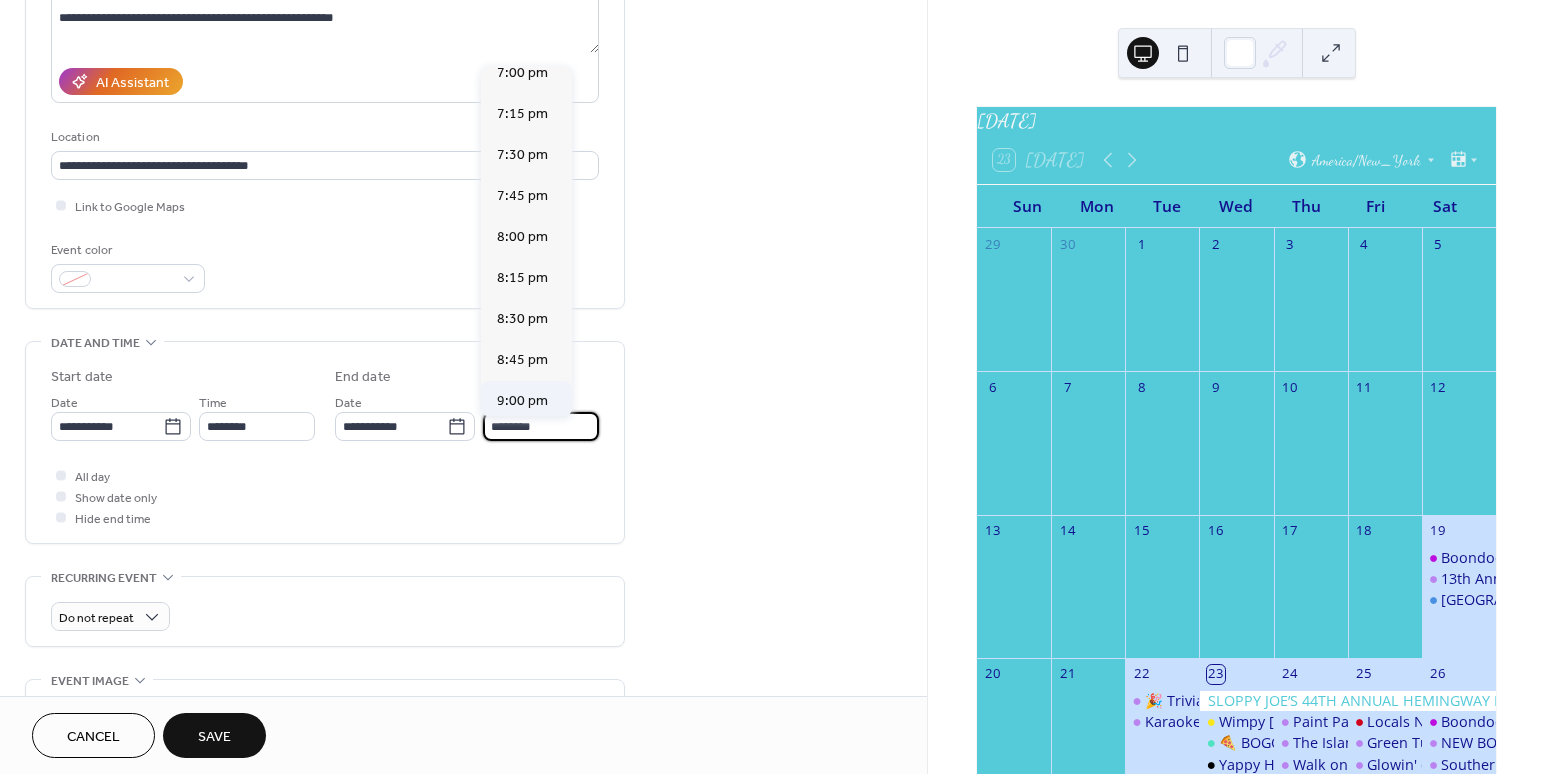 scroll, scrollTop: 1182, scrollLeft: 0, axis: vertical 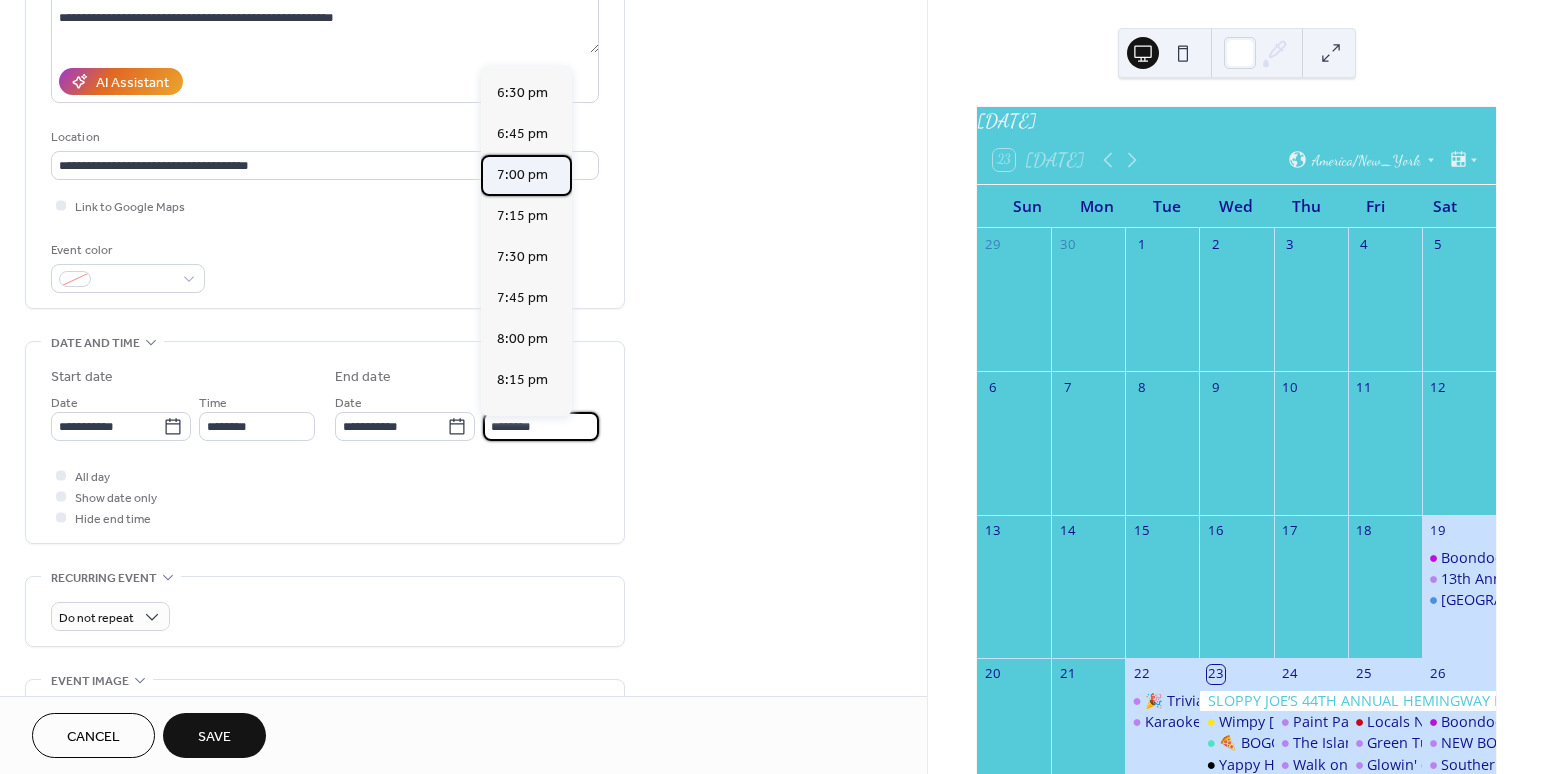 click on "7:00 pm" at bounding box center [522, 175] 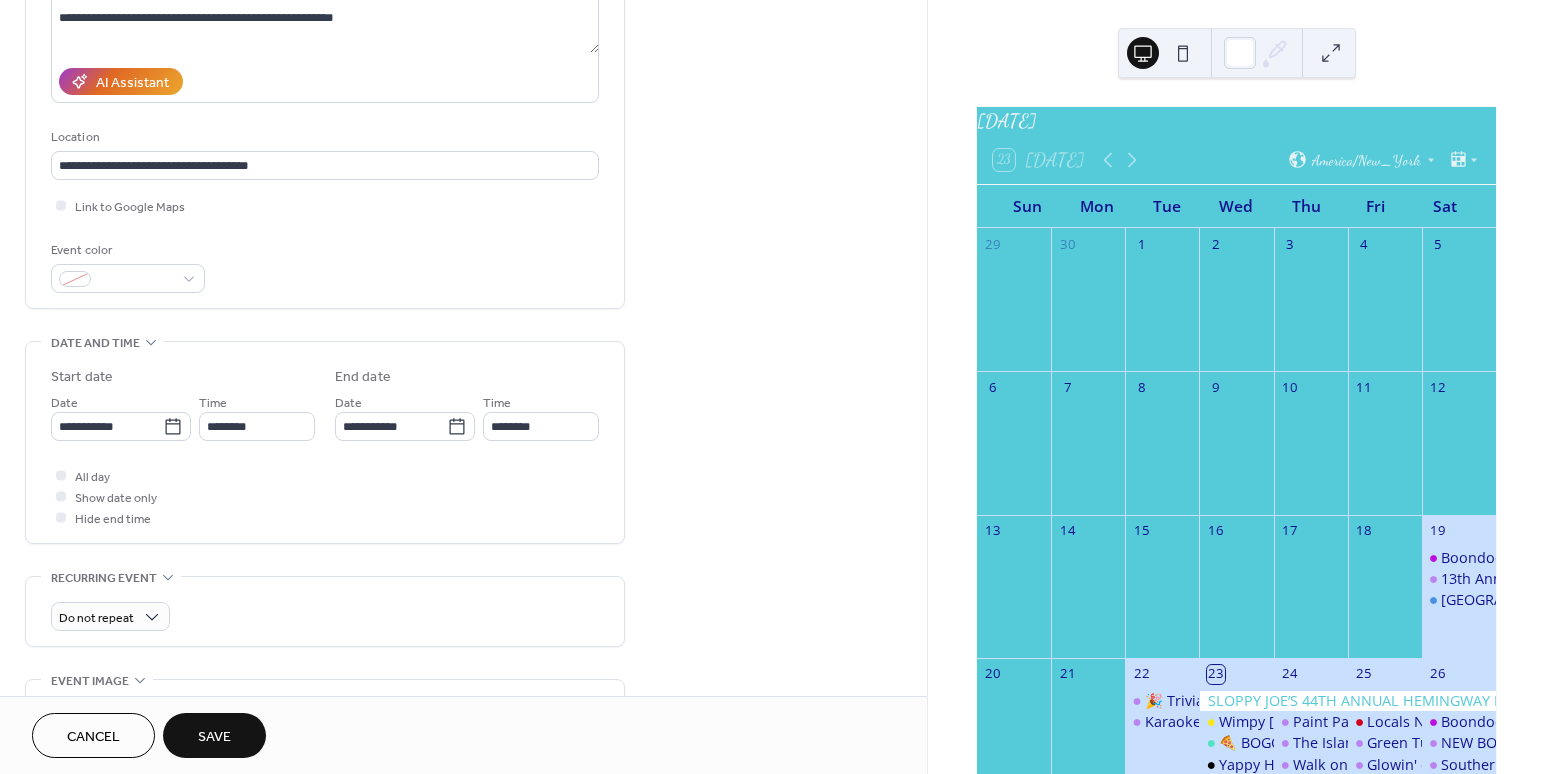 type on "*******" 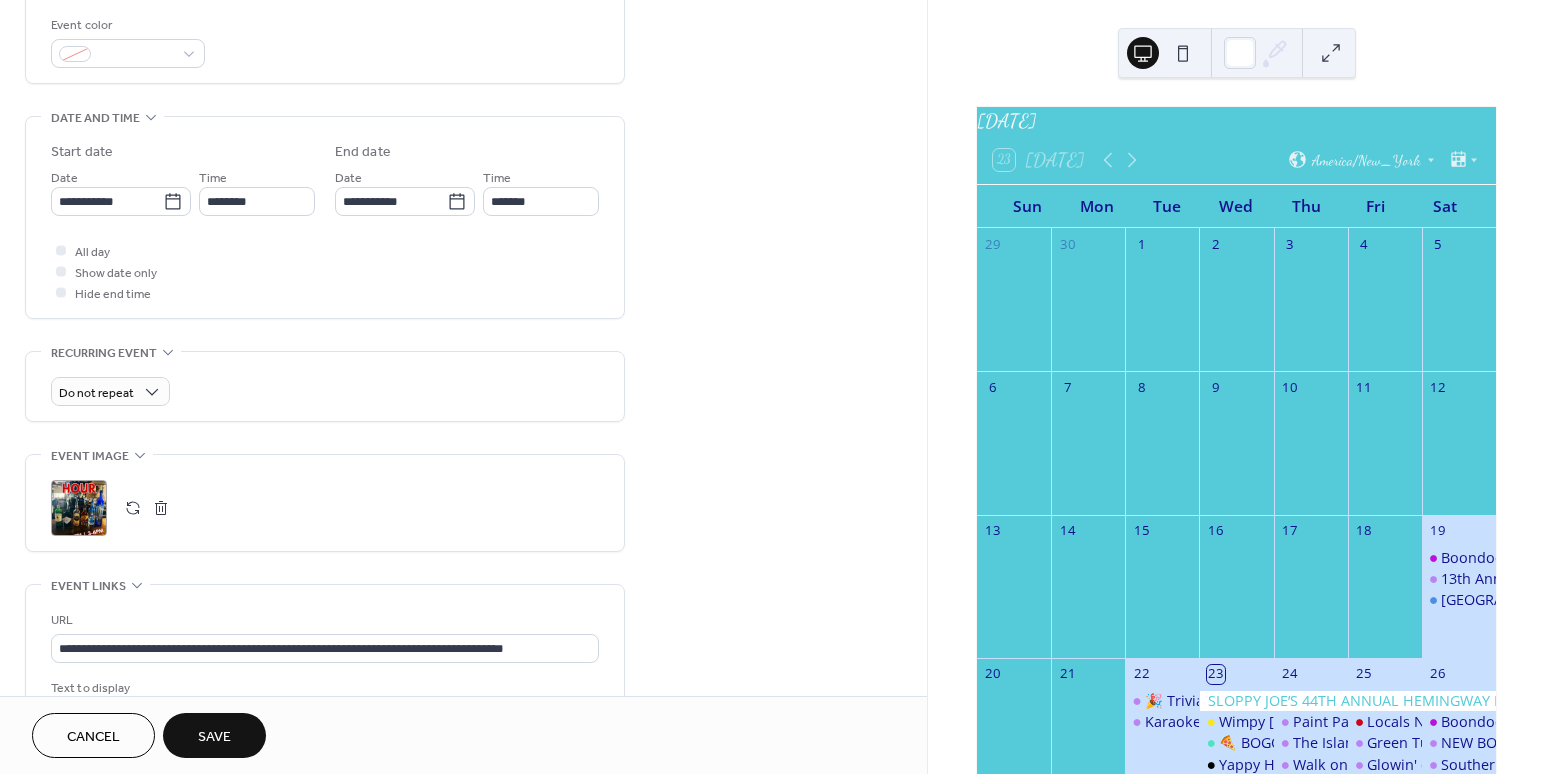 scroll, scrollTop: 539, scrollLeft: 0, axis: vertical 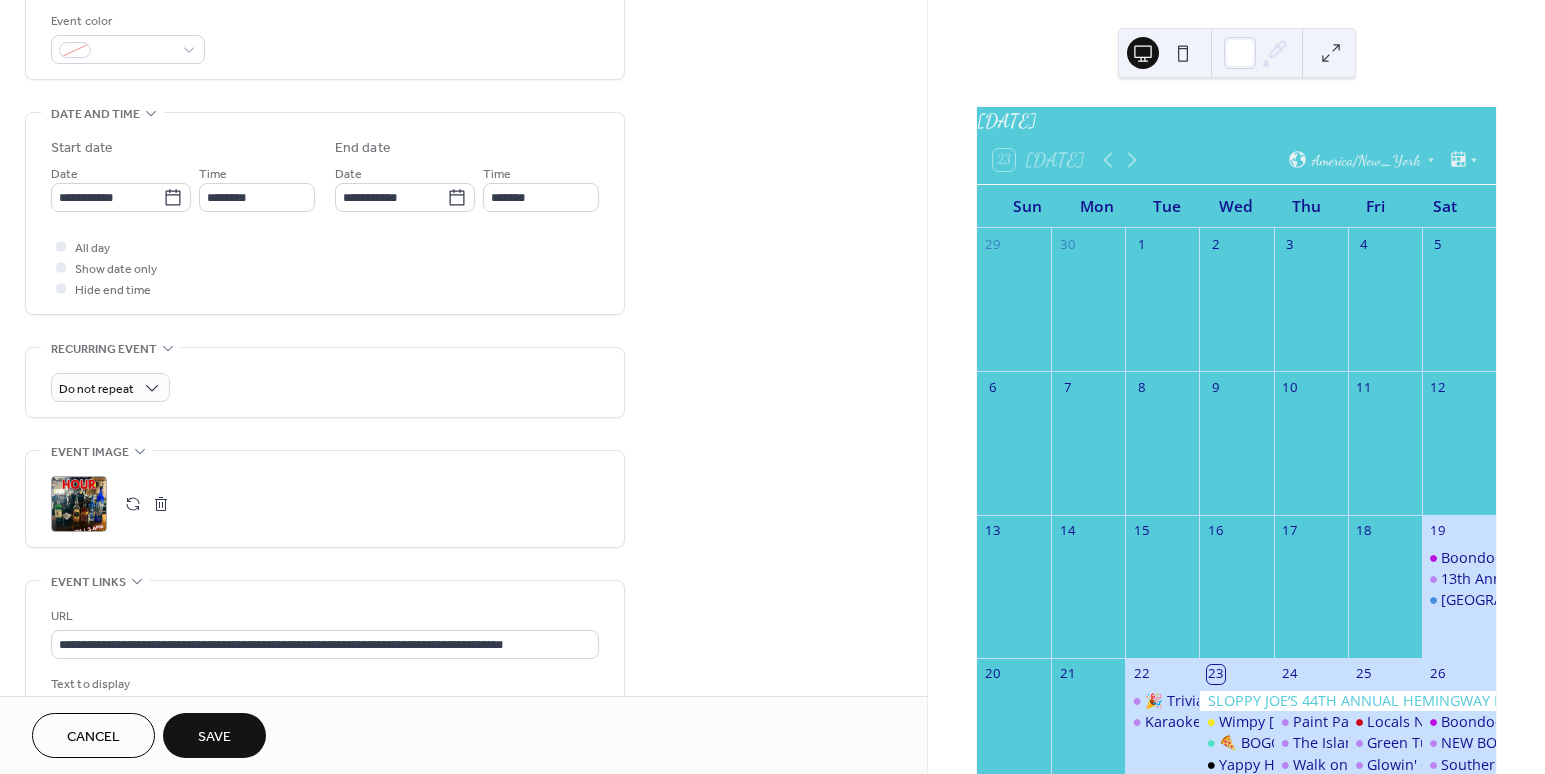 click at bounding box center [161, 504] 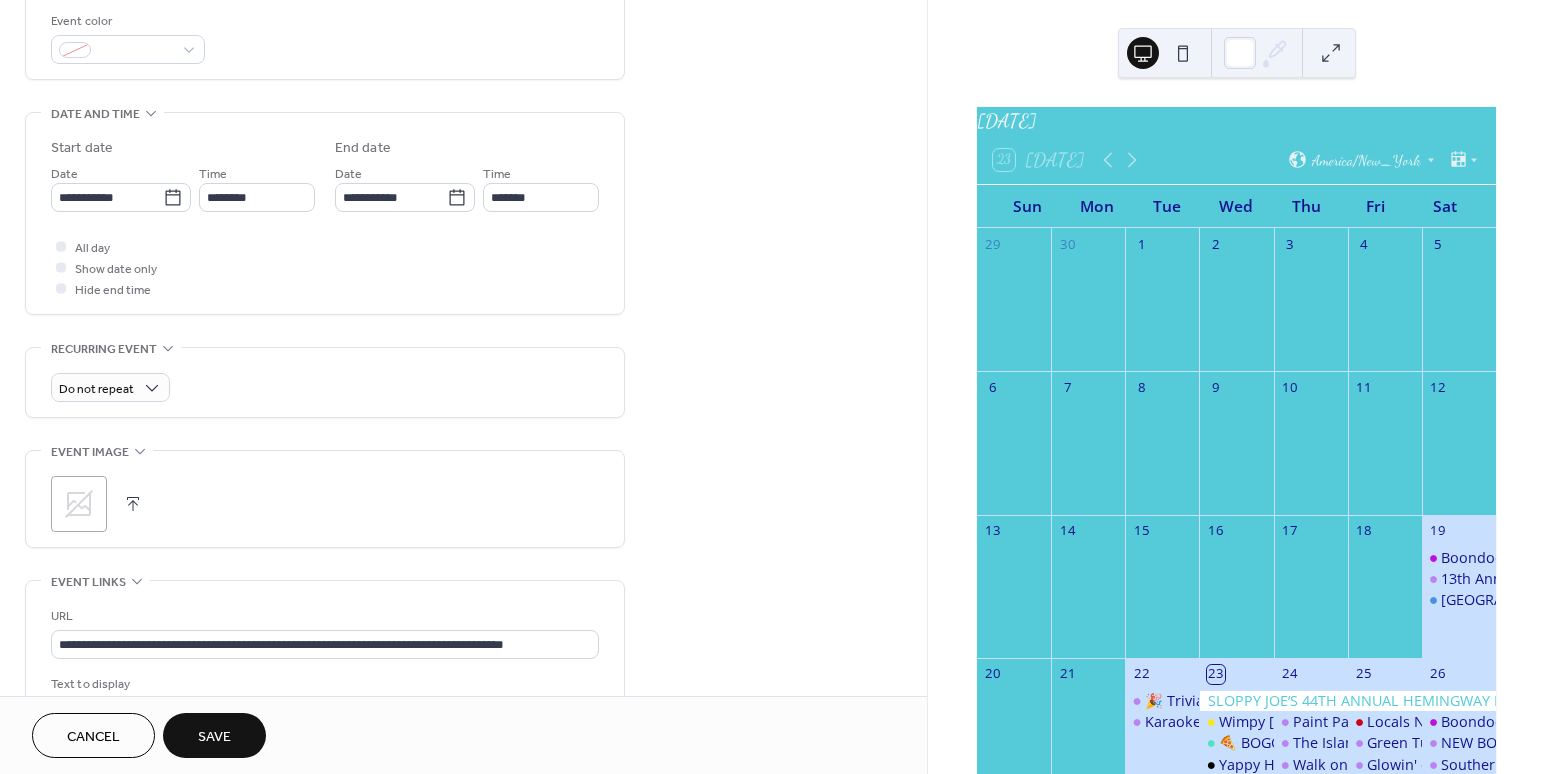 click at bounding box center (133, 504) 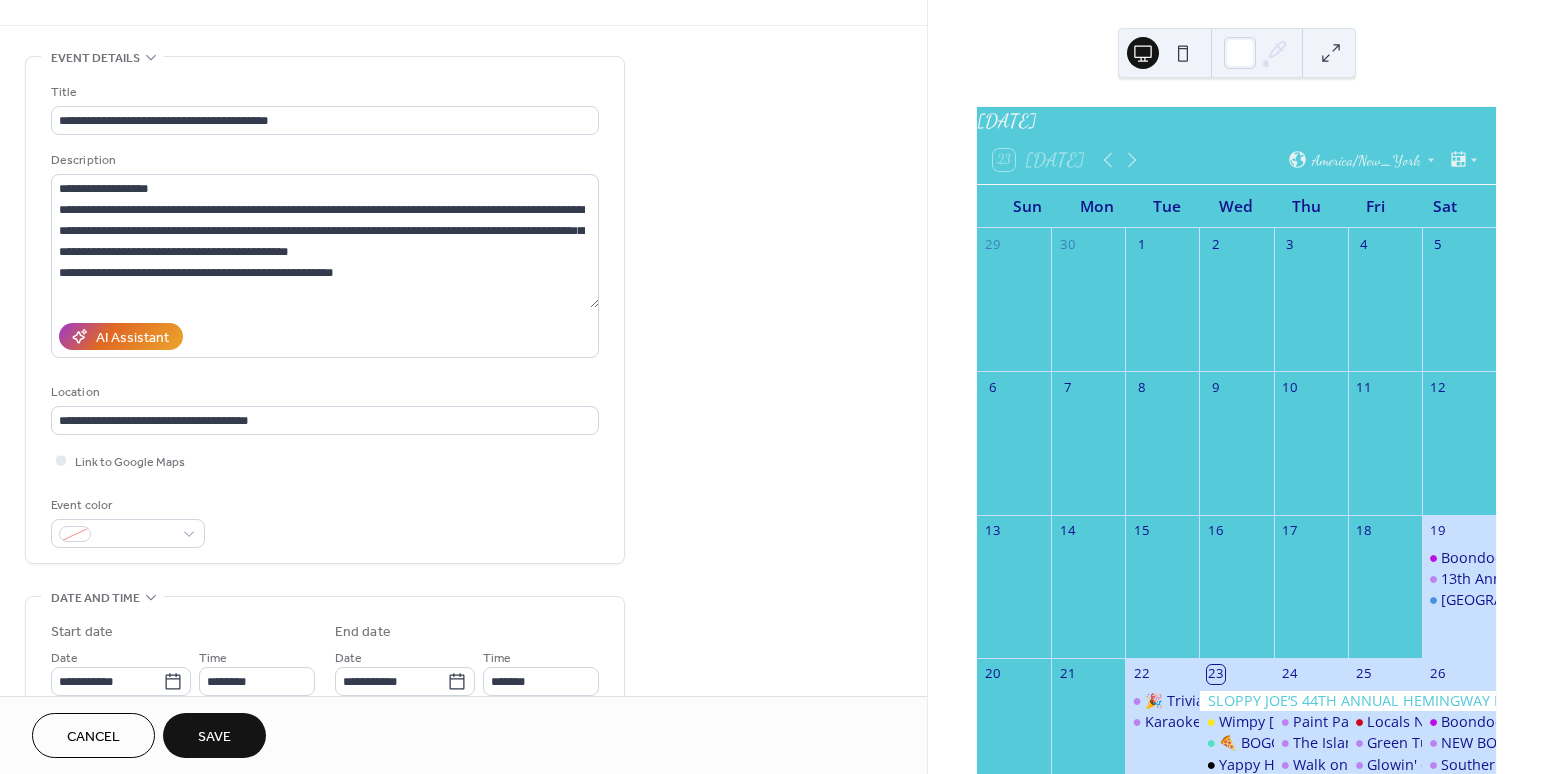 scroll, scrollTop: 0, scrollLeft: 0, axis: both 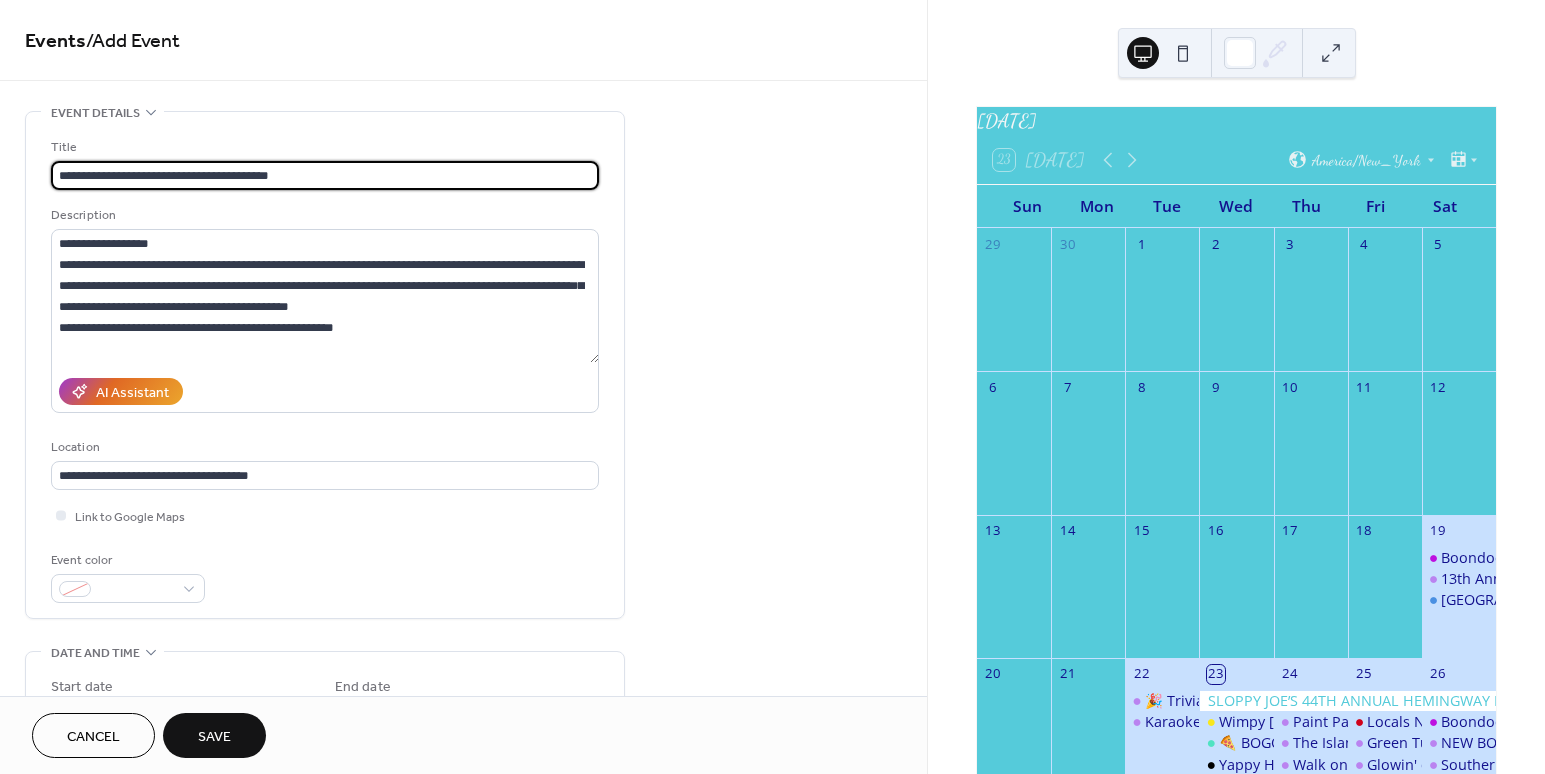 drag, startPoint x: 114, startPoint y: 174, endPoint x: 43, endPoint y: 180, distance: 71.25307 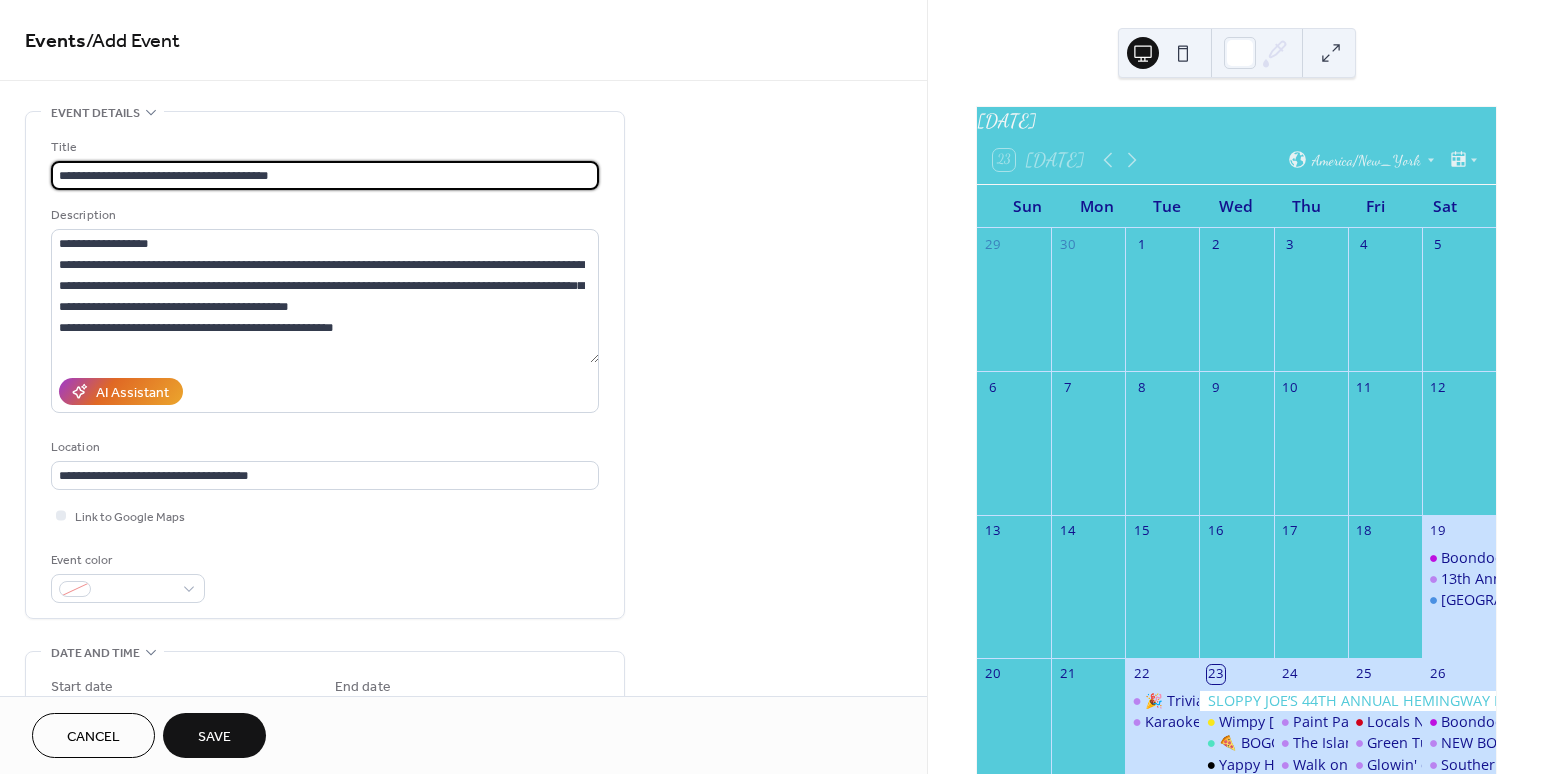 click on "**********" at bounding box center [325, 365] 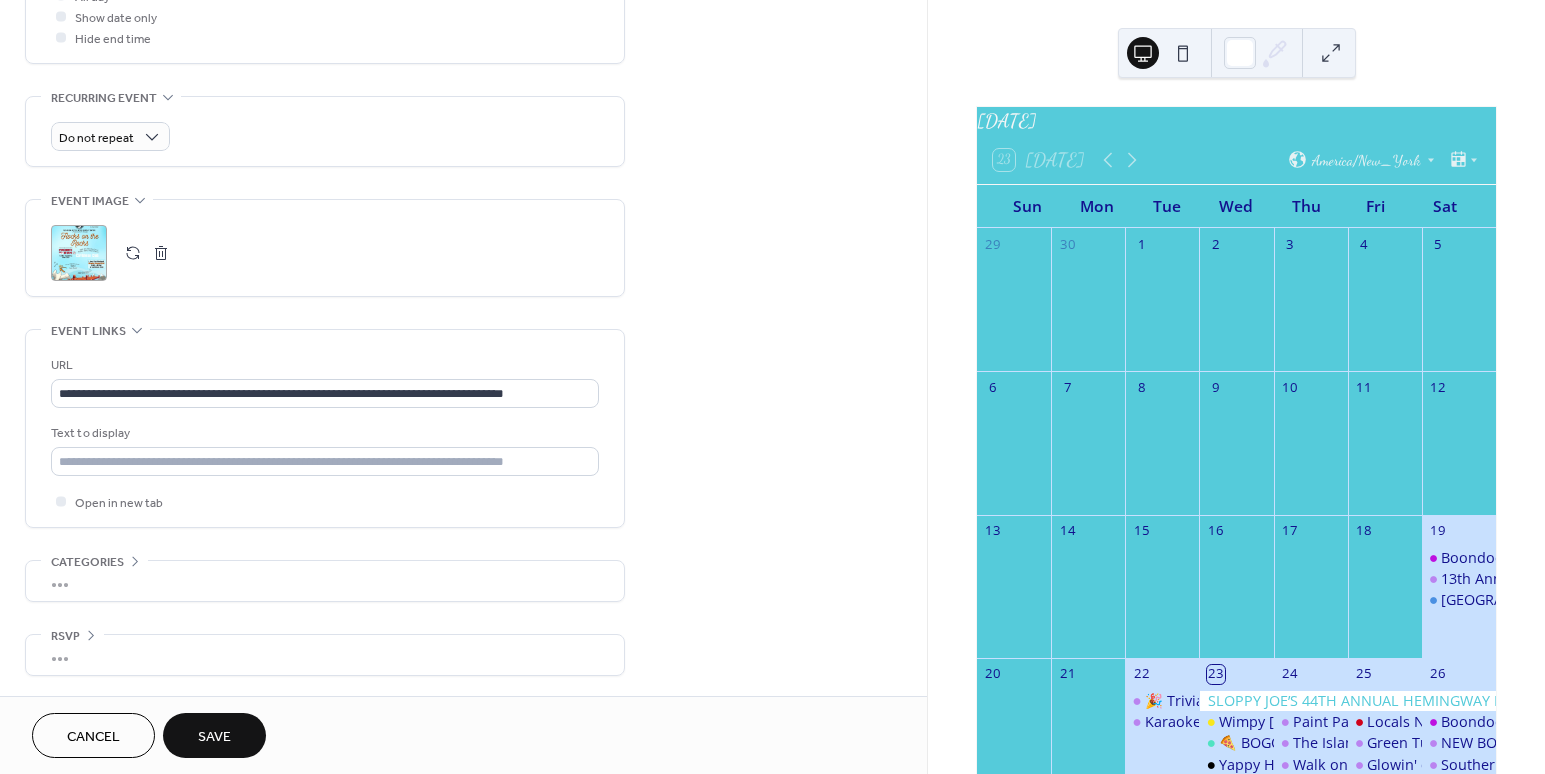 scroll, scrollTop: 796, scrollLeft: 0, axis: vertical 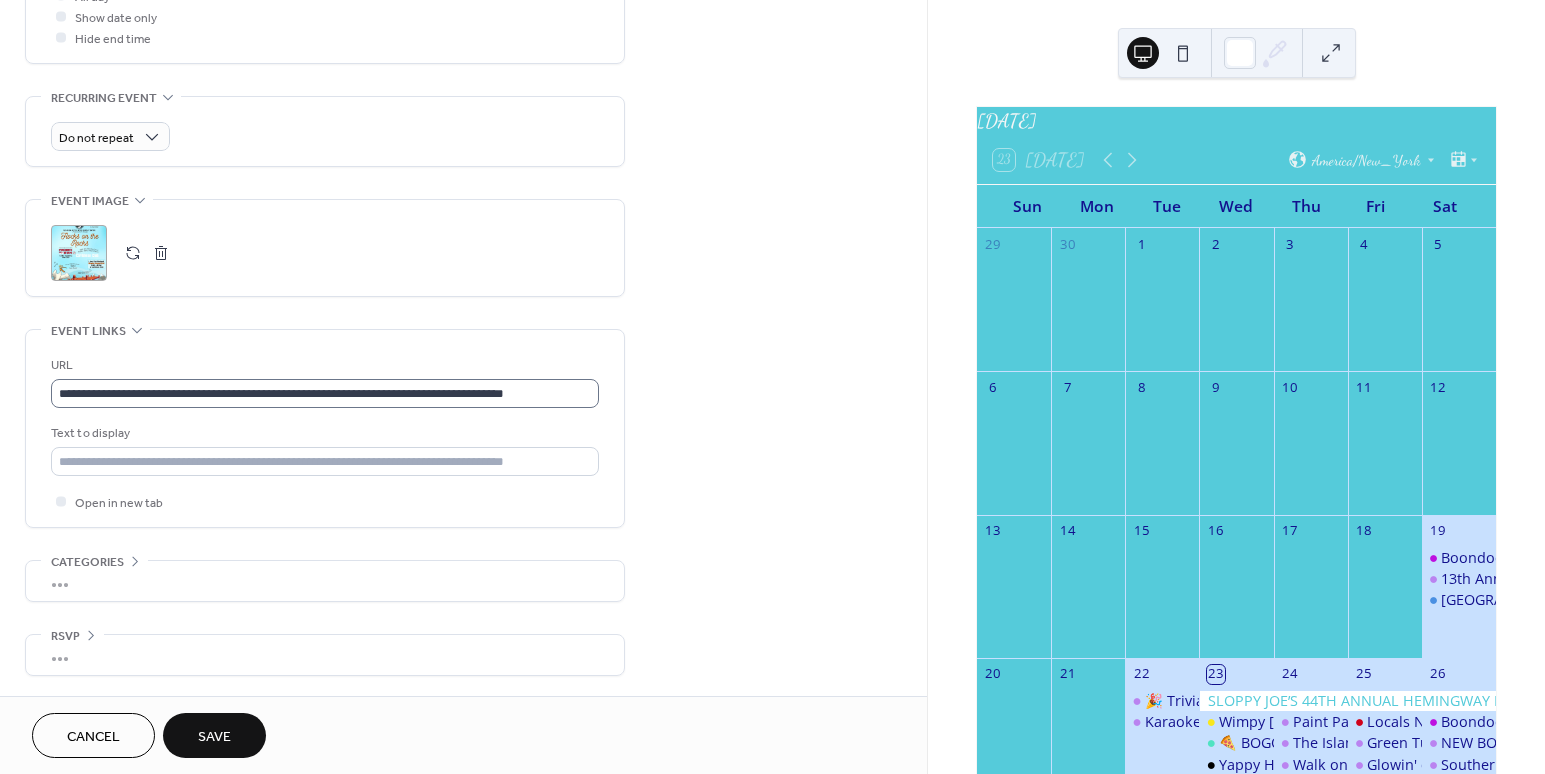 type on "**********" 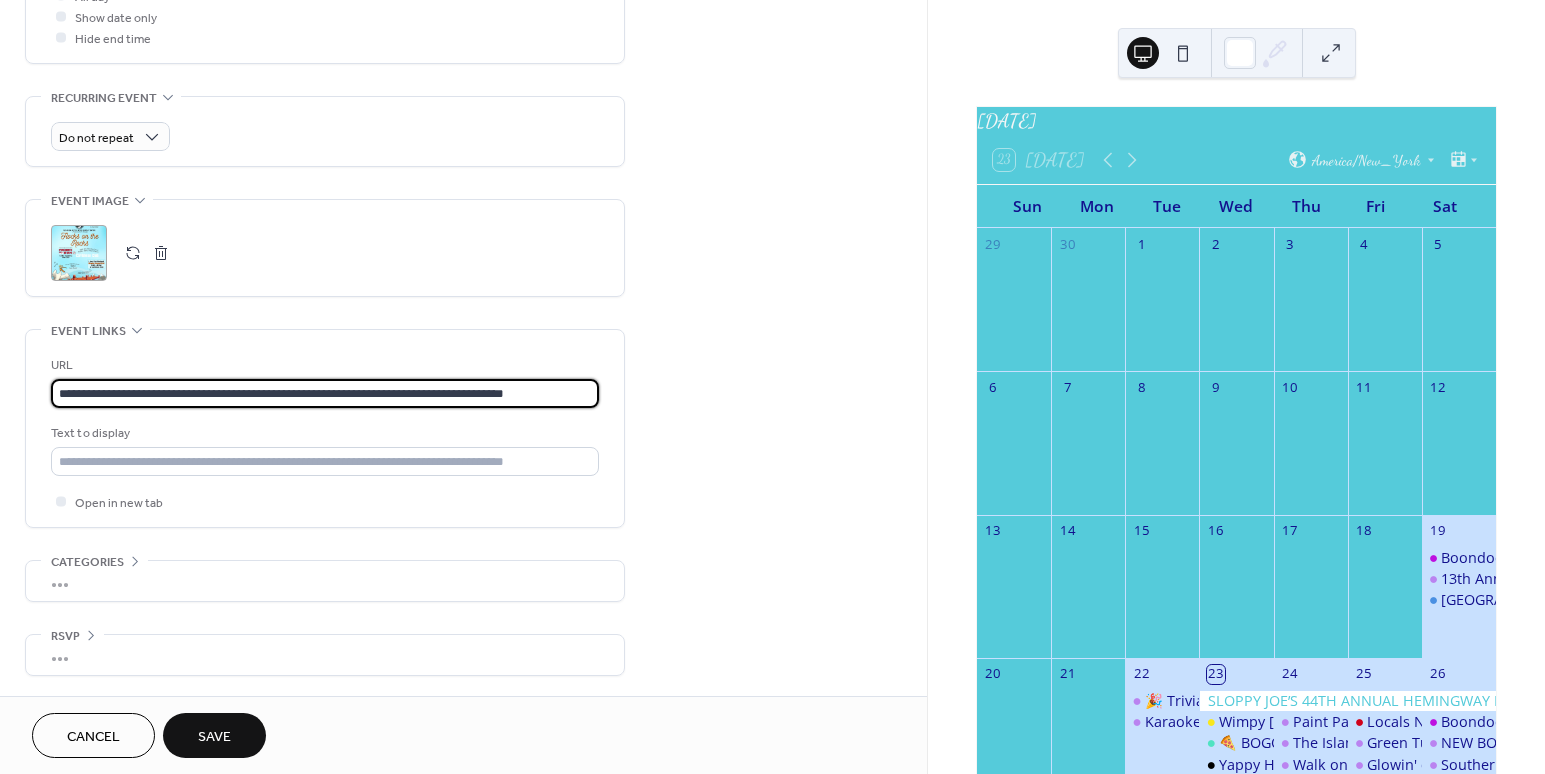 drag, startPoint x: 53, startPoint y: 394, endPoint x: 772, endPoint y: 466, distance: 722.596 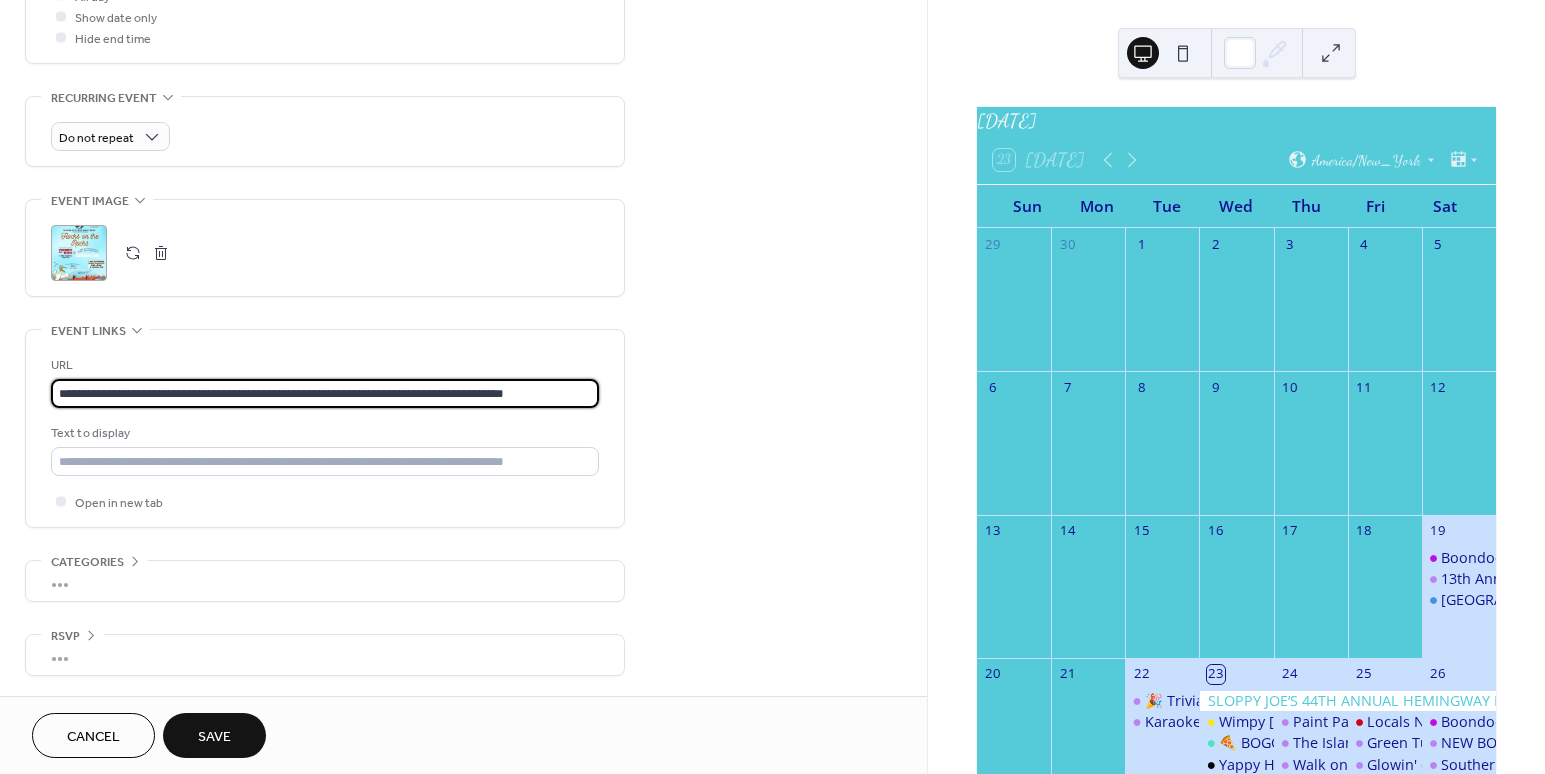 click on "**********" at bounding box center (463, 8) 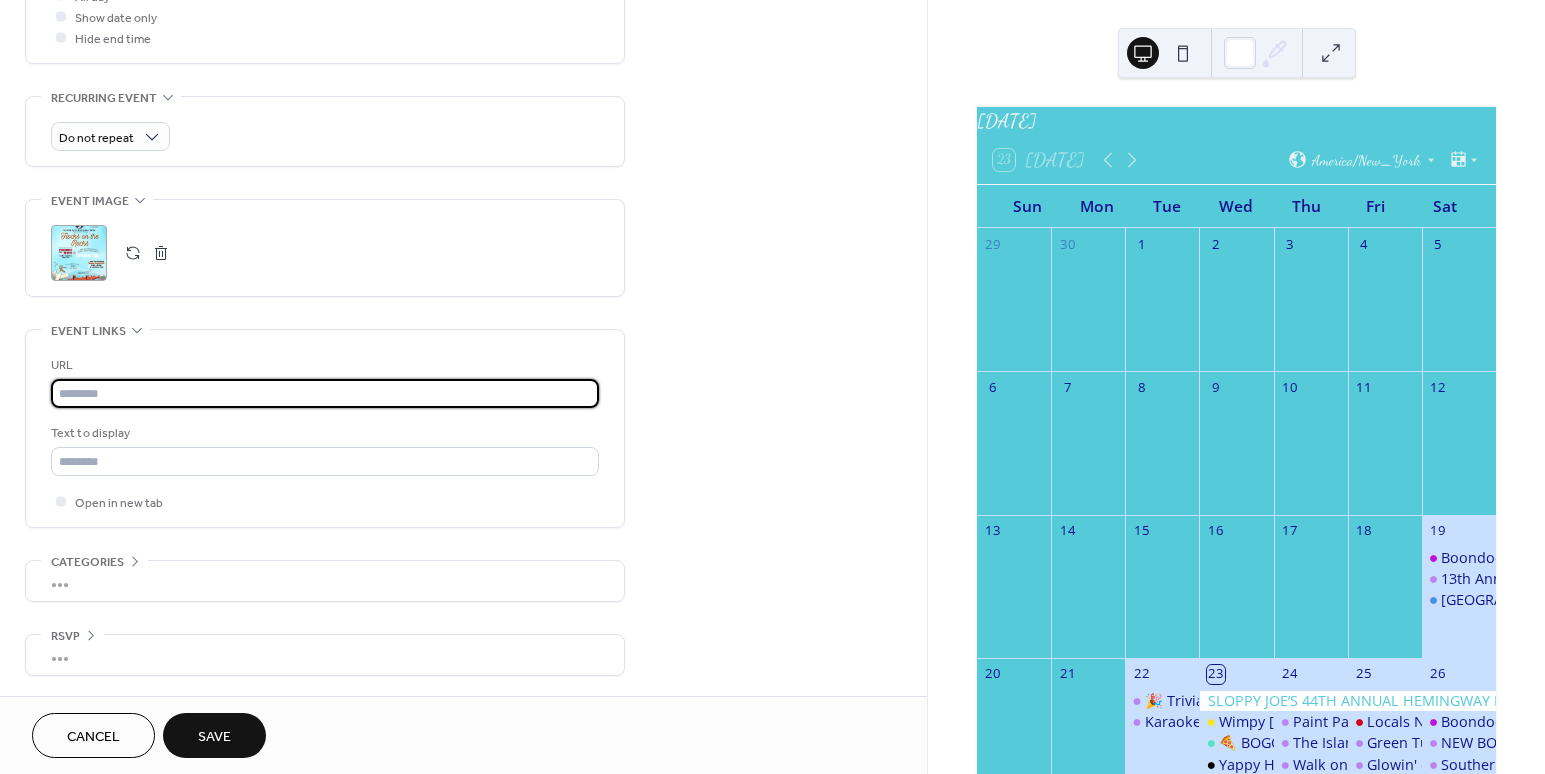 scroll, scrollTop: 800, scrollLeft: 0, axis: vertical 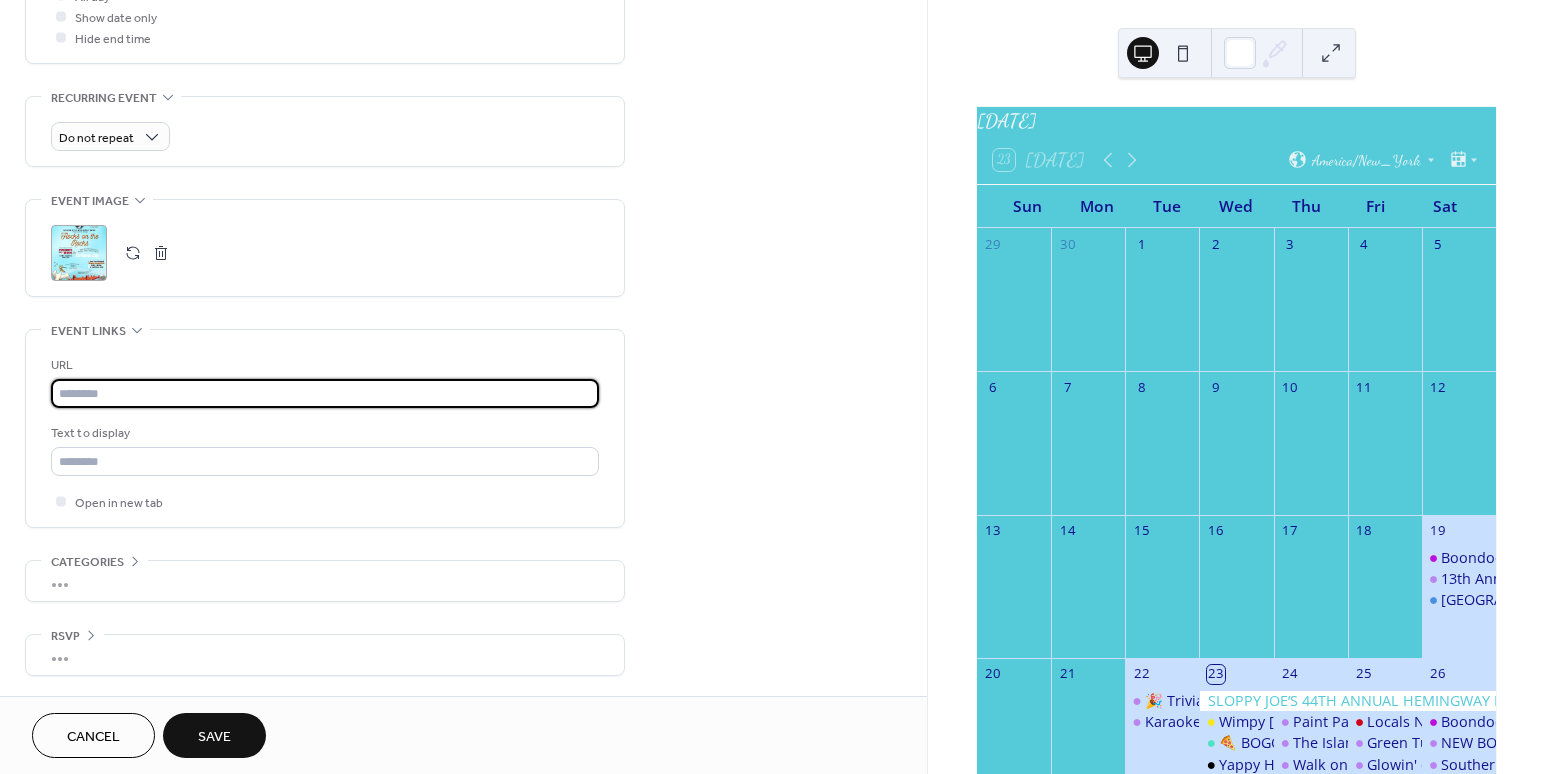 type 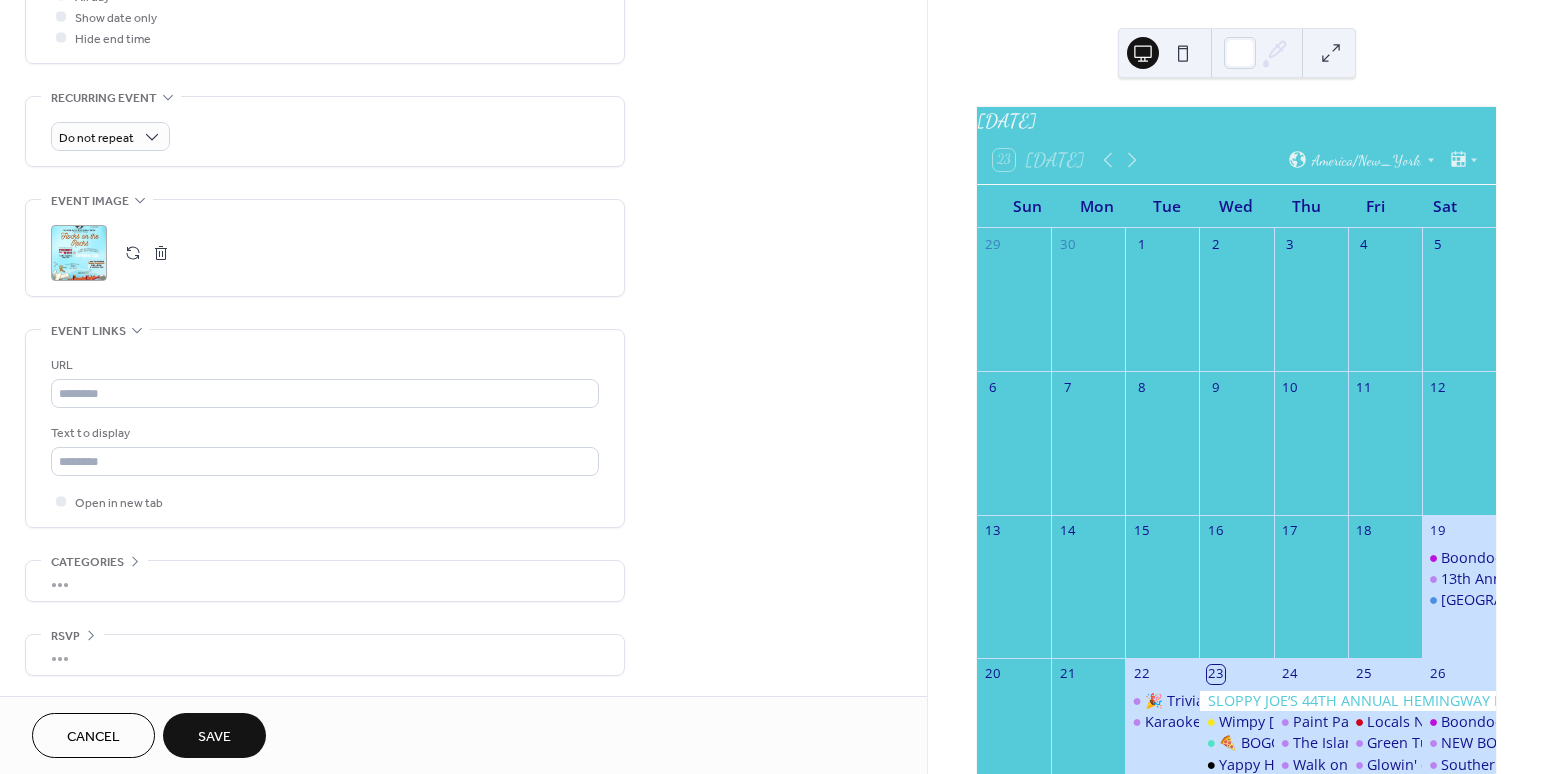 click on "Save" at bounding box center [214, 737] 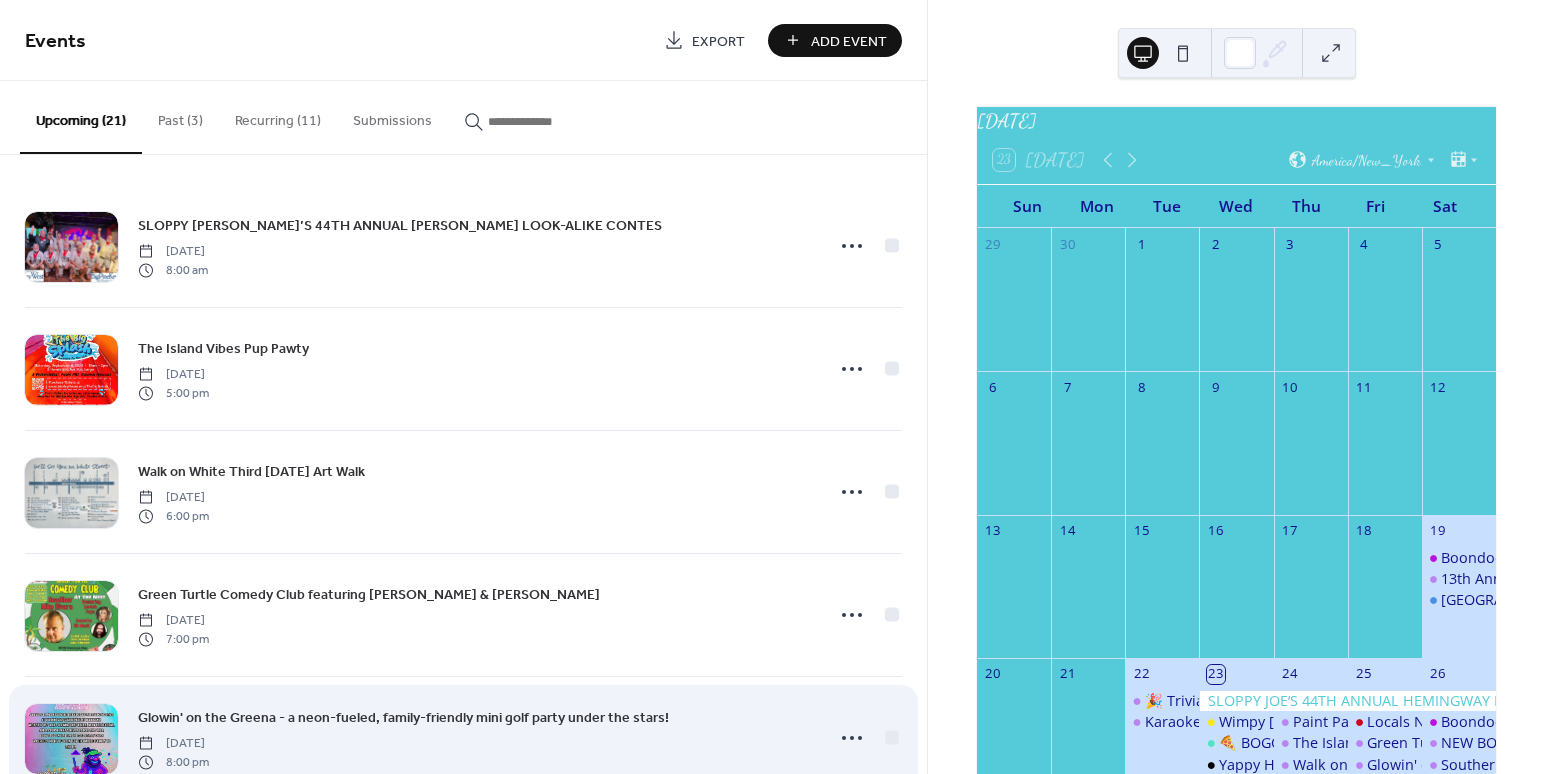 drag, startPoint x: 347, startPoint y: 761, endPoint x: 359, endPoint y: 754, distance: 13.892444 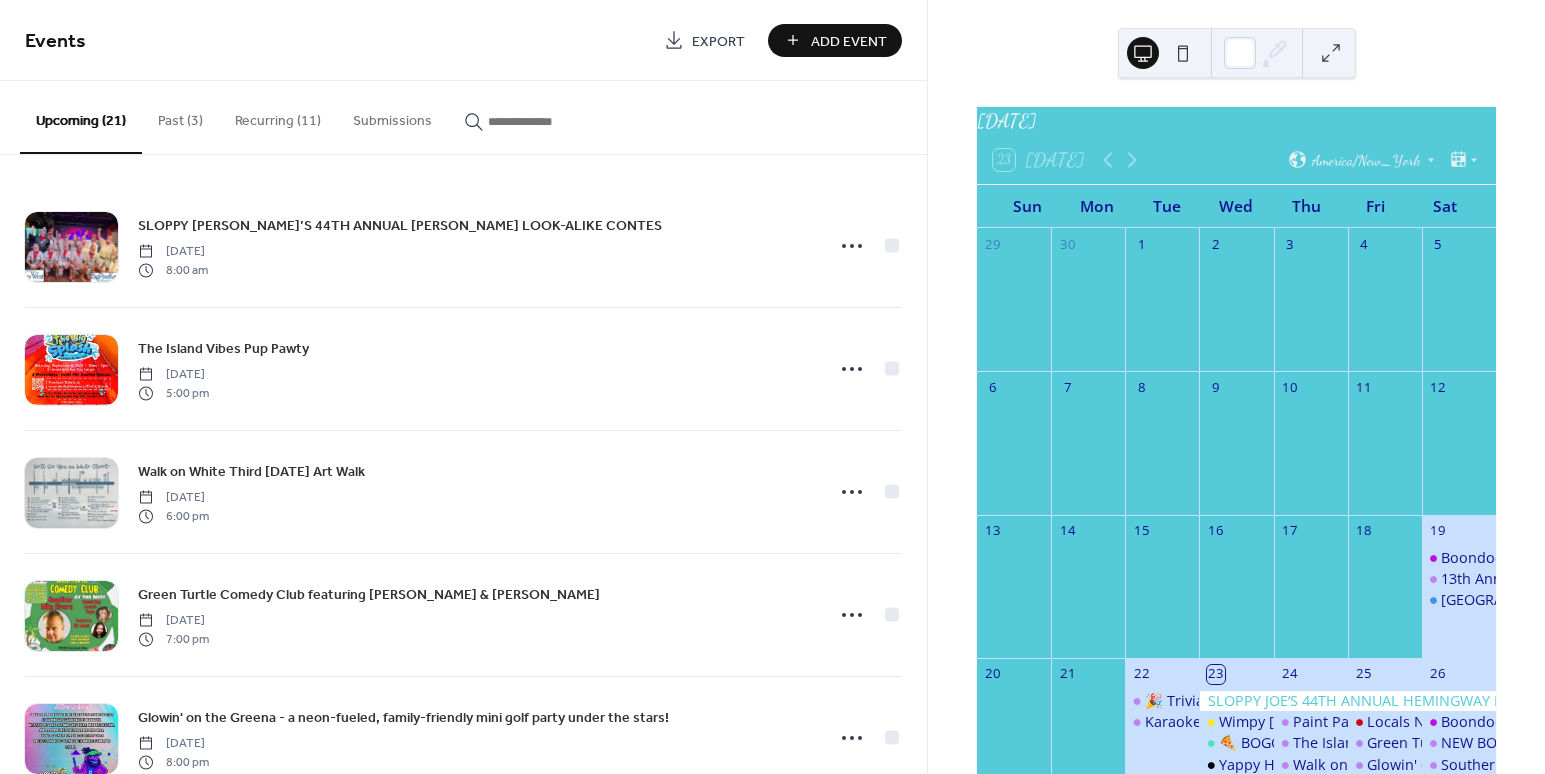 click on "Add Event" at bounding box center [849, 41] 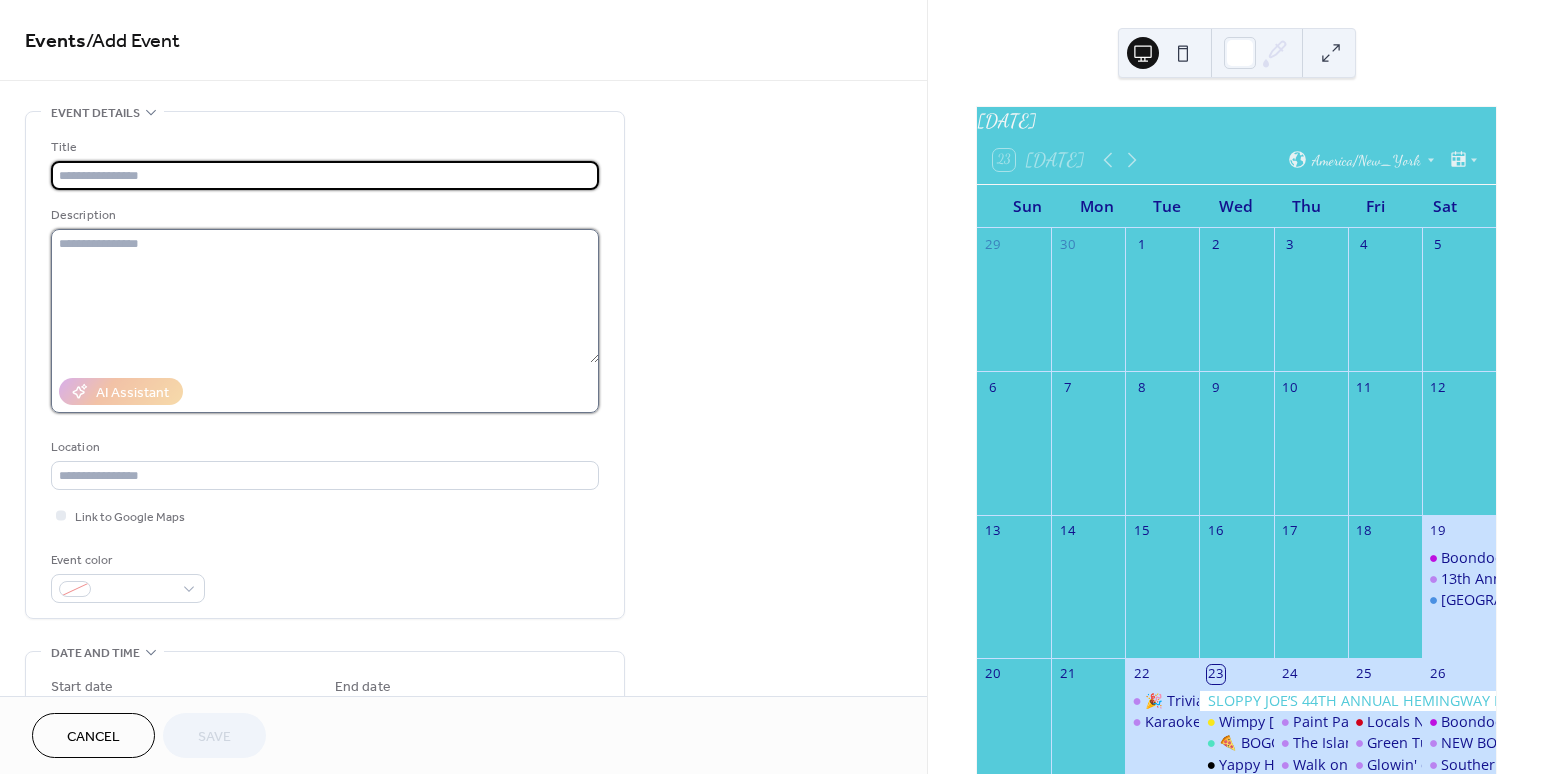 click at bounding box center [325, 296] 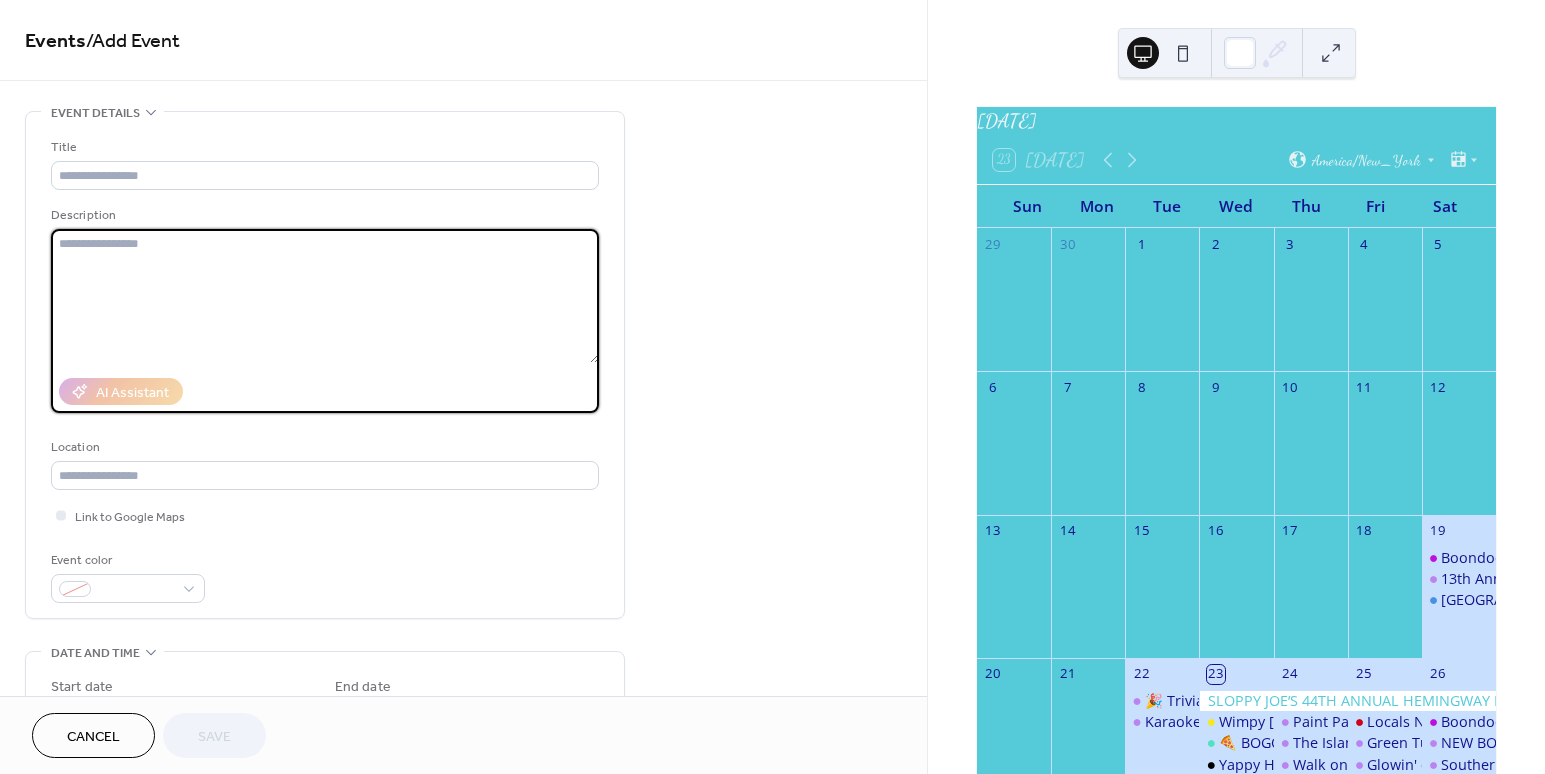 paste on "**********" 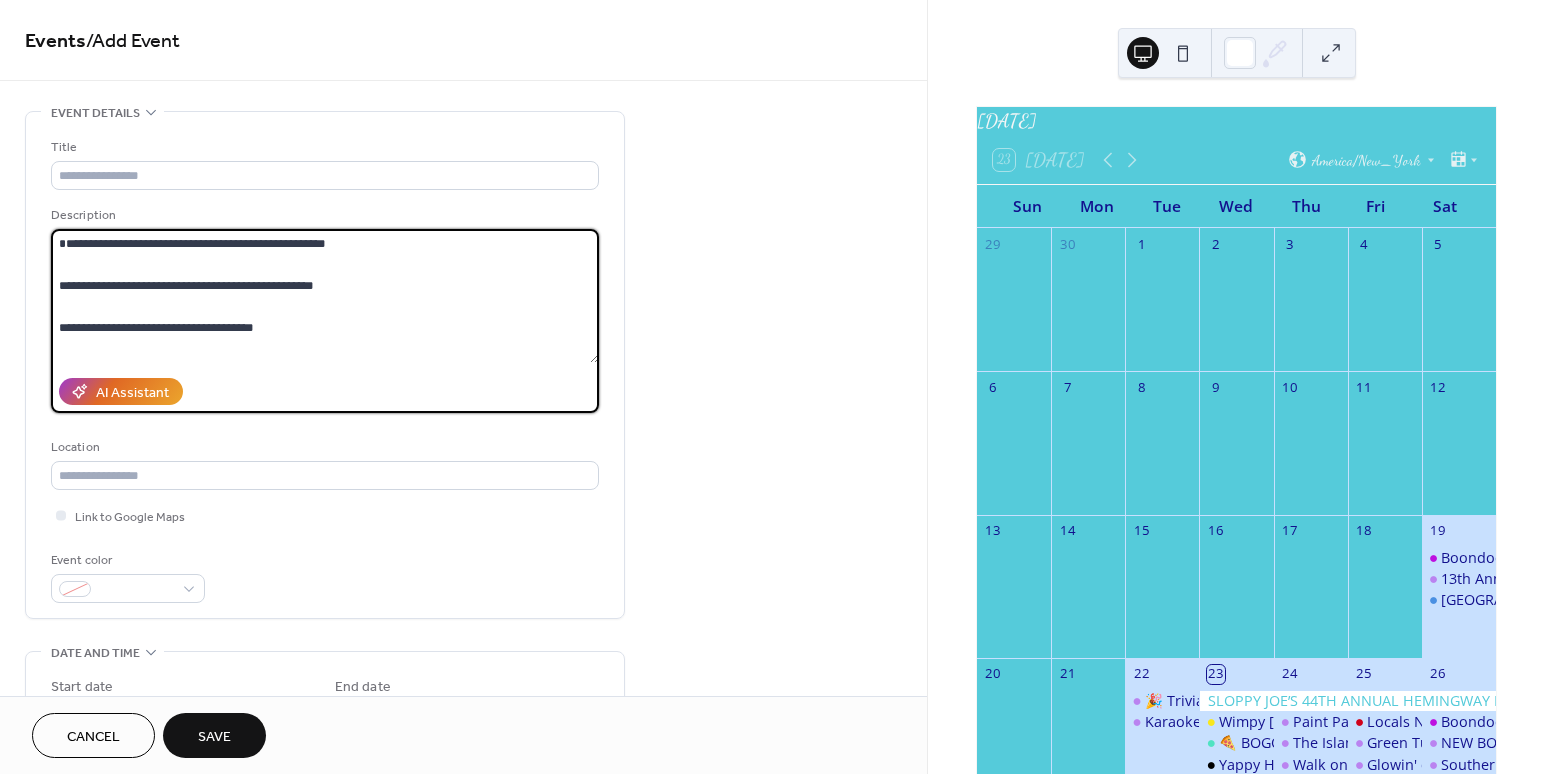 scroll, scrollTop: 0, scrollLeft: 0, axis: both 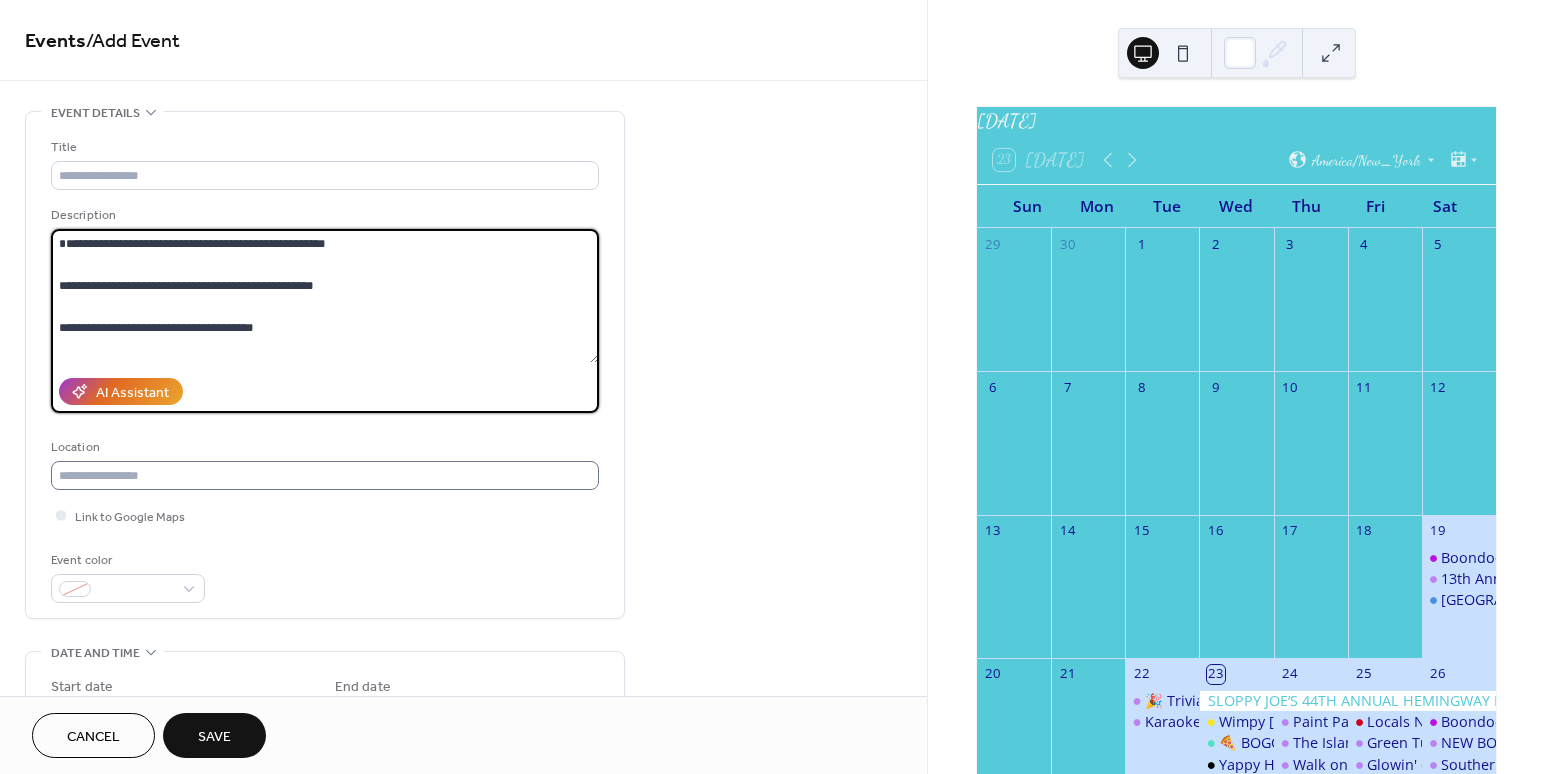 type on "**********" 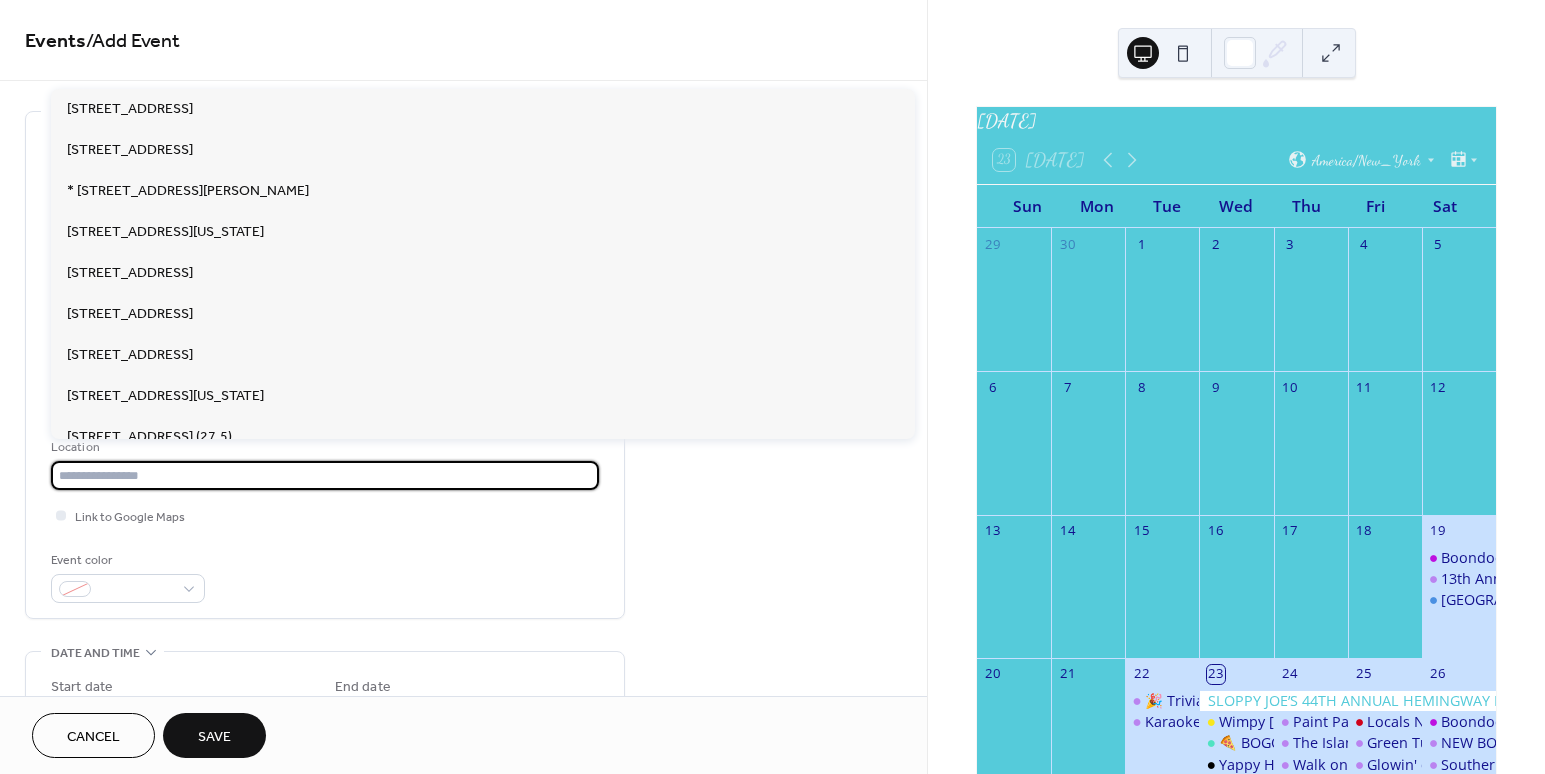 click at bounding box center [325, 475] 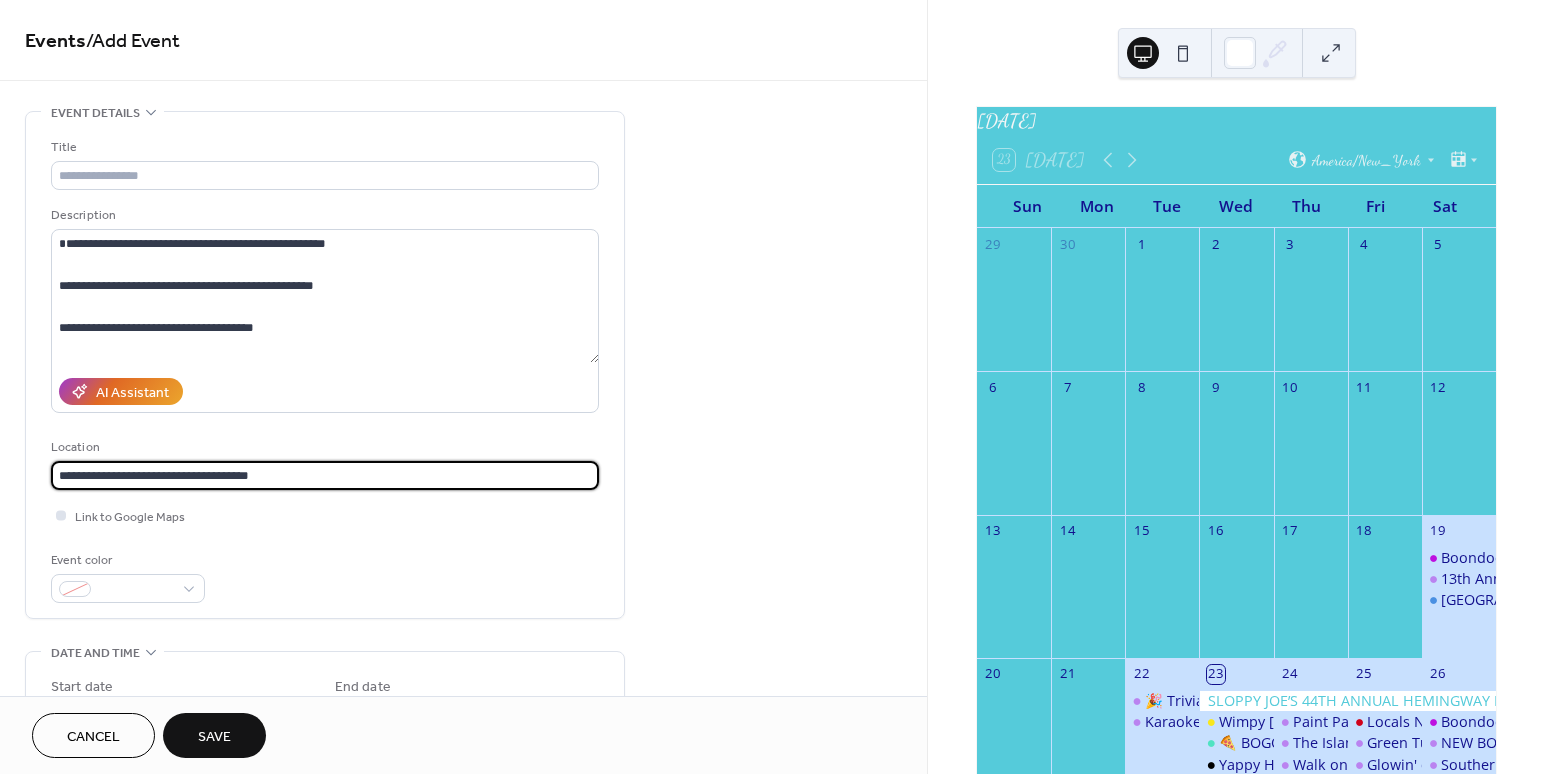 type on "**********" 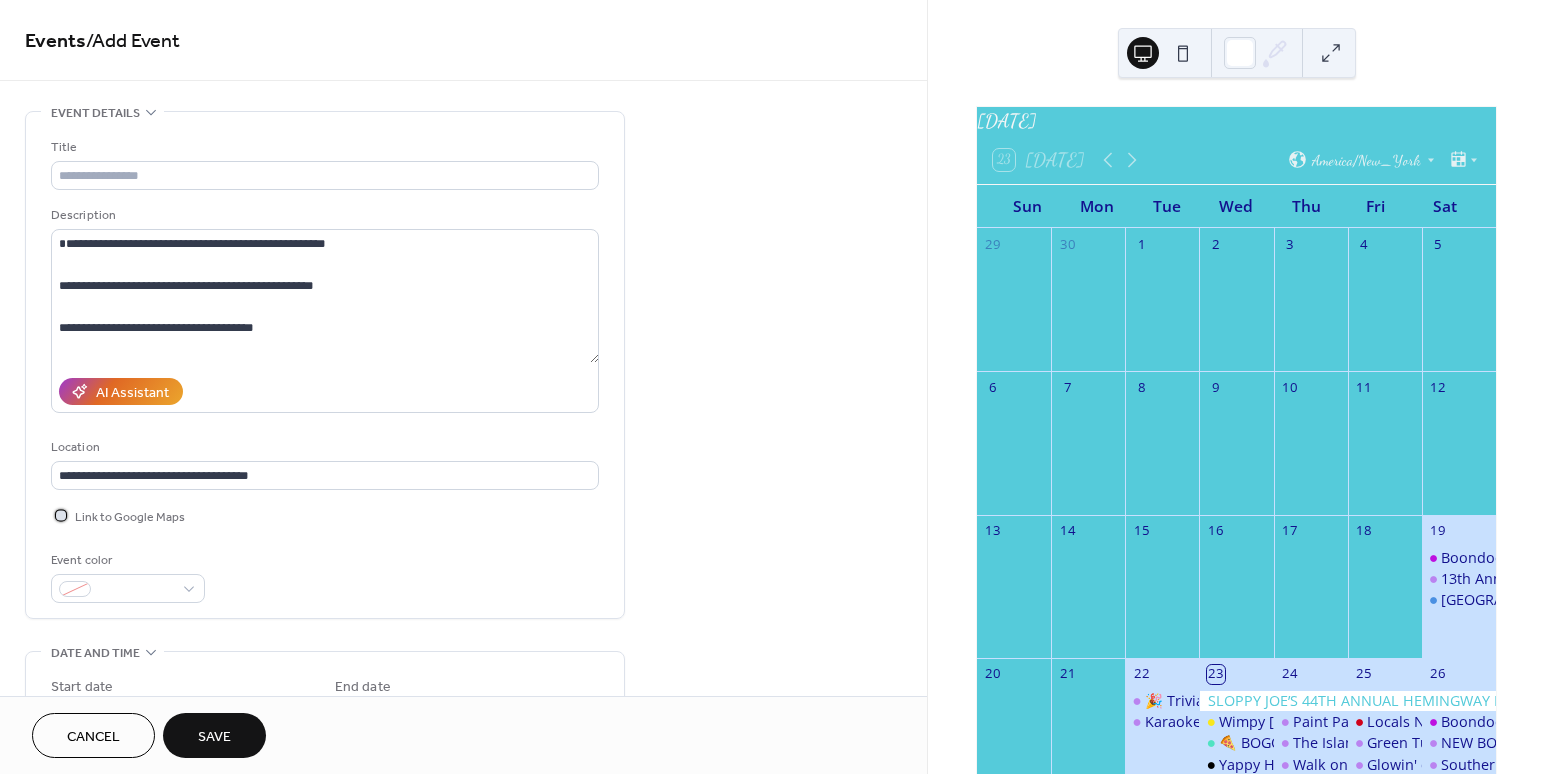 click at bounding box center (61, 515) 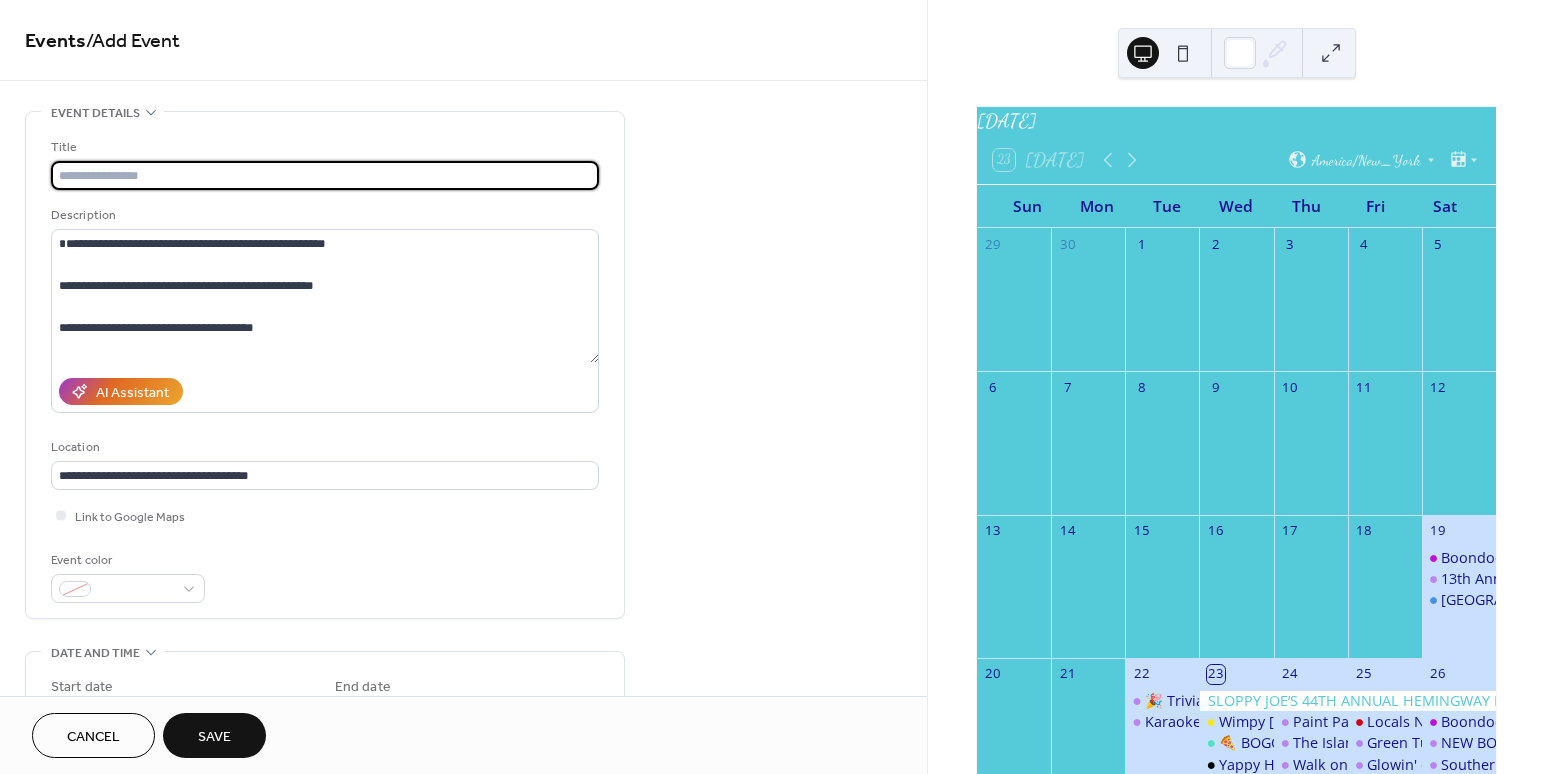 click at bounding box center (325, 175) 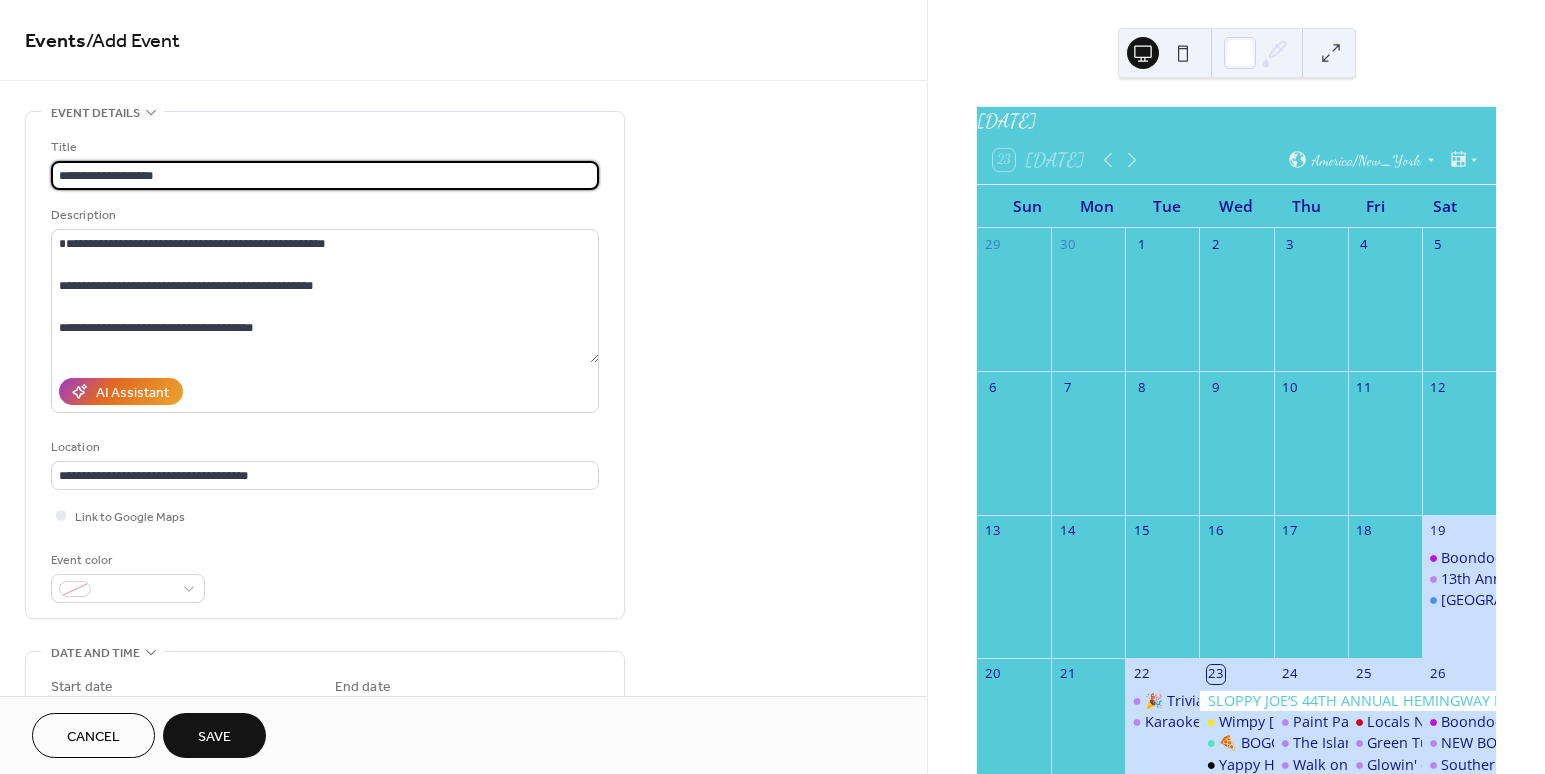 scroll, scrollTop: 639, scrollLeft: 0, axis: vertical 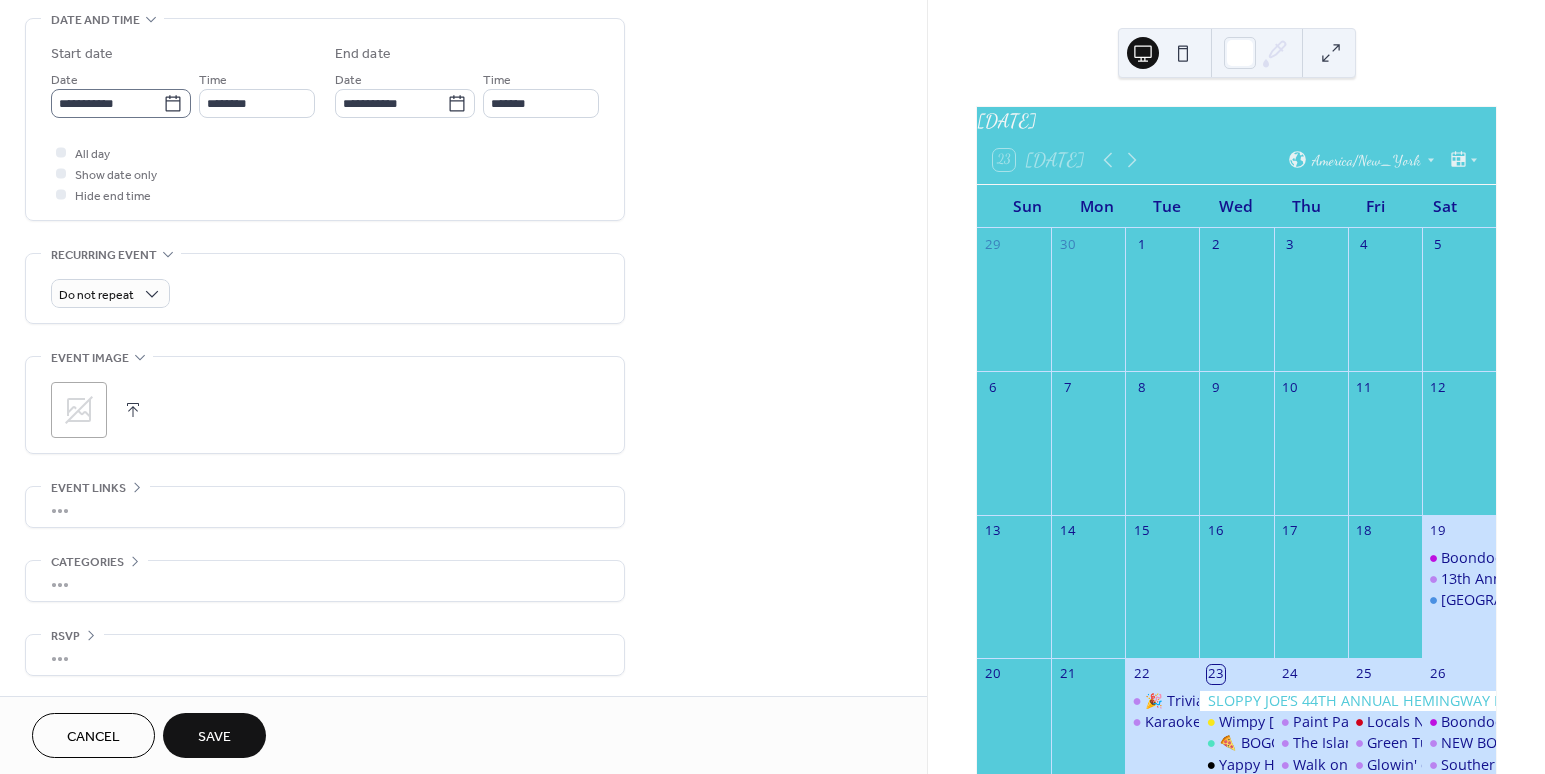 type on "**********" 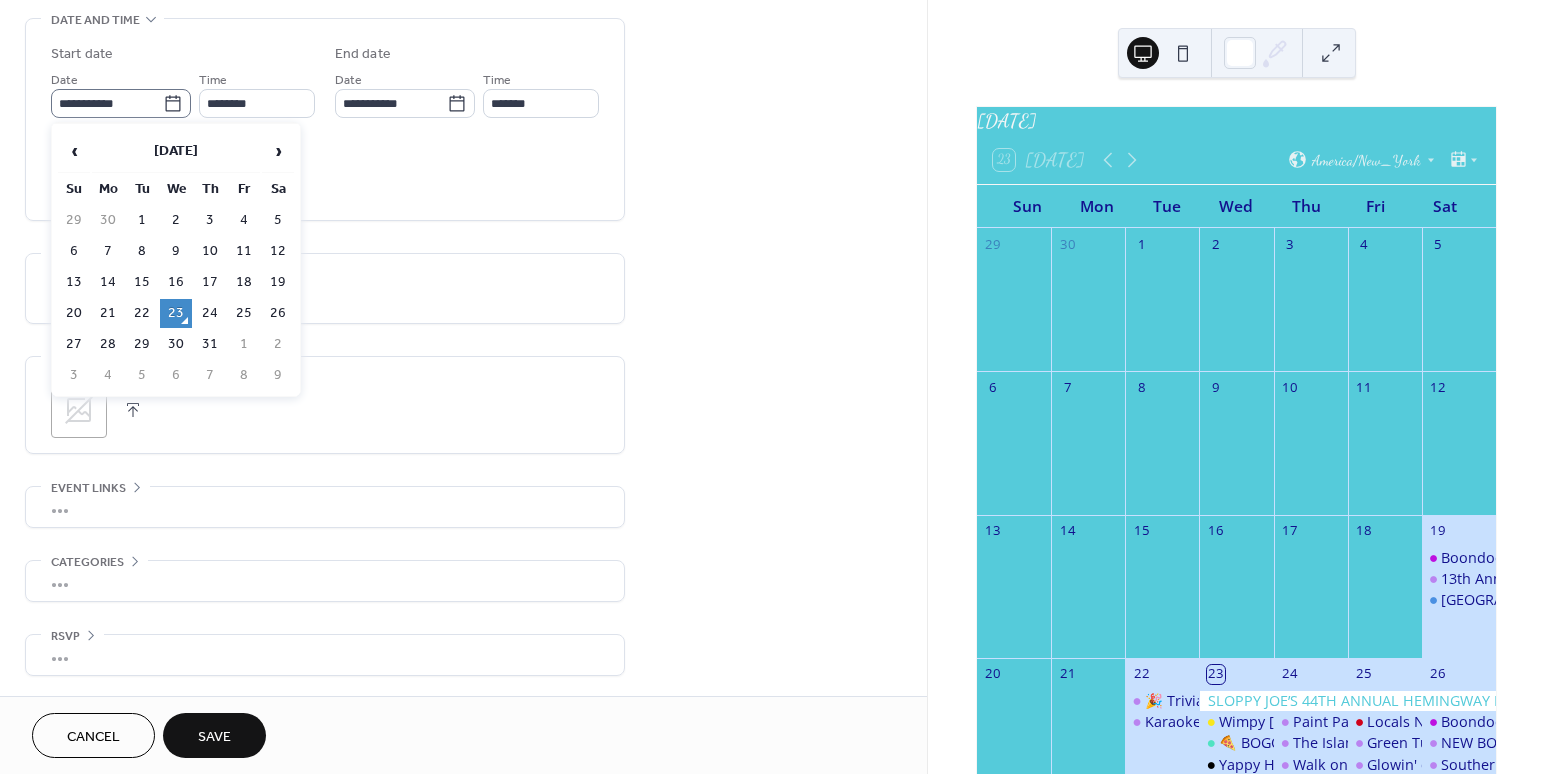 click 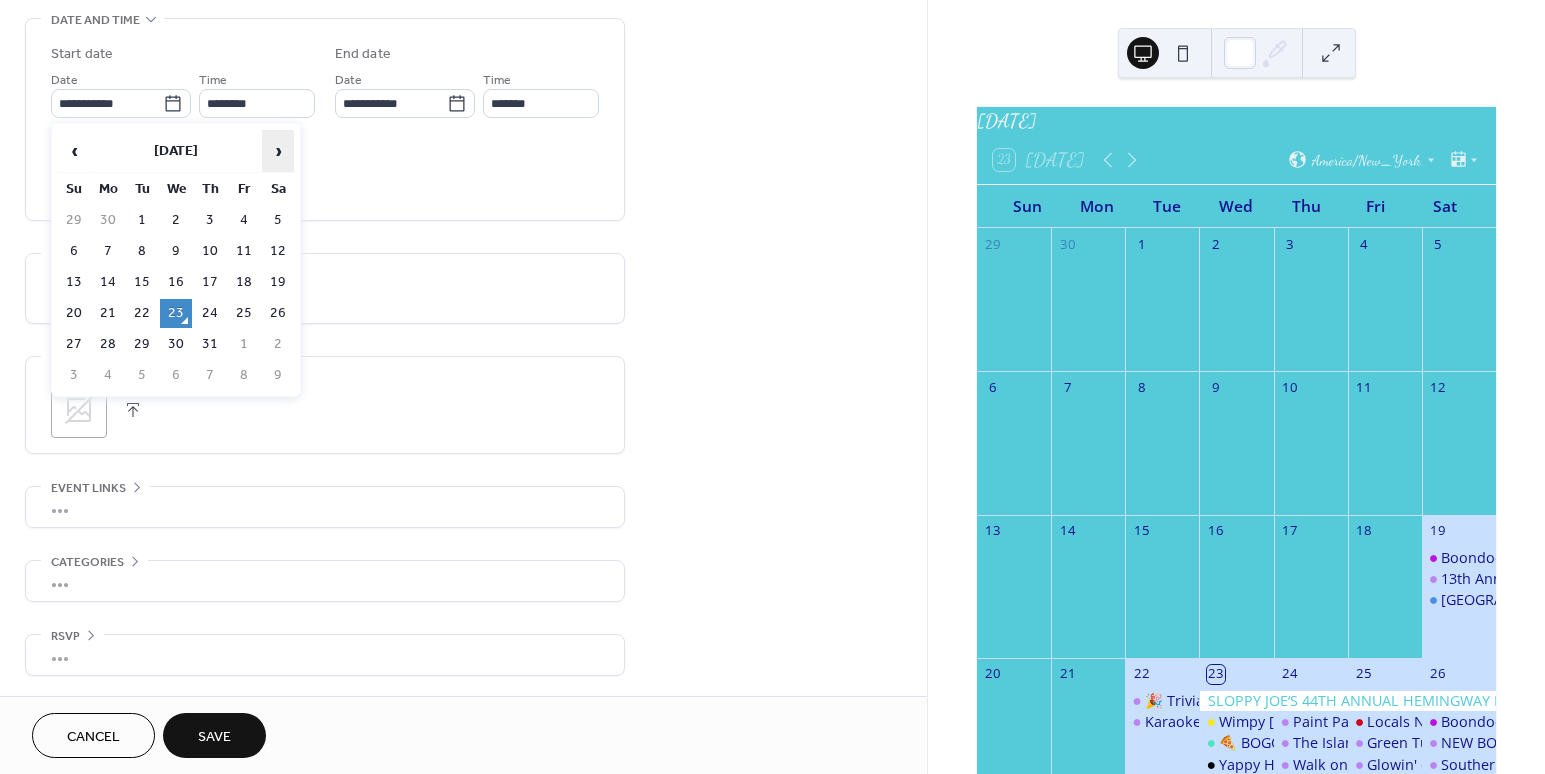 click on "›" at bounding box center [278, 151] 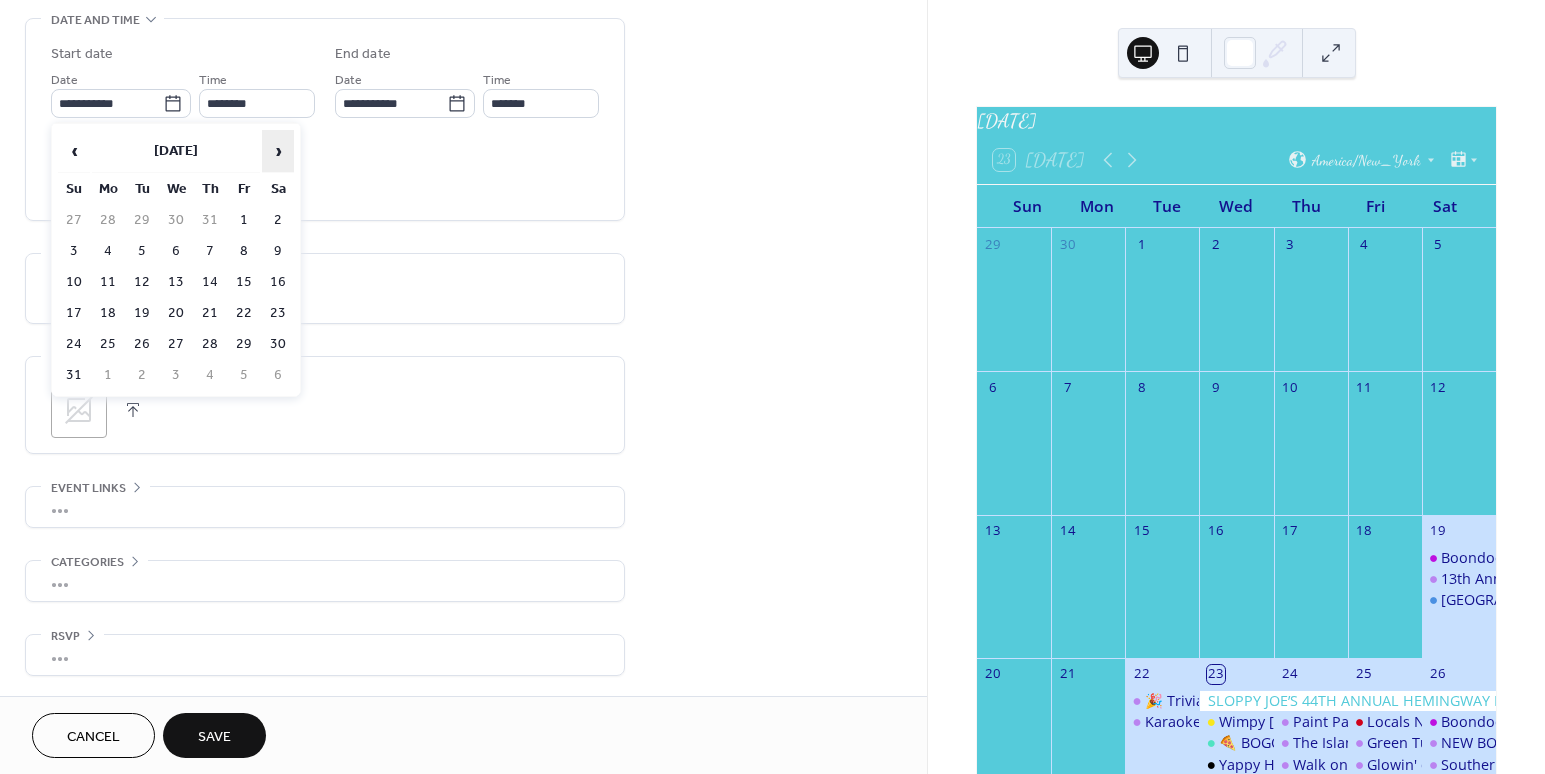 click on "›" at bounding box center (278, 151) 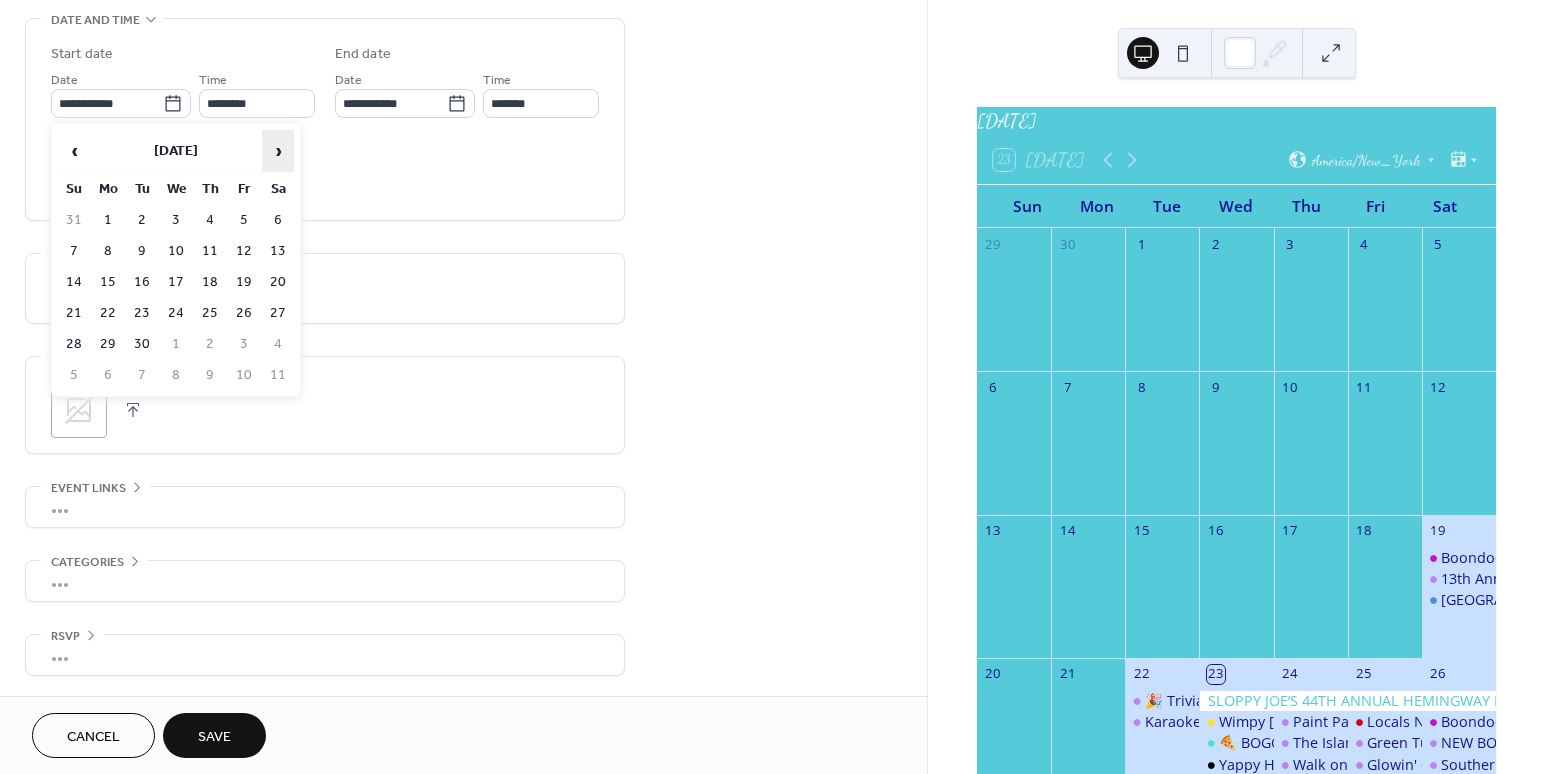 click on "›" at bounding box center (278, 151) 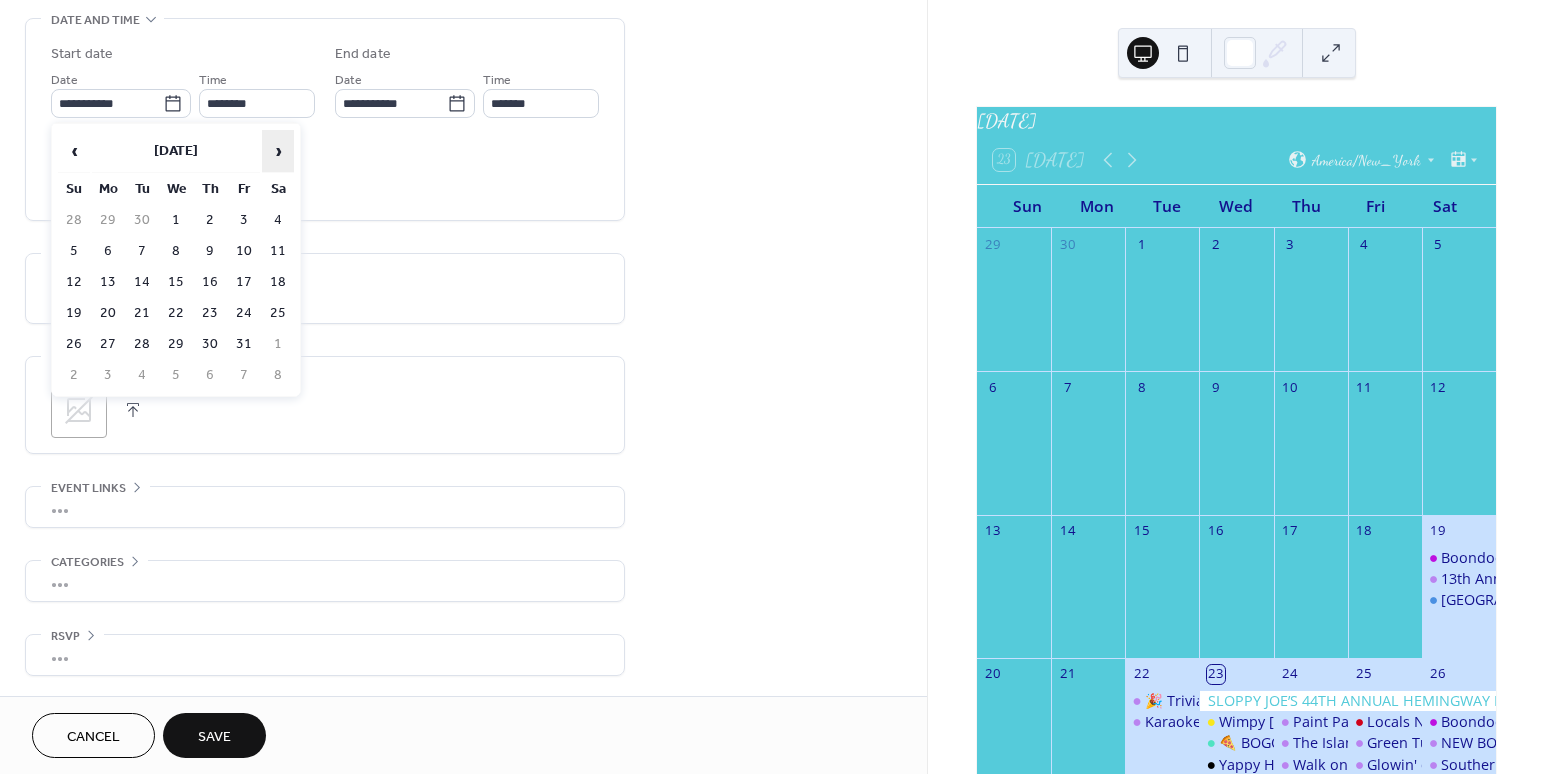 click on "›" at bounding box center [278, 151] 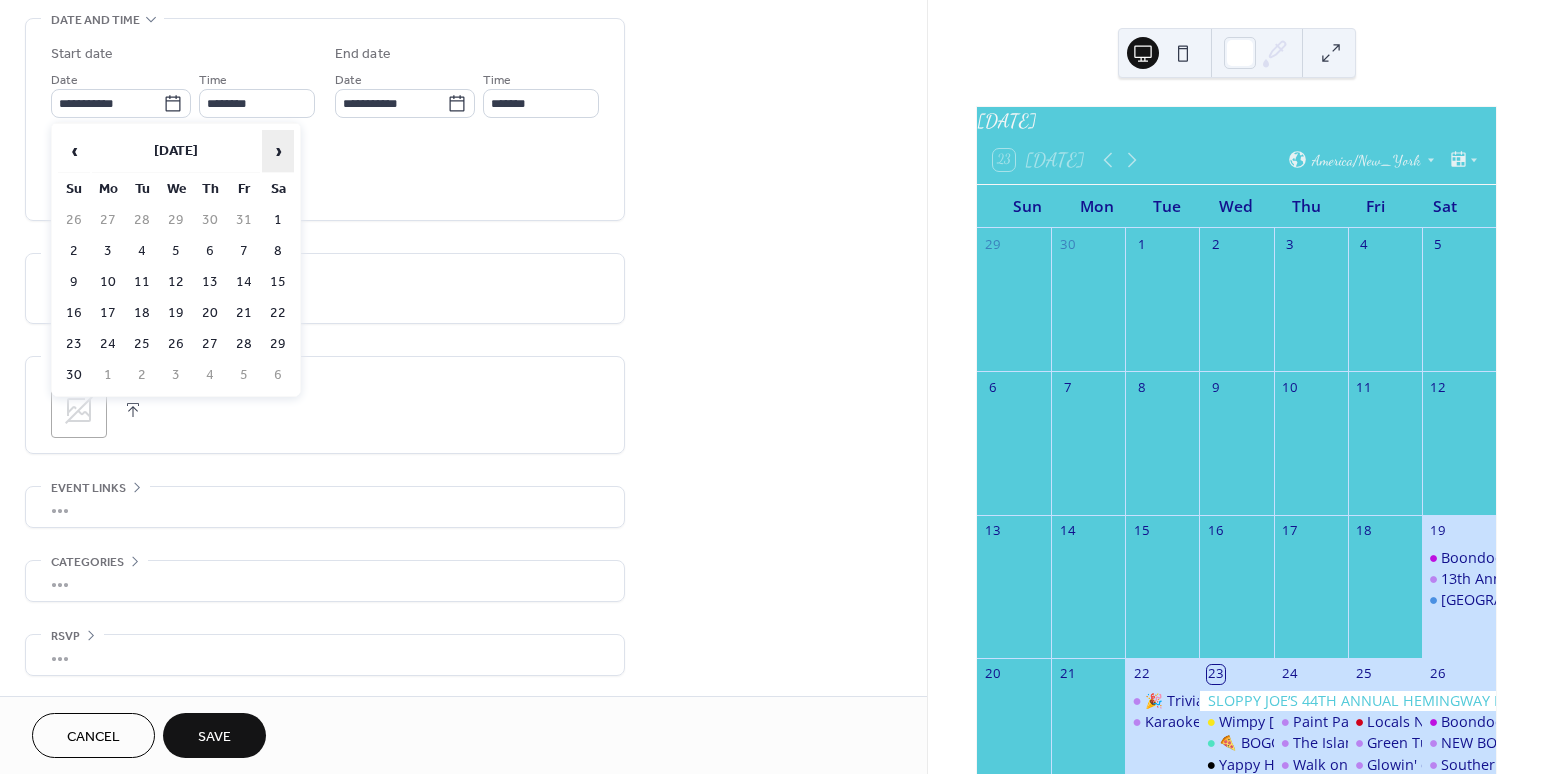click on "›" at bounding box center (278, 151) 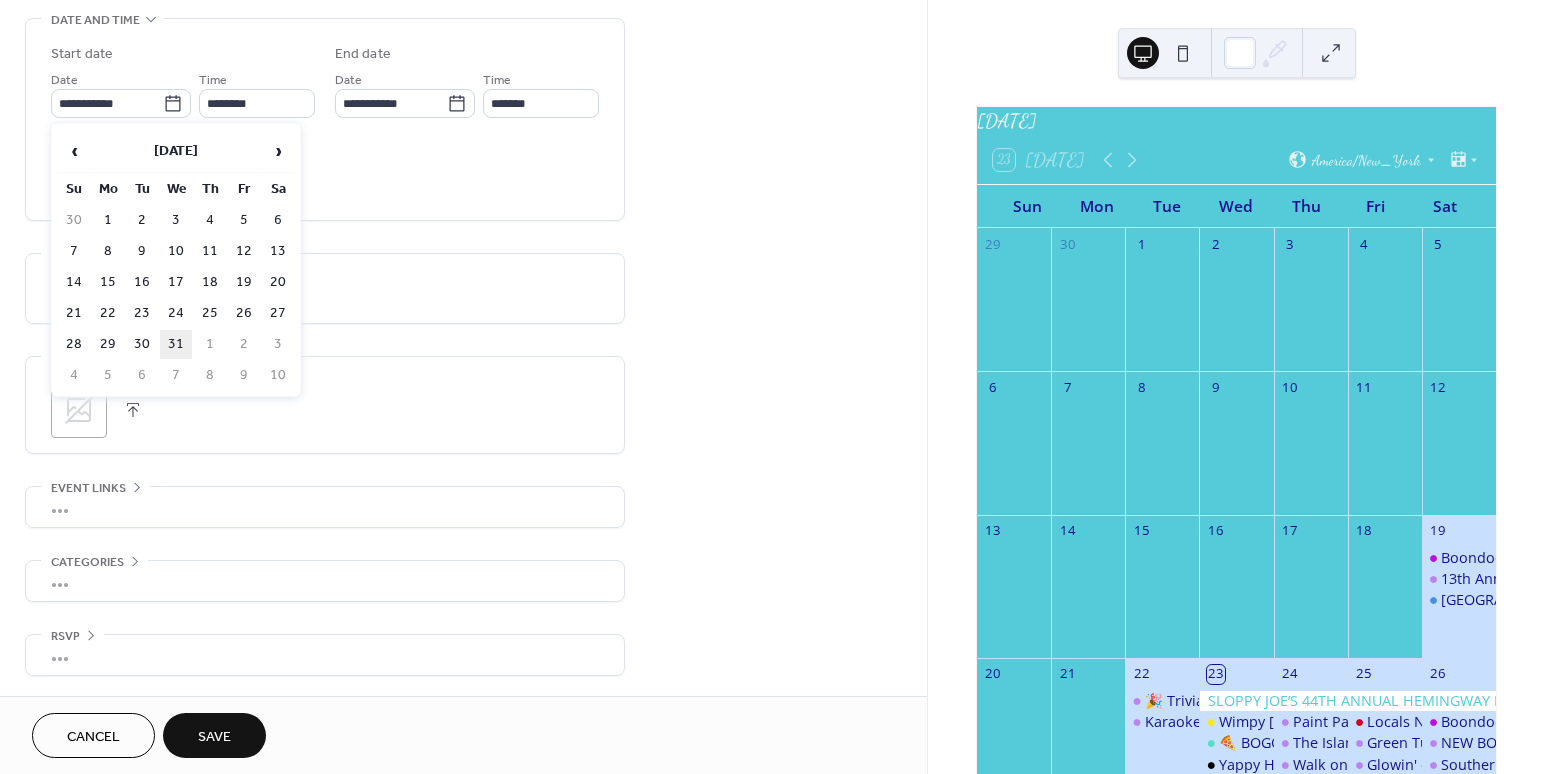 click on "31" at bounding box center (176, 344) 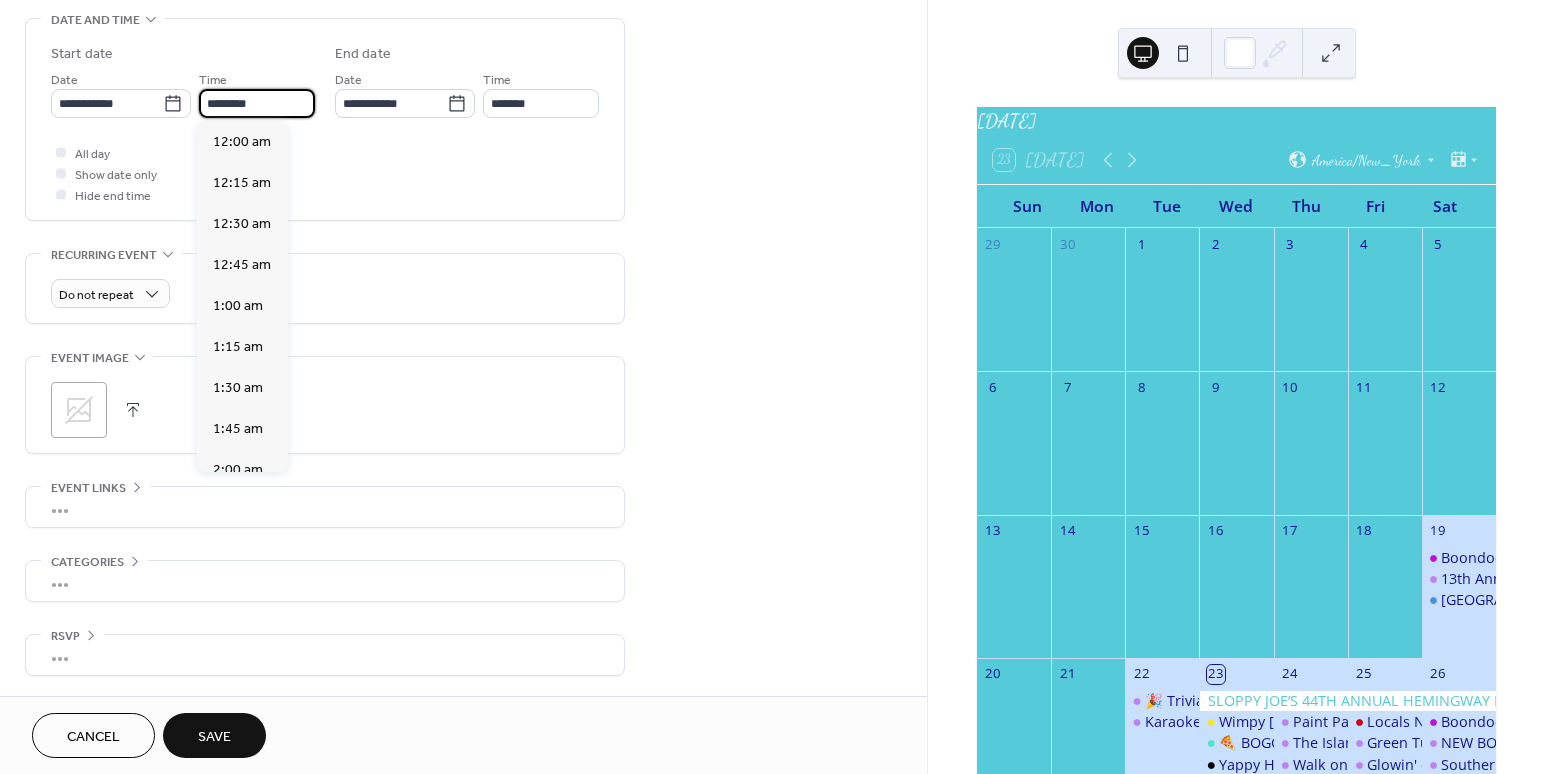 click on "********" at bounding box center (257, 103) 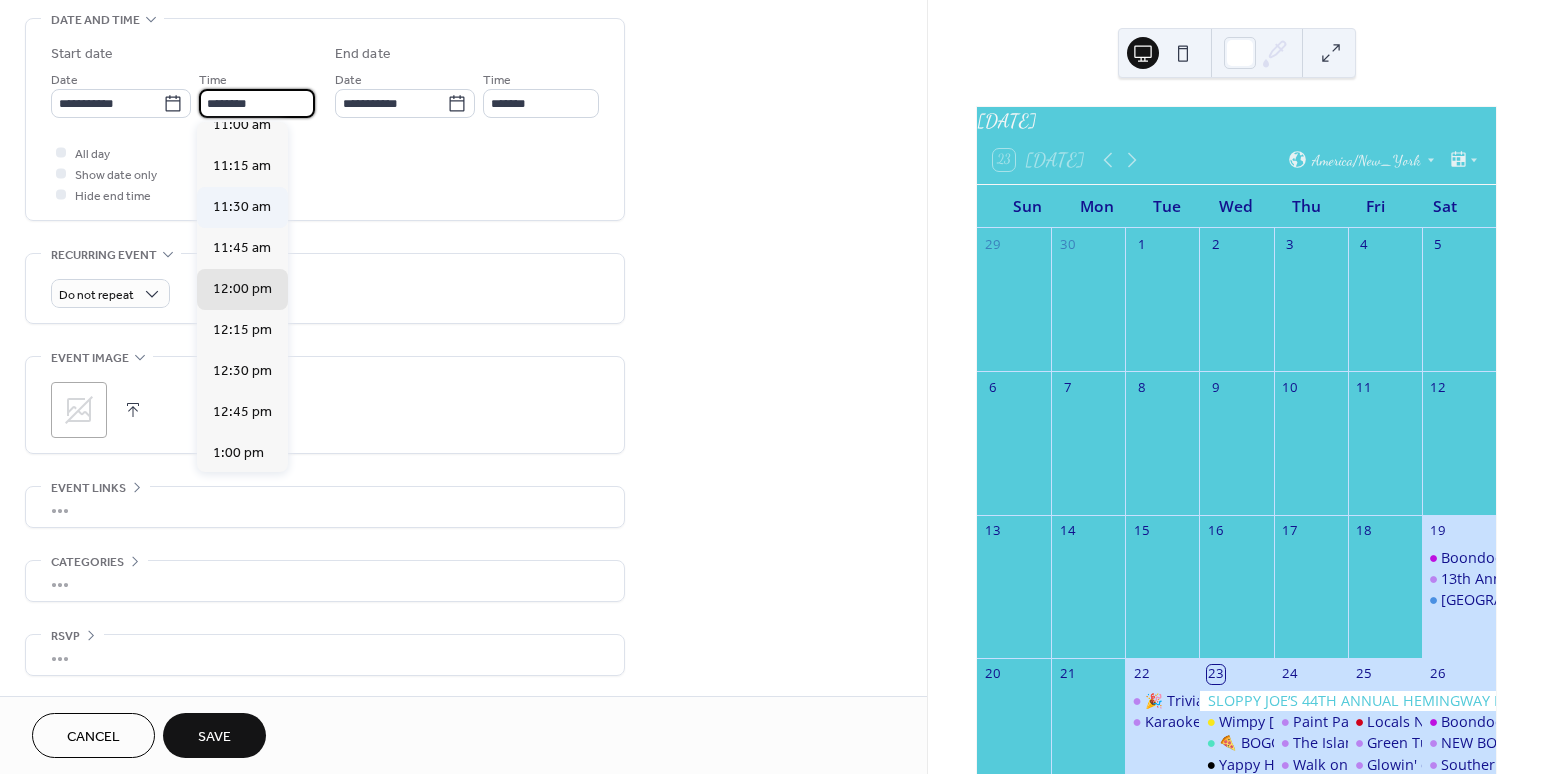 scroll, scrollTop: 1773, scrollLeft: 0, axis: vertical 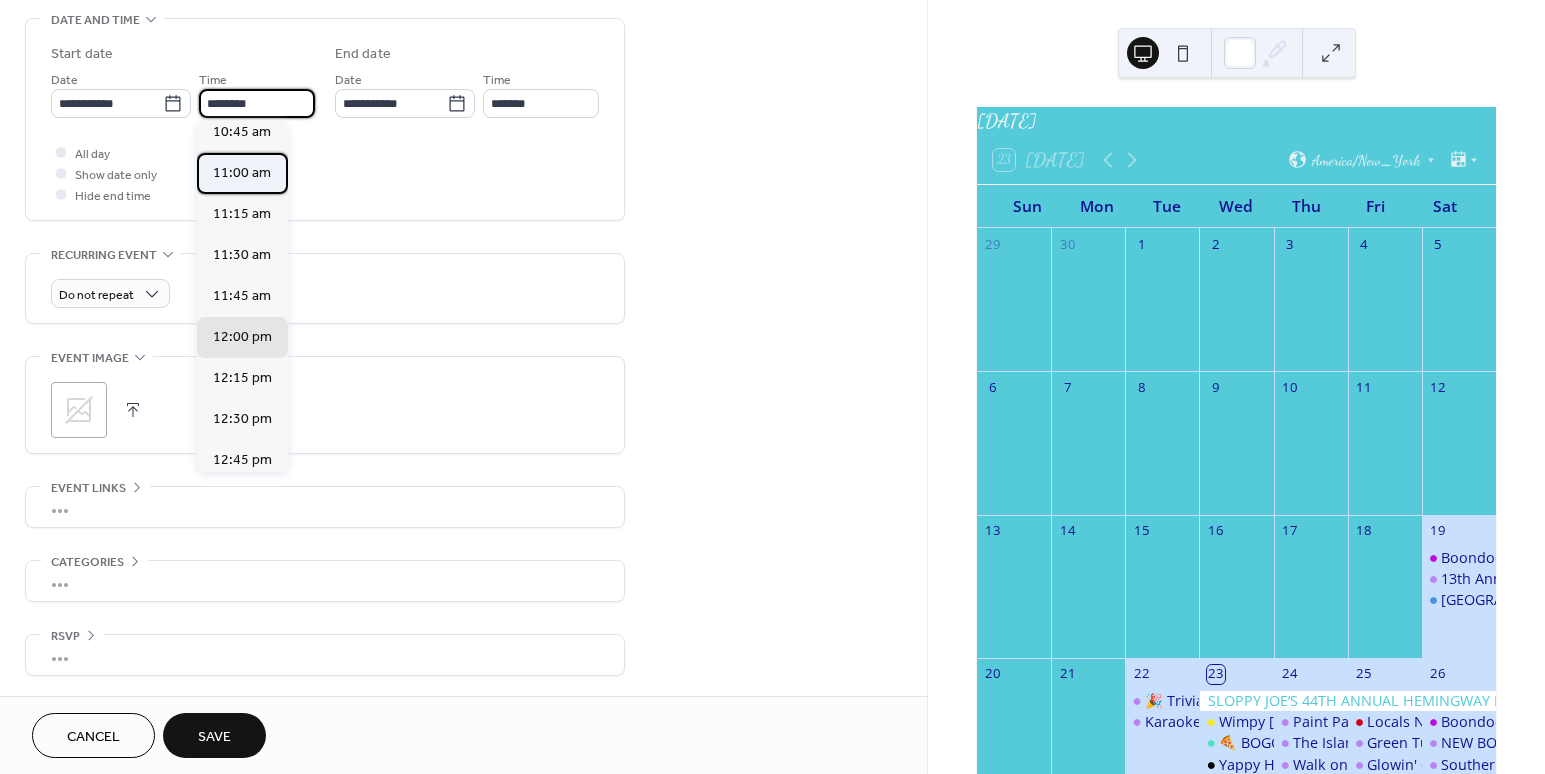 click on "11:00 am" at bounding box center [242, 173] 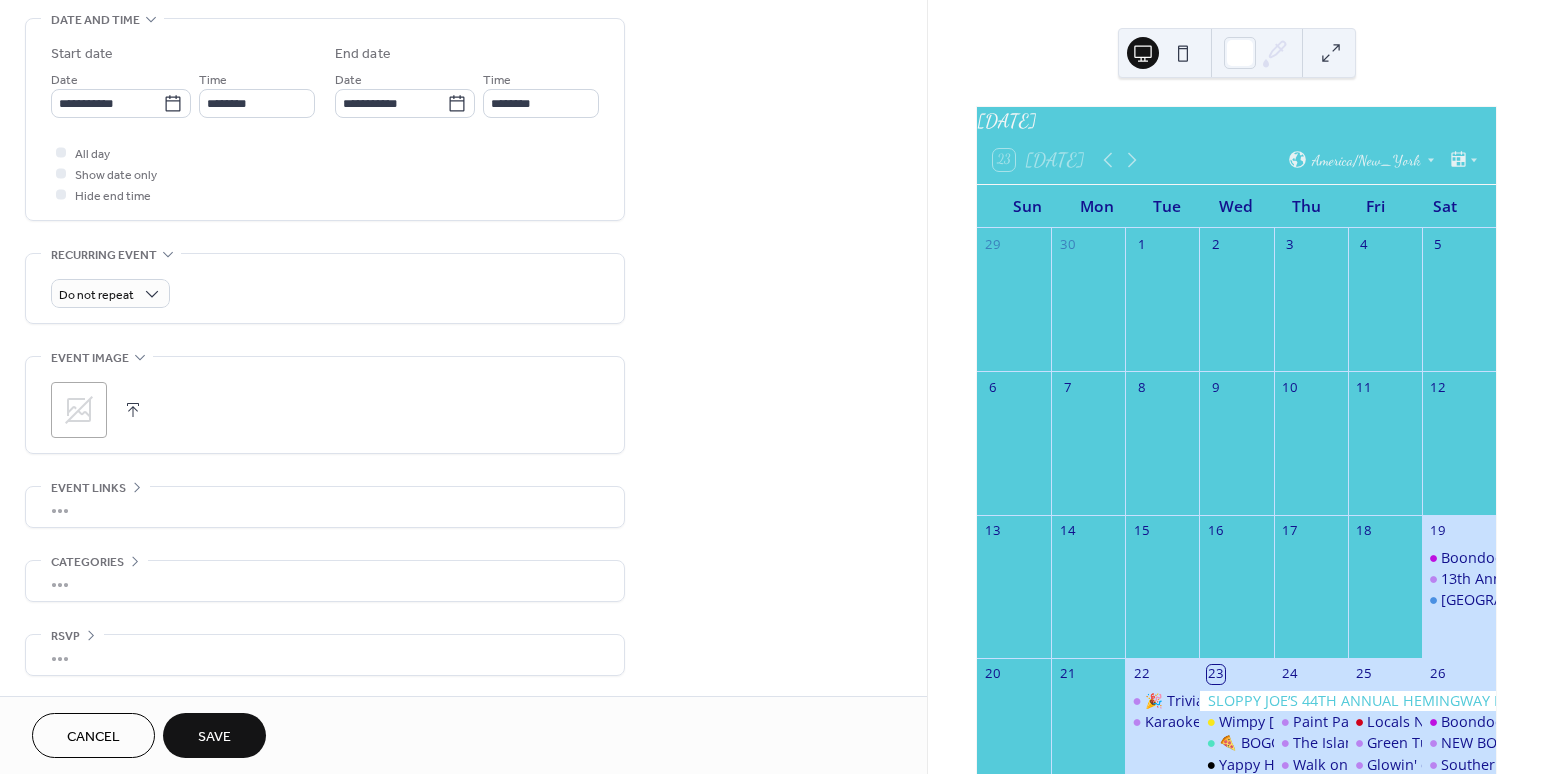 type on "********" 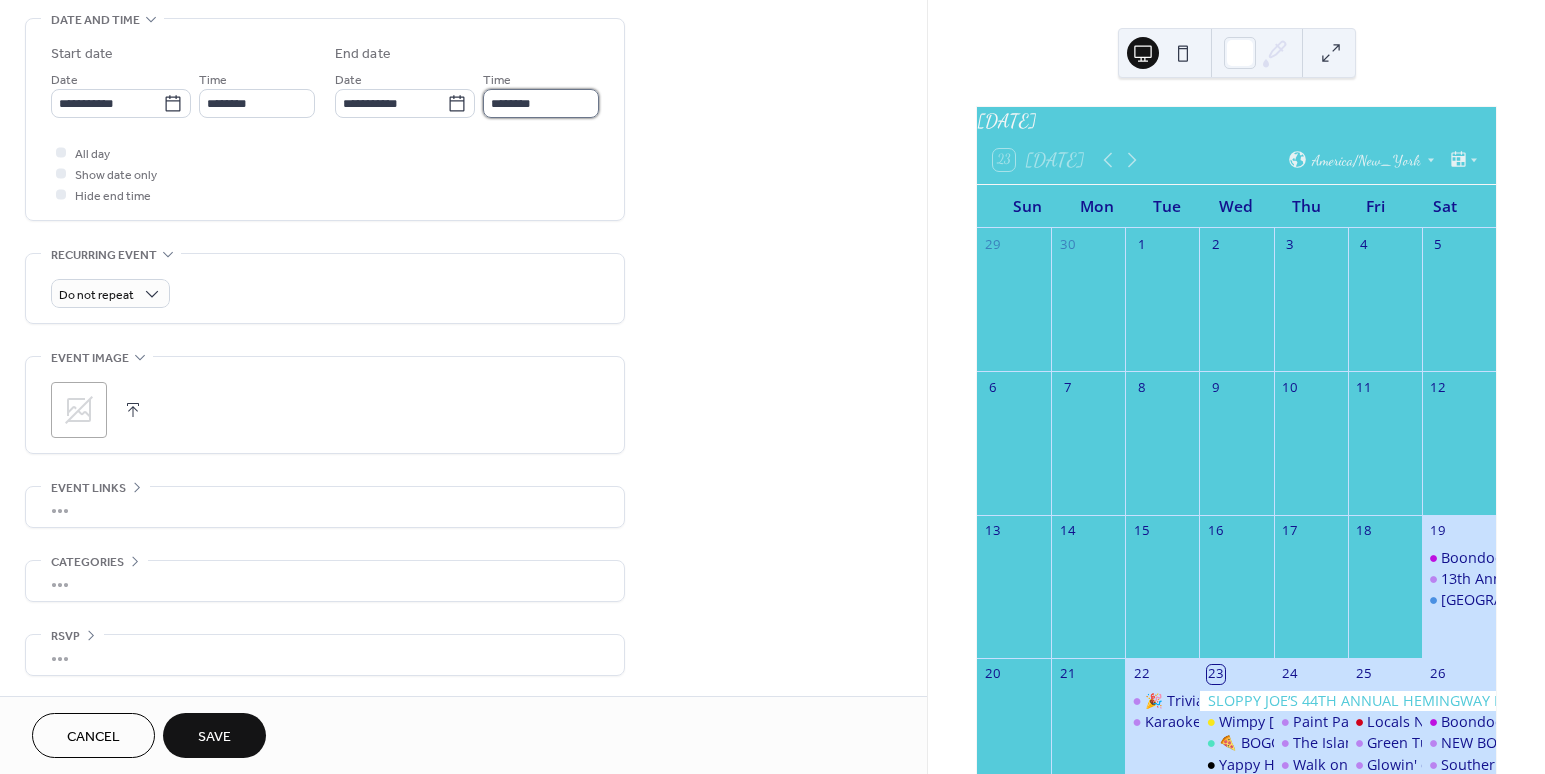 click on "********" at bounding box center (541, 103) 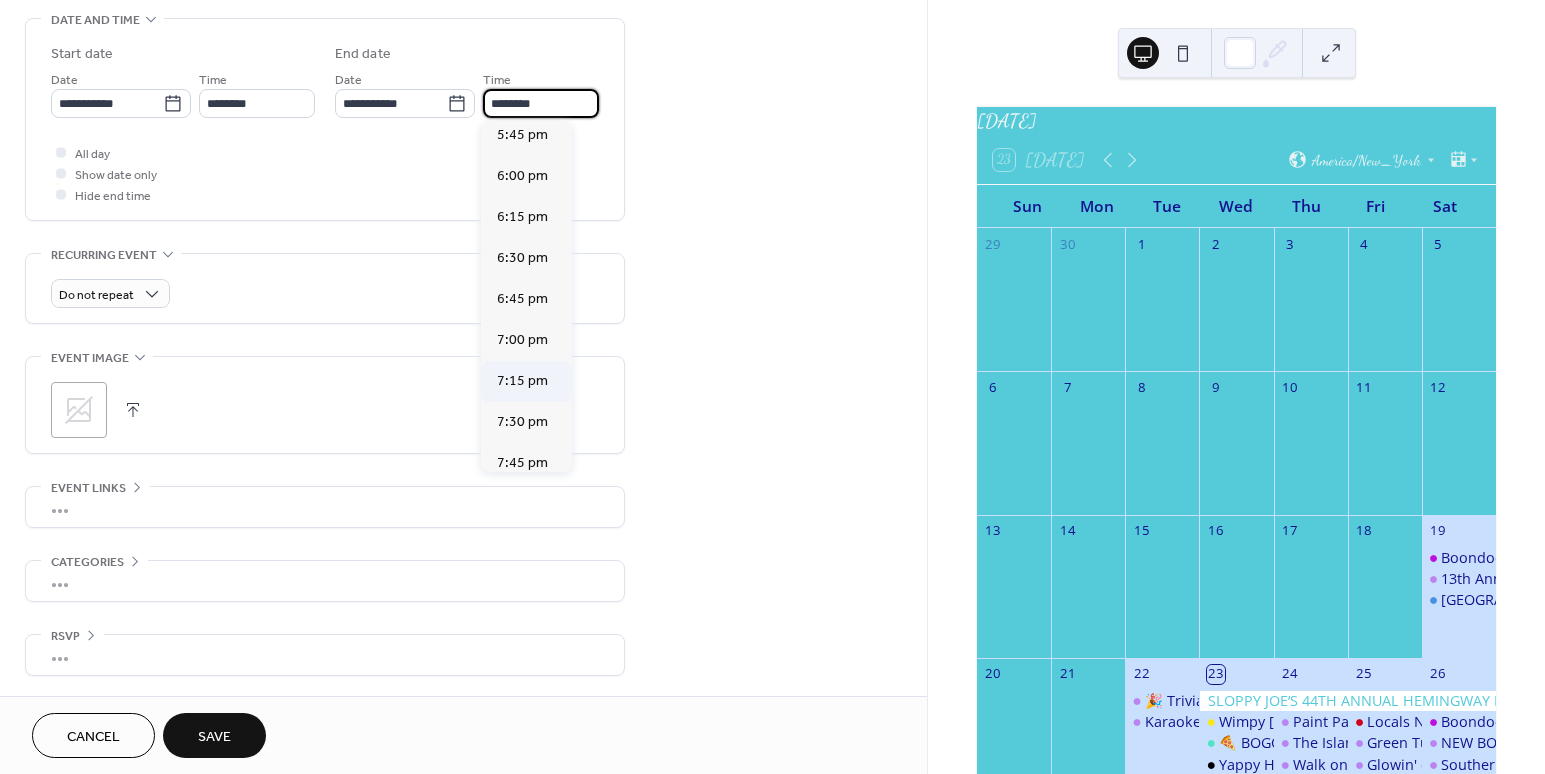 scroll, scrollTop: 1404, scrollLeft: 0, axis: vertical 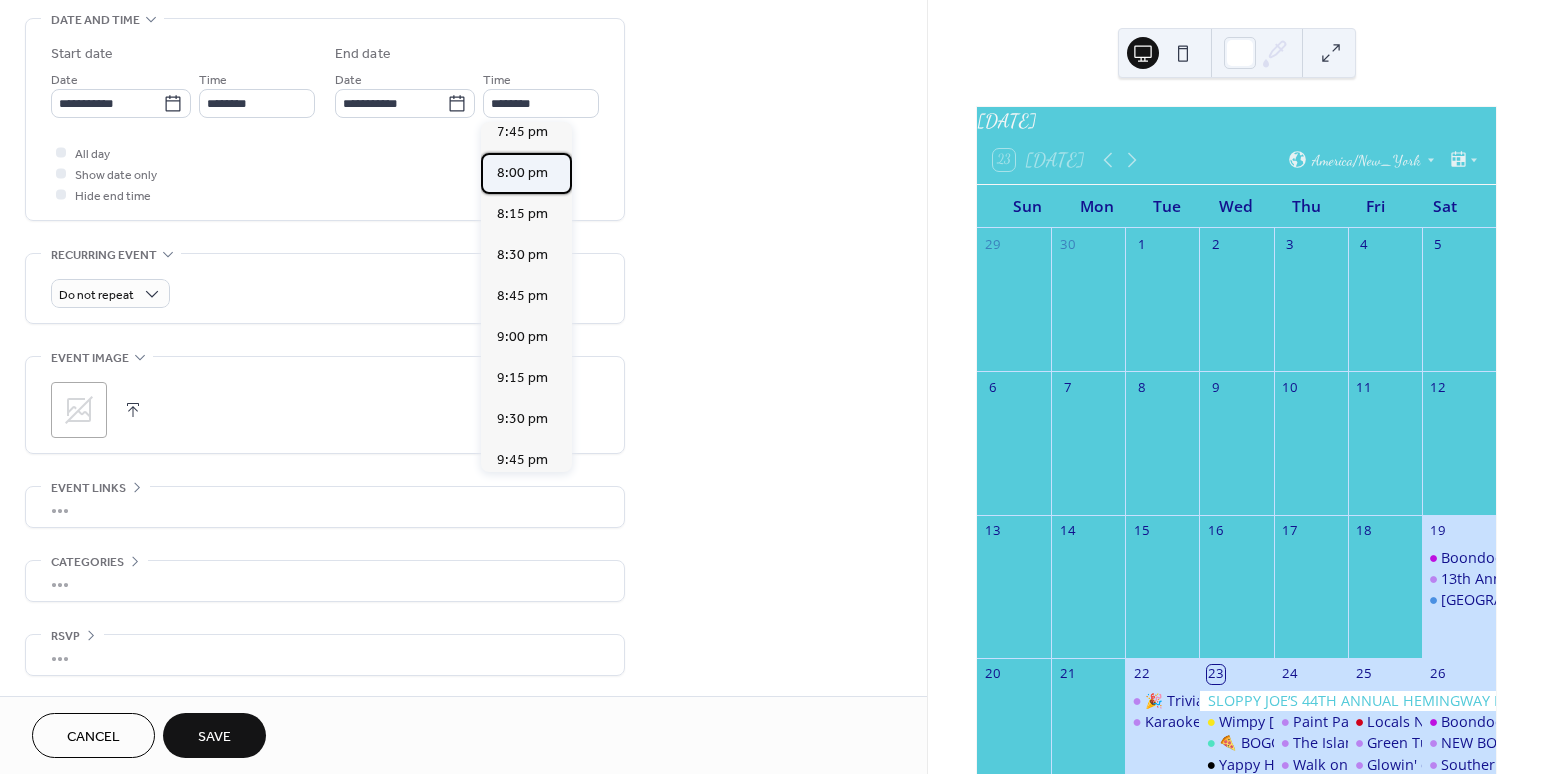 click on "8:00 pm" at bounding box center (522, 173) 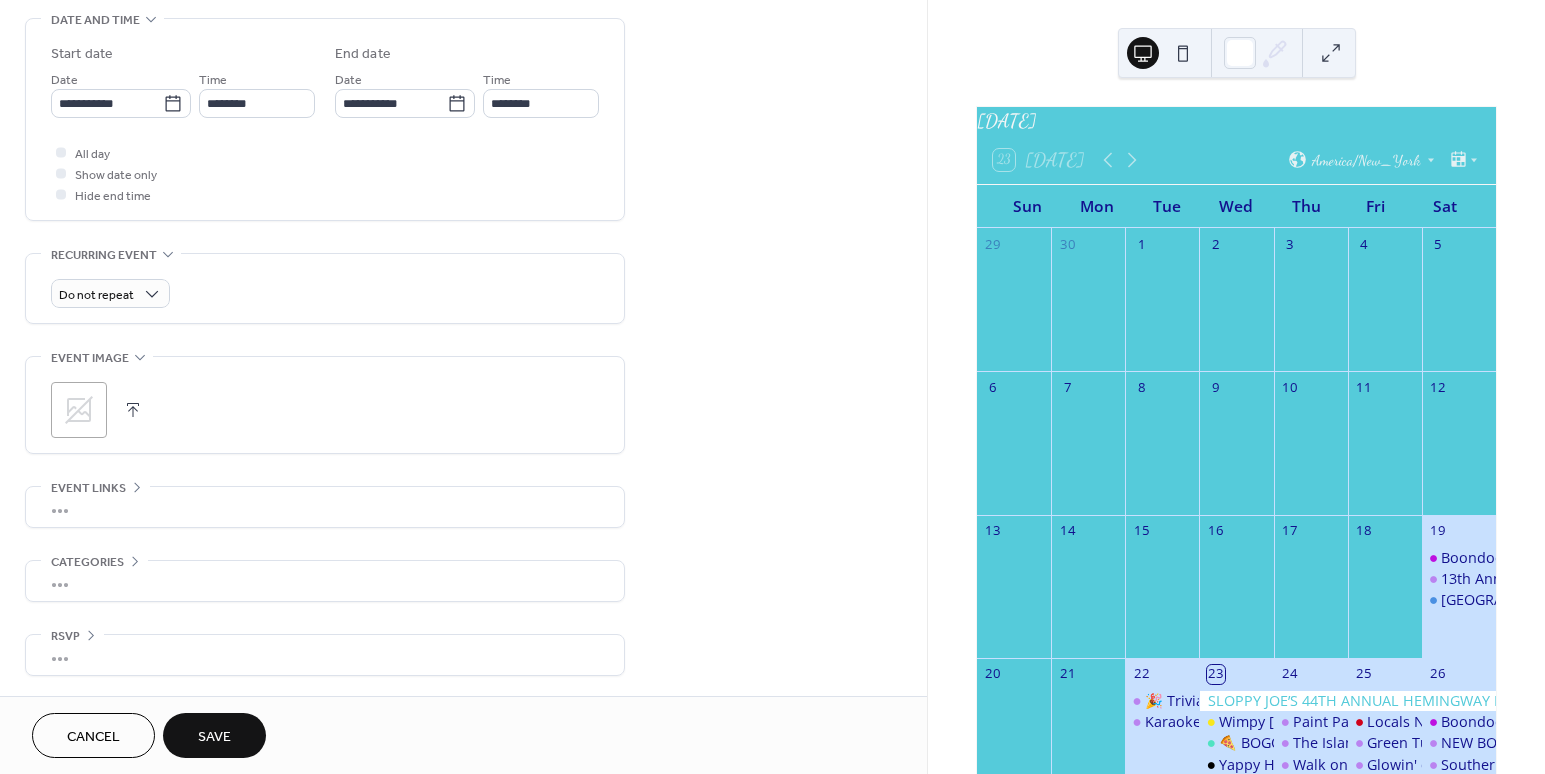type on "*******" 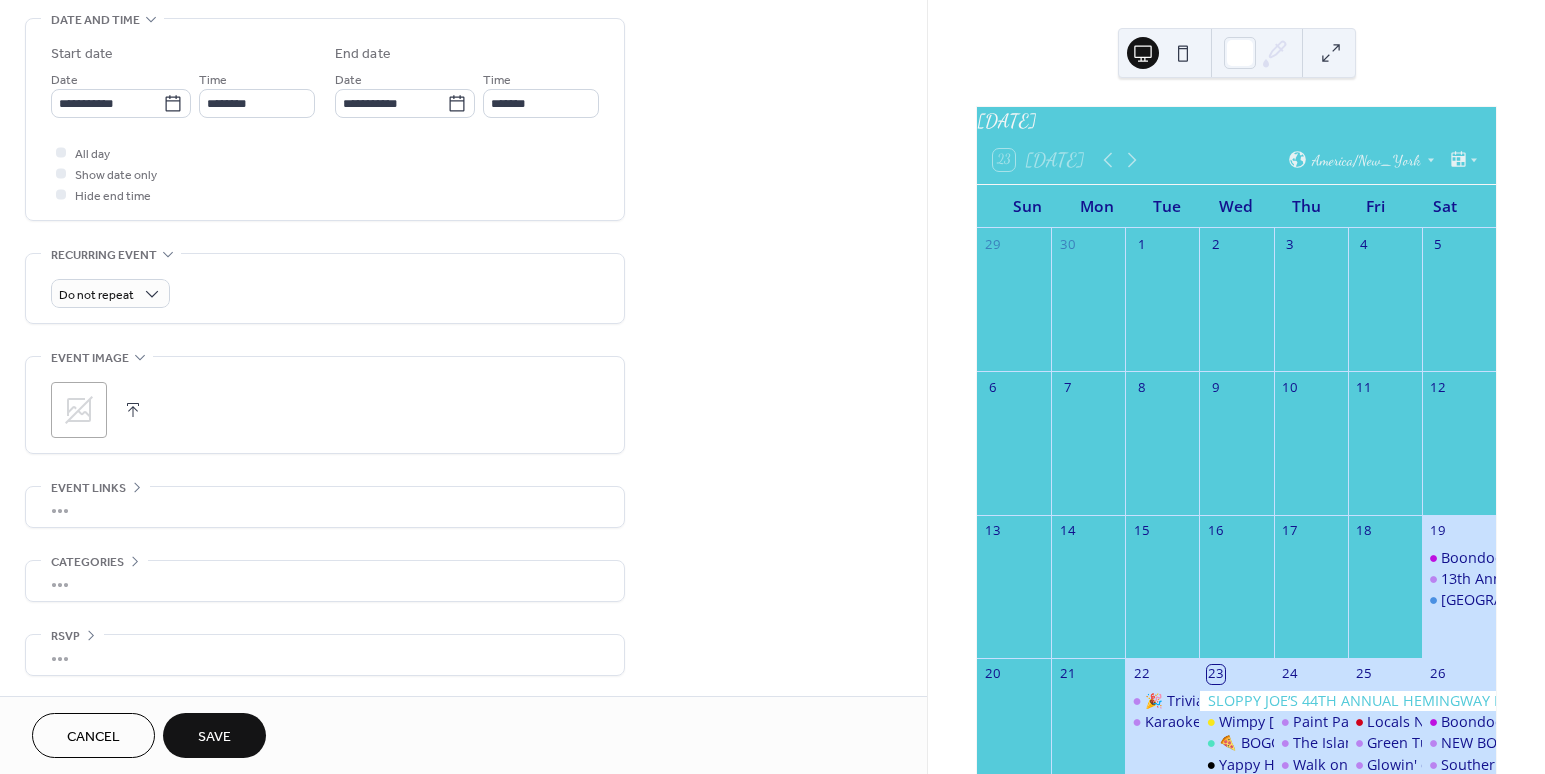 click at bounding box center [133, 410] 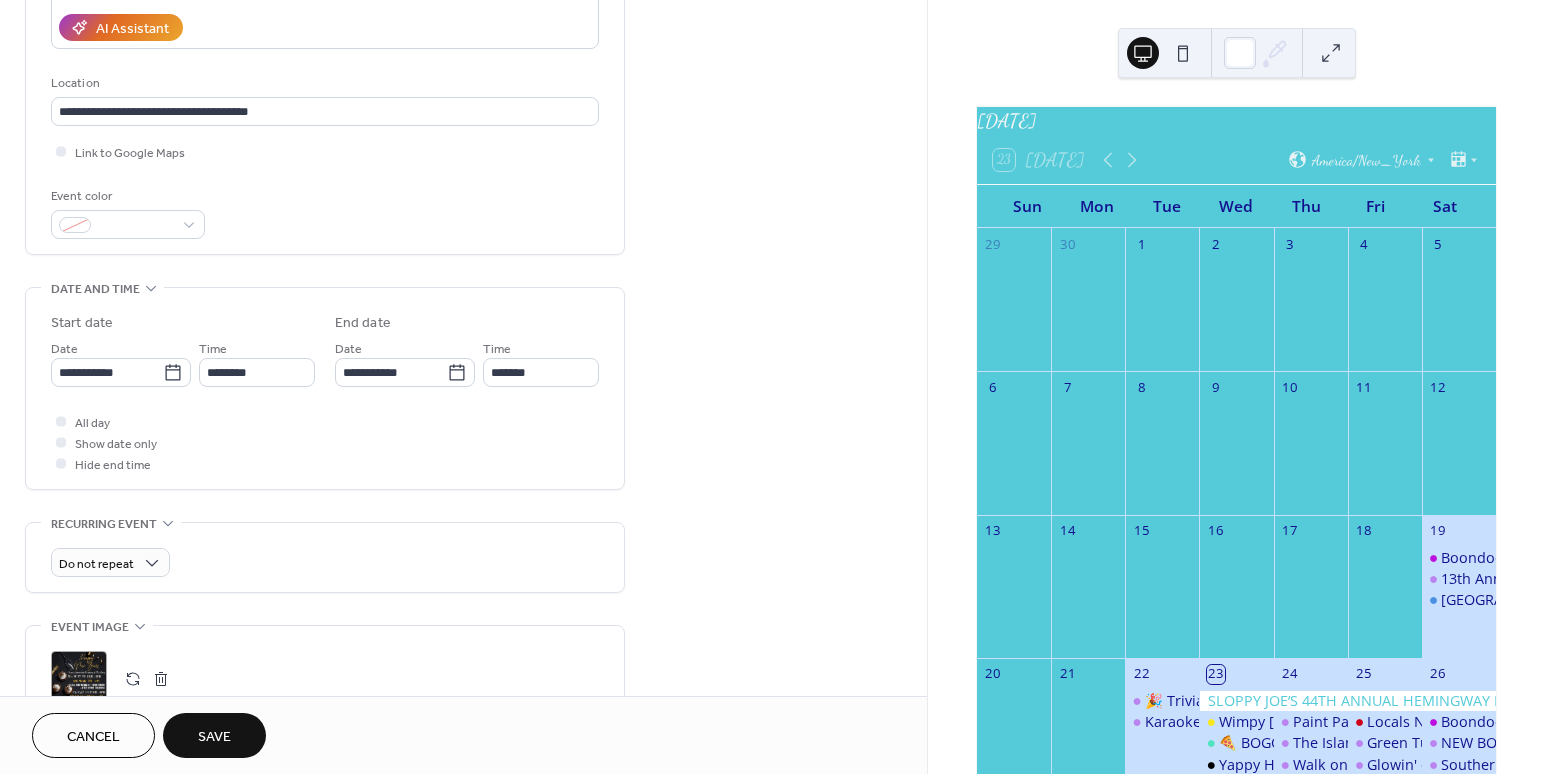 scroll, scrollTop: 639, scrollLeft: 0, axis: vertical 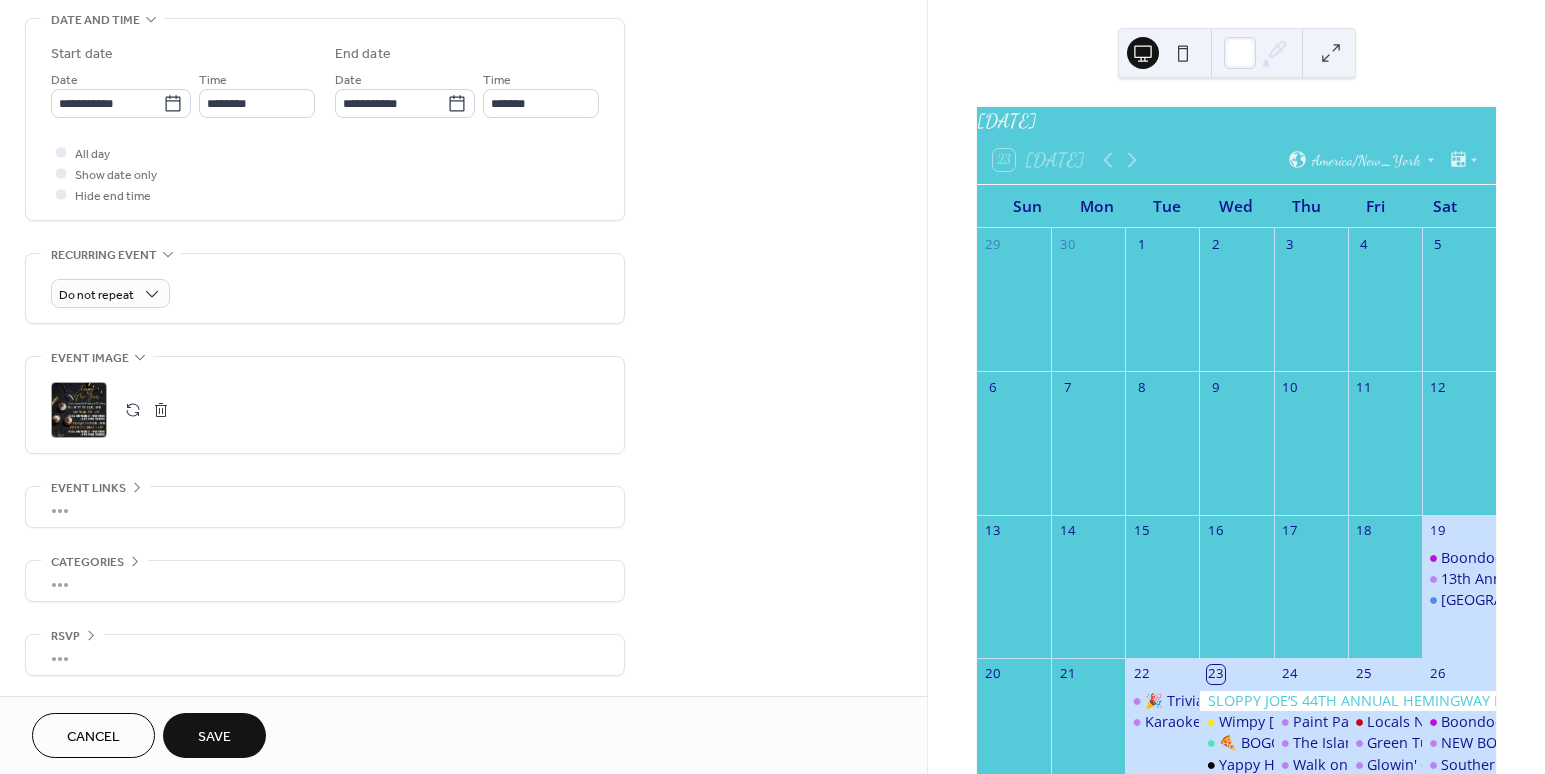 click on "Save" at bounding box center (214, 735) 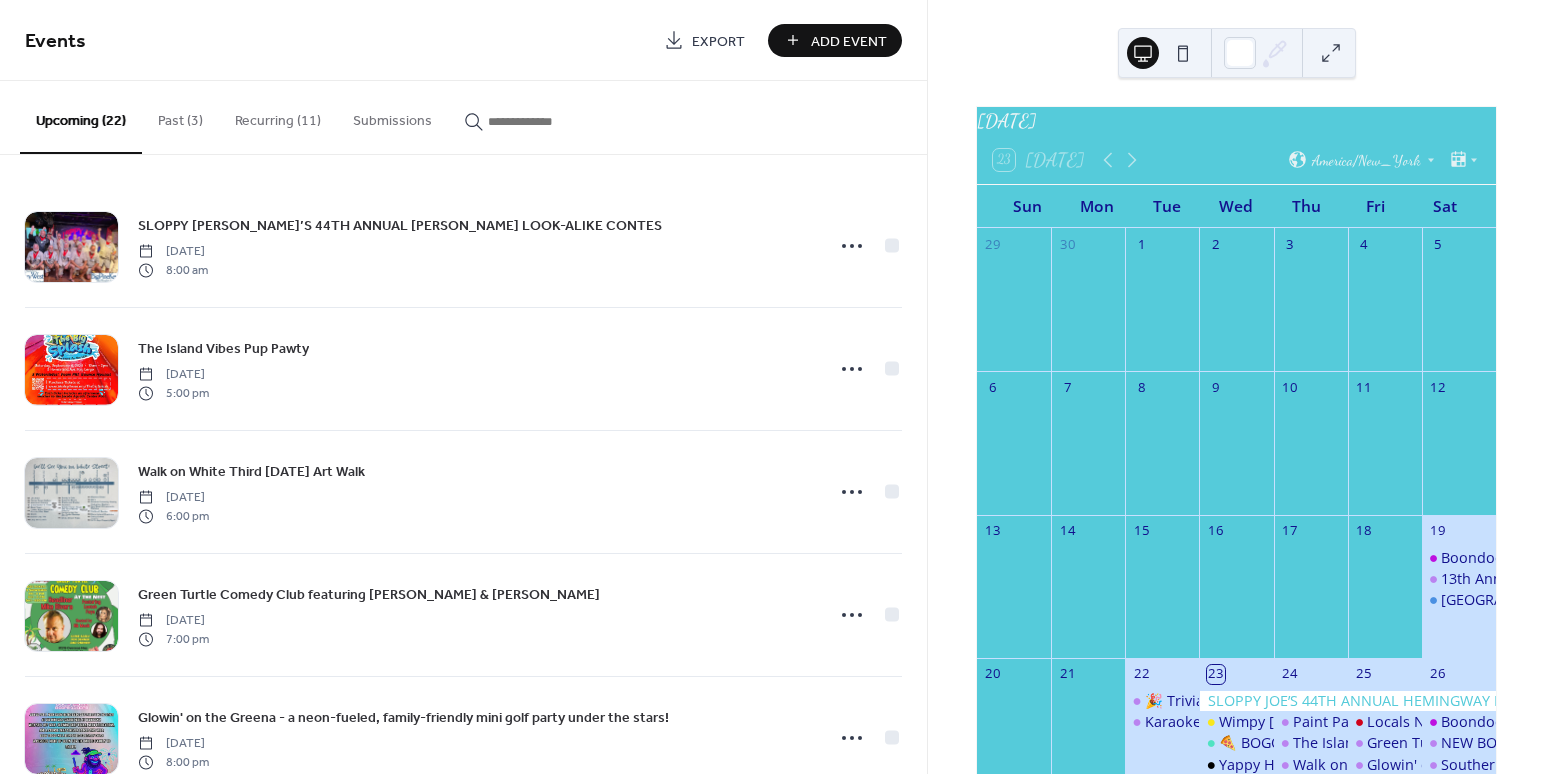 click on "Add Event" at bounding box center (849, 41) 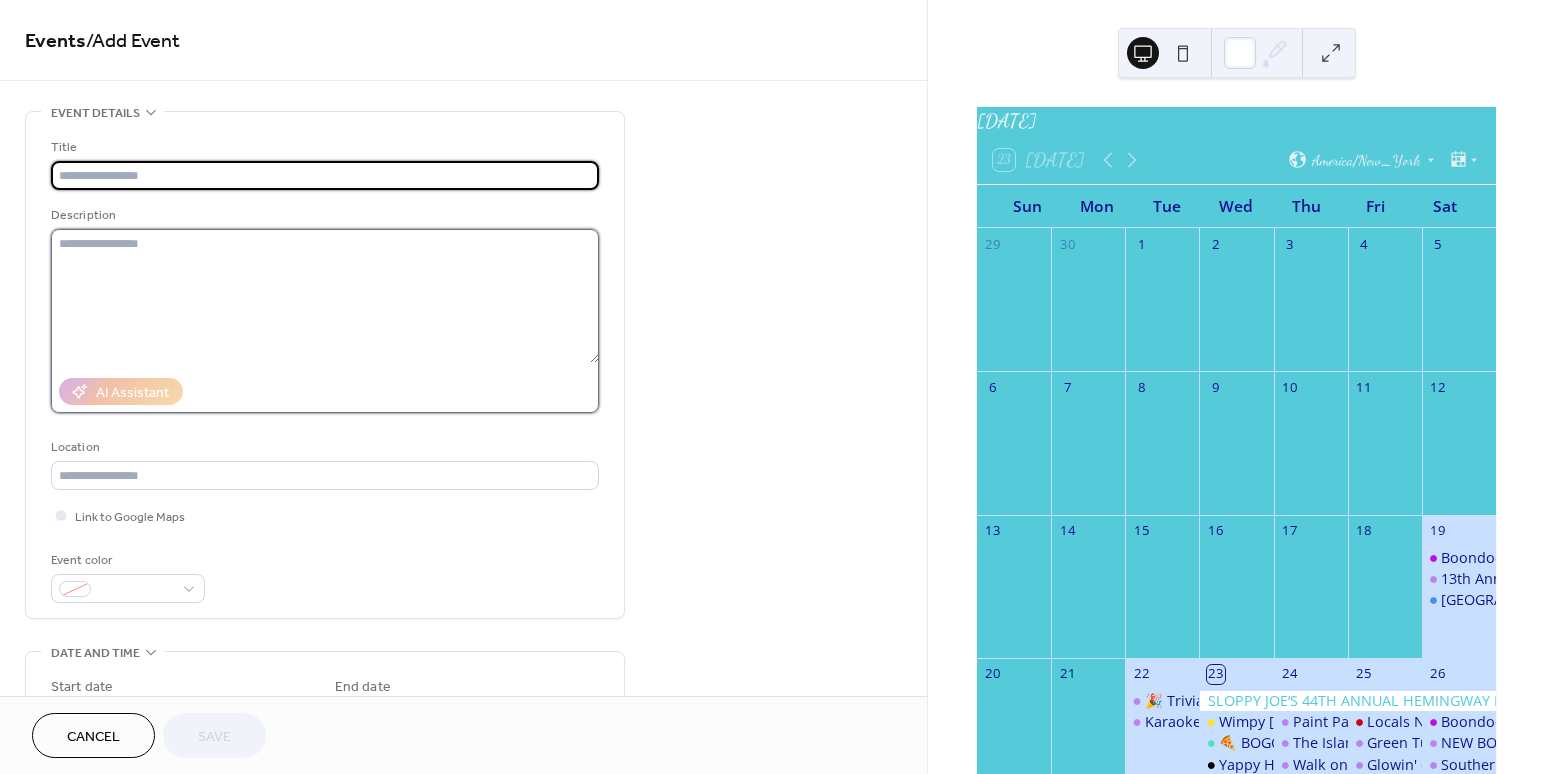 click at bounding box center (325, 296) 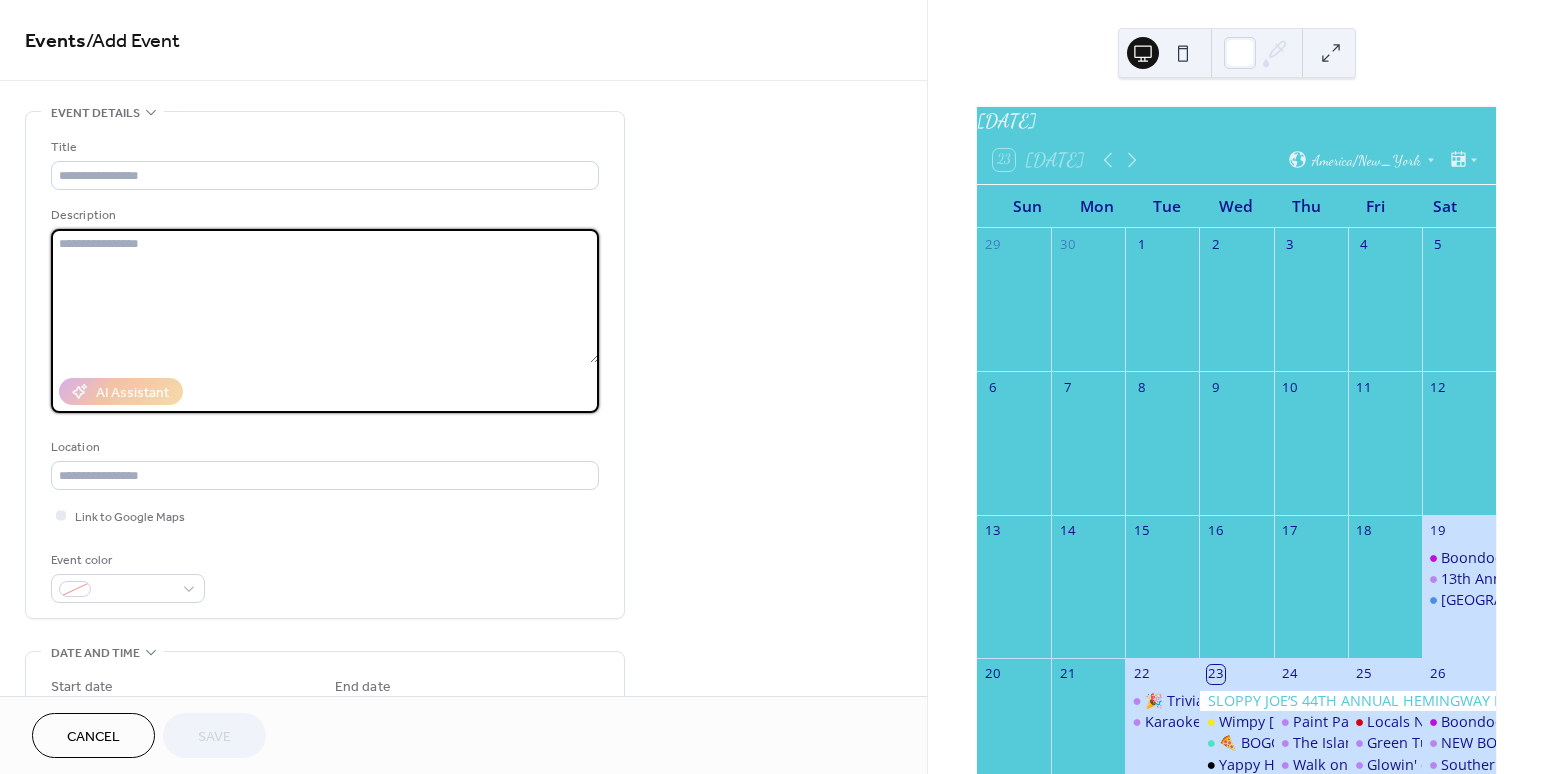paste on "**********" 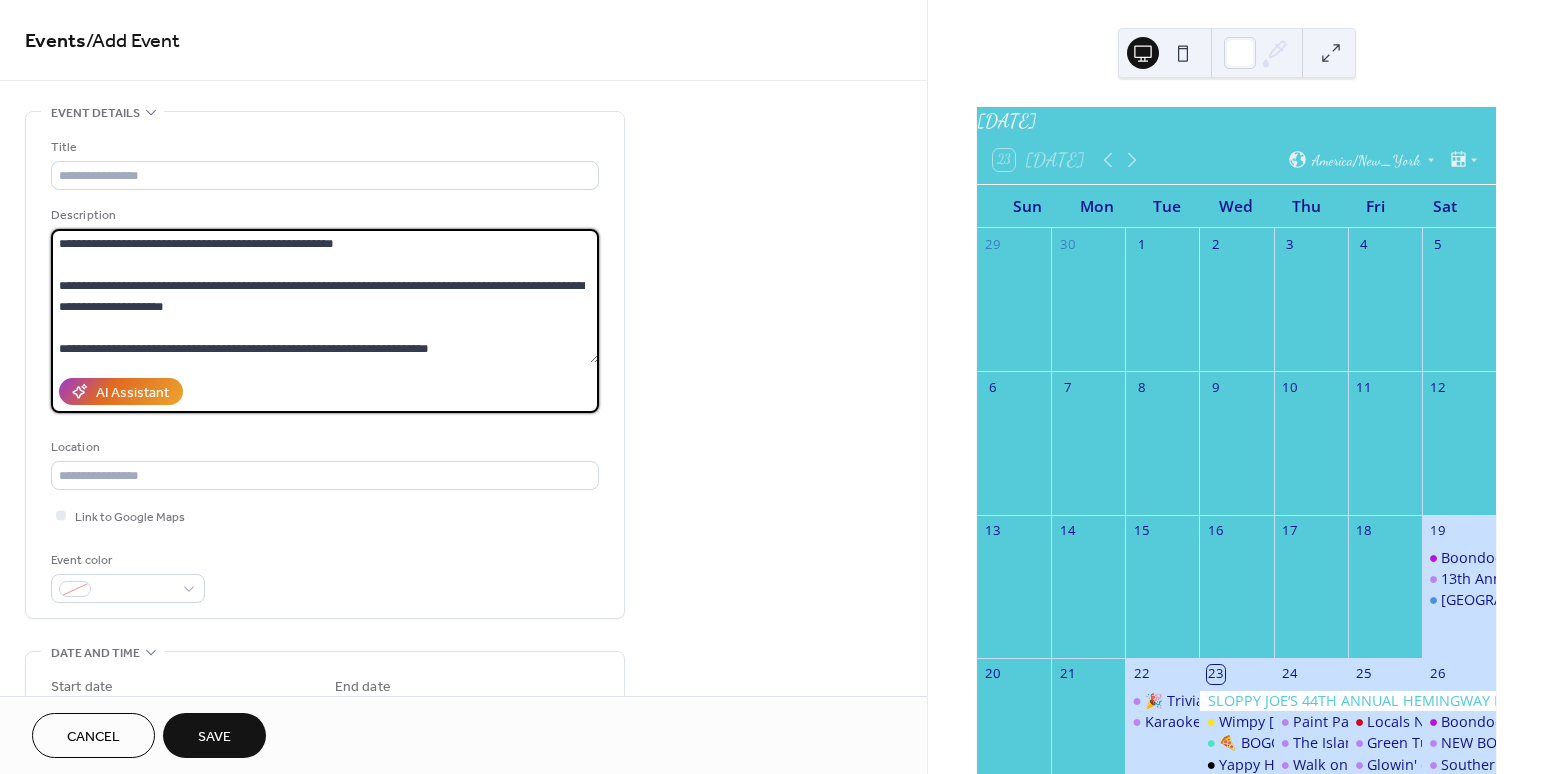 scroll, scrollTop: 0, scrollLeft: 0, axis: both 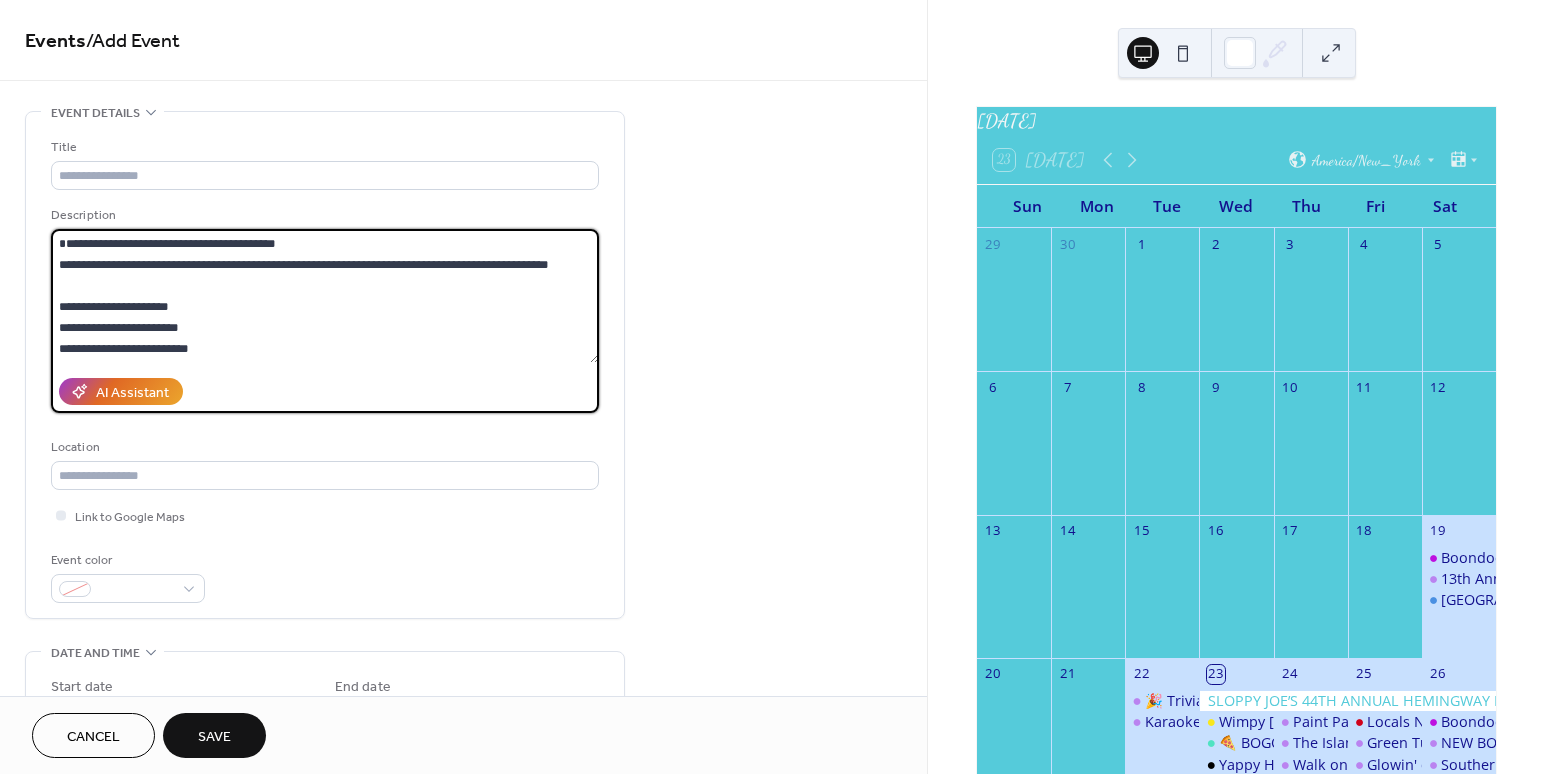 drag, startPoint x: 334, startPoint y: 271, endPoint x: 46, endPoint y: 261, distance: 288.17355 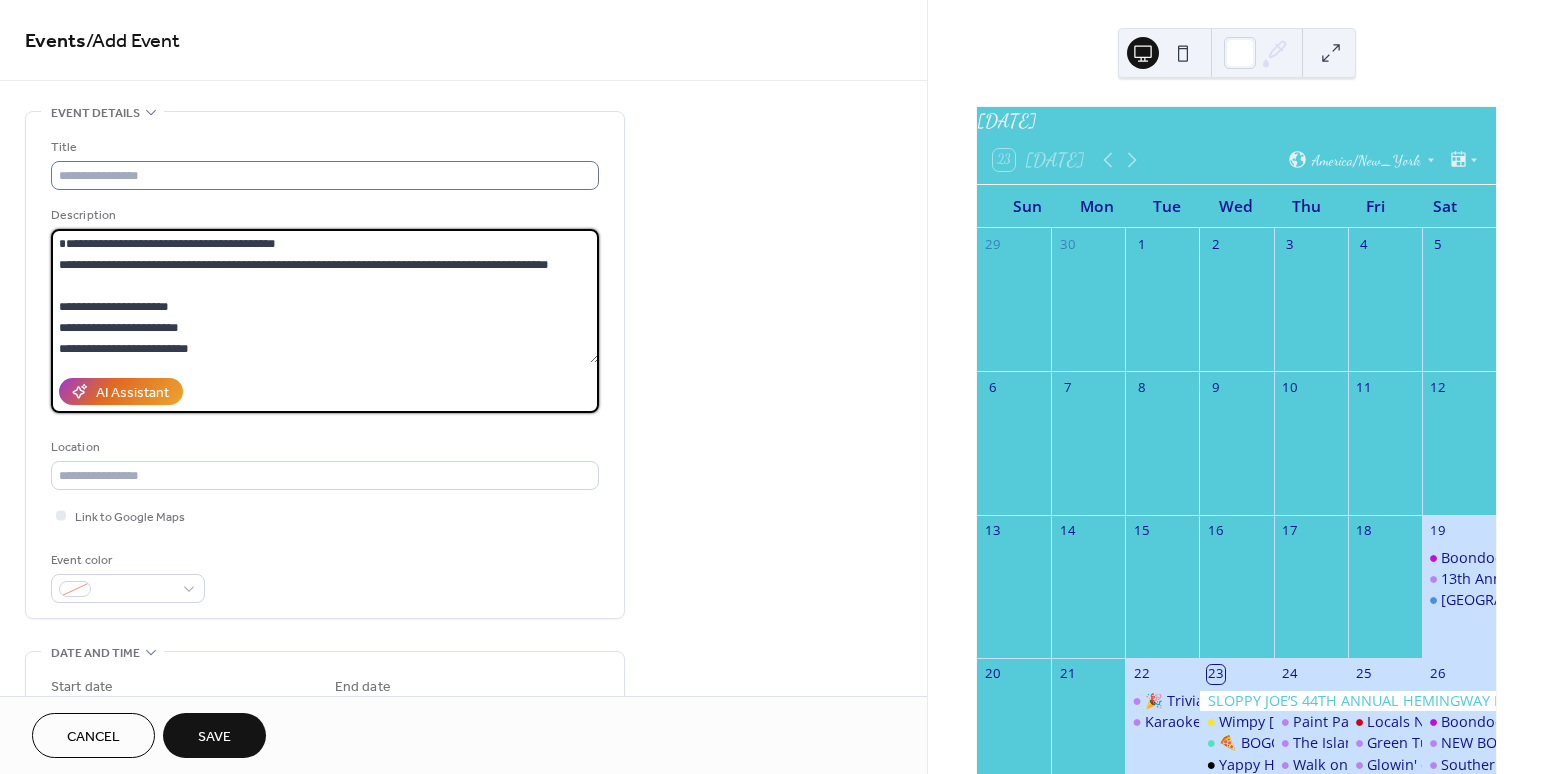 type on "**********" 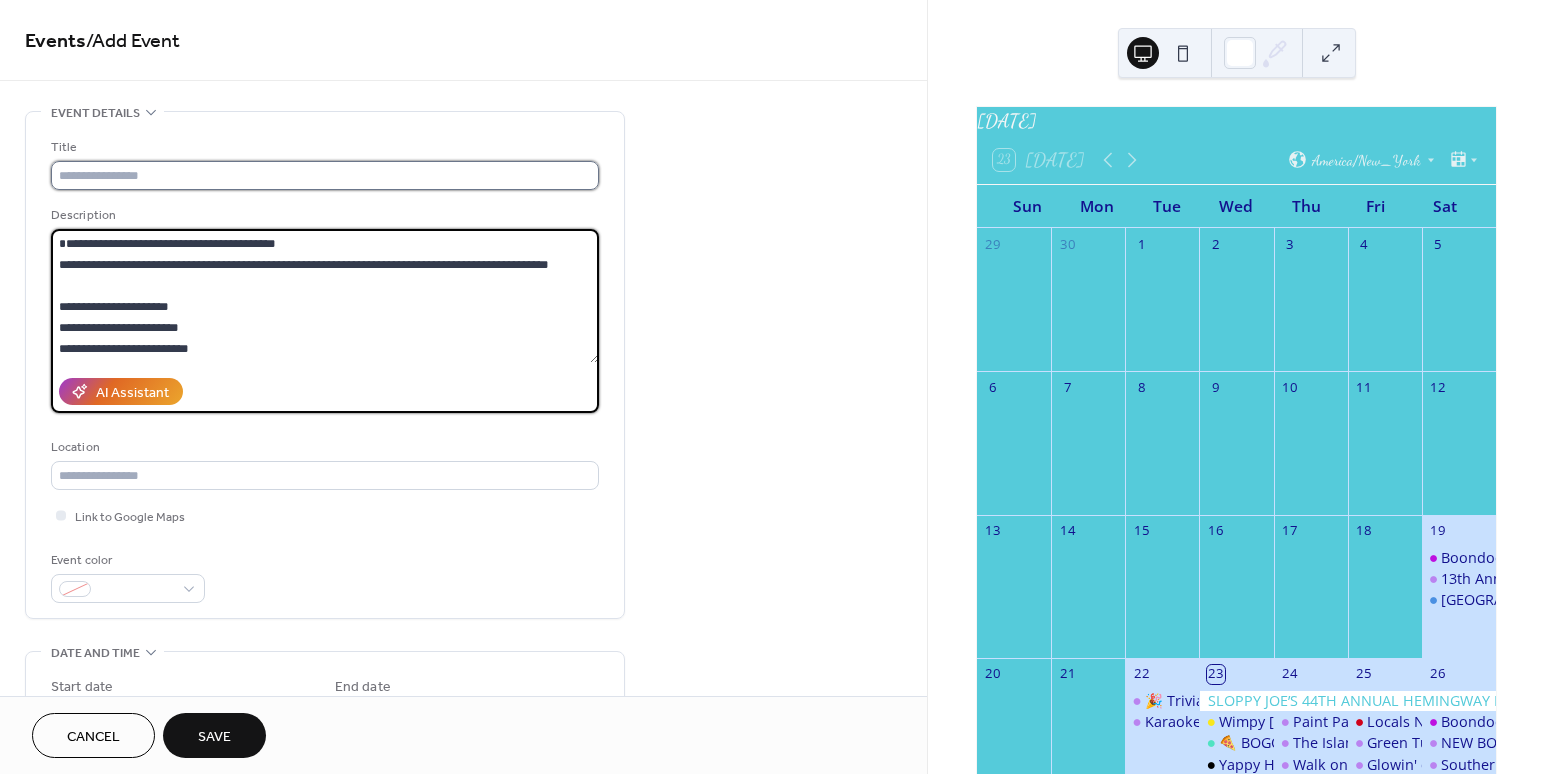 click at bounding box center [325, 175] 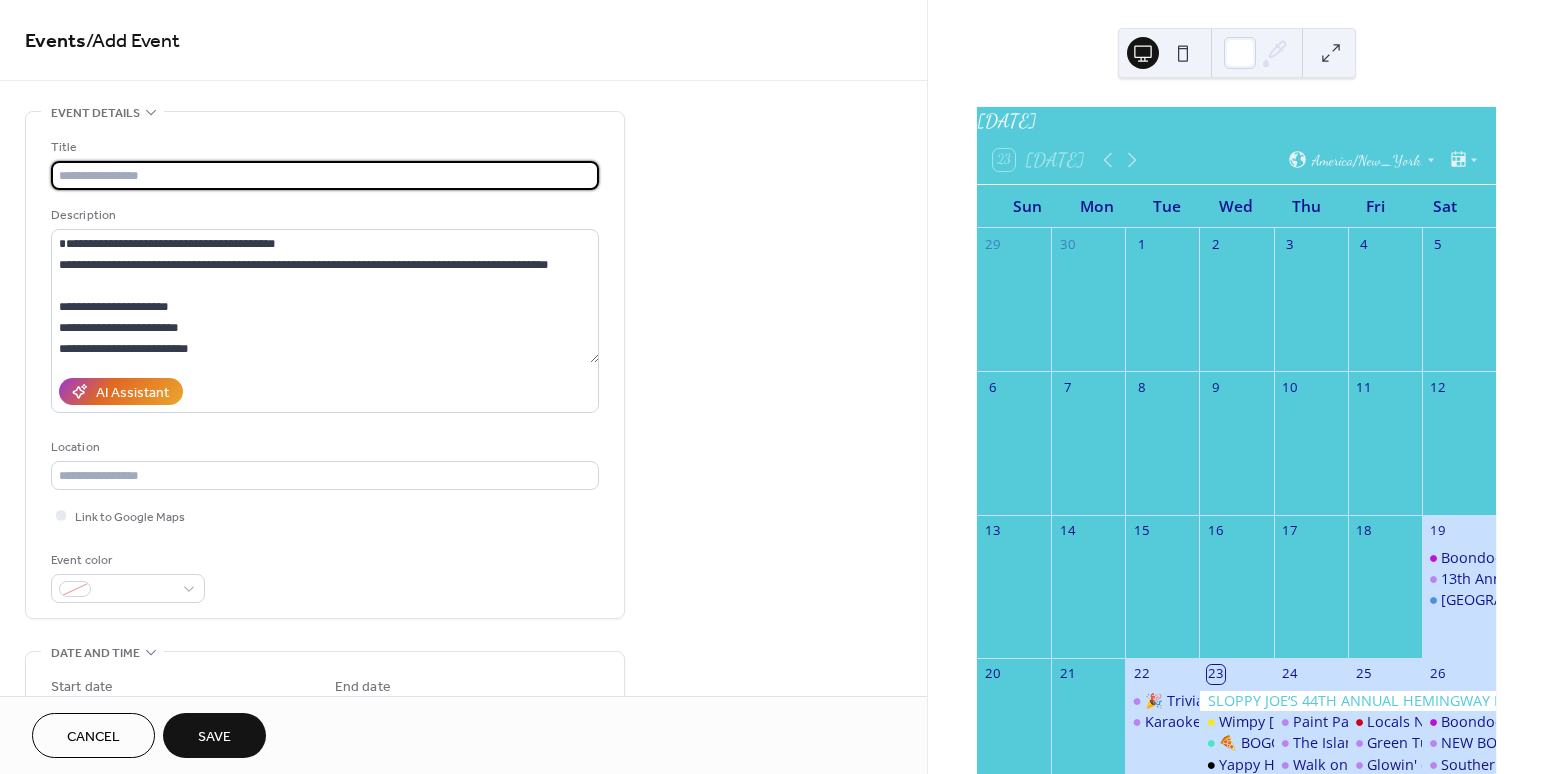 paste on "**********" 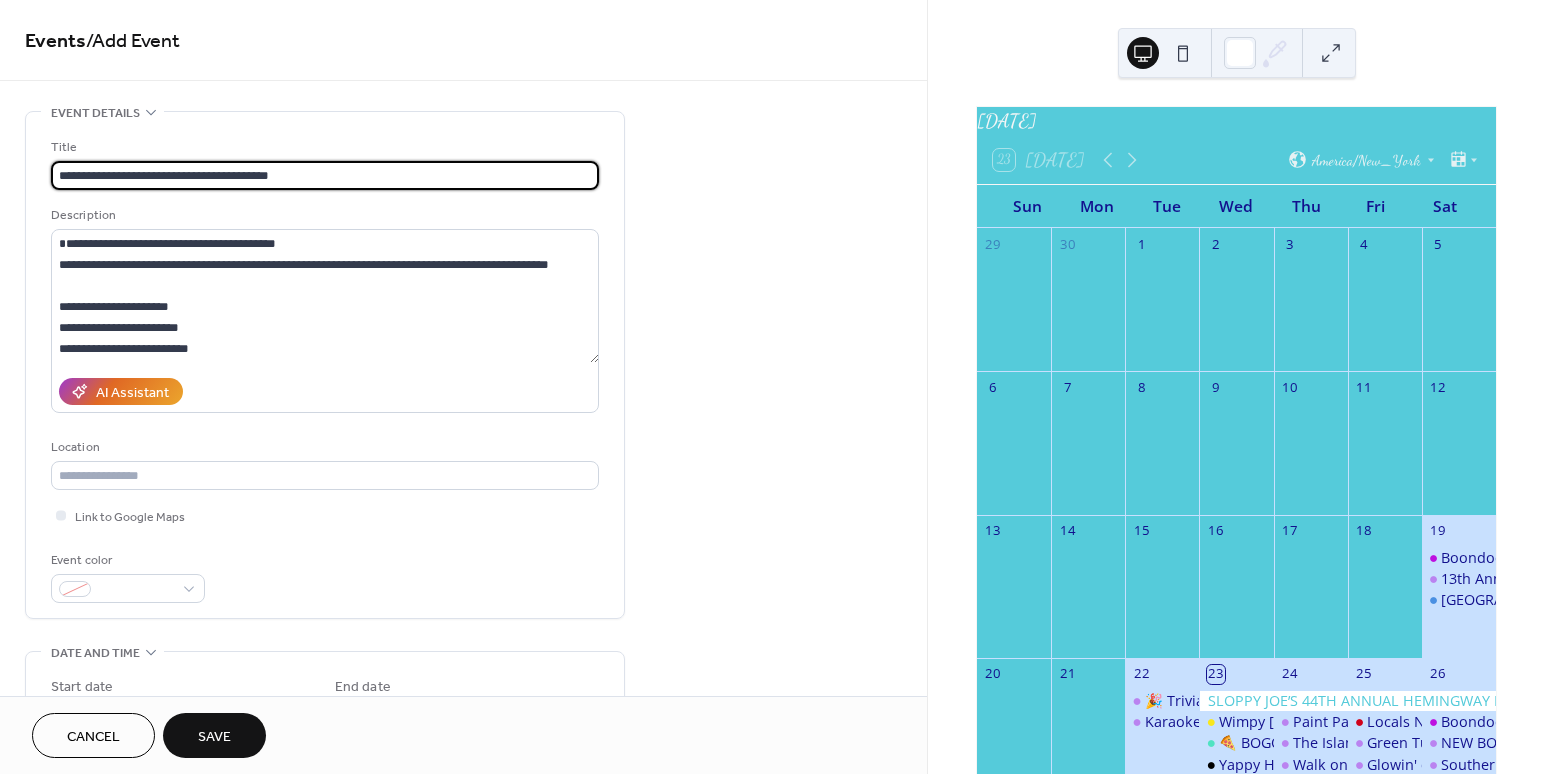 type on "**********" 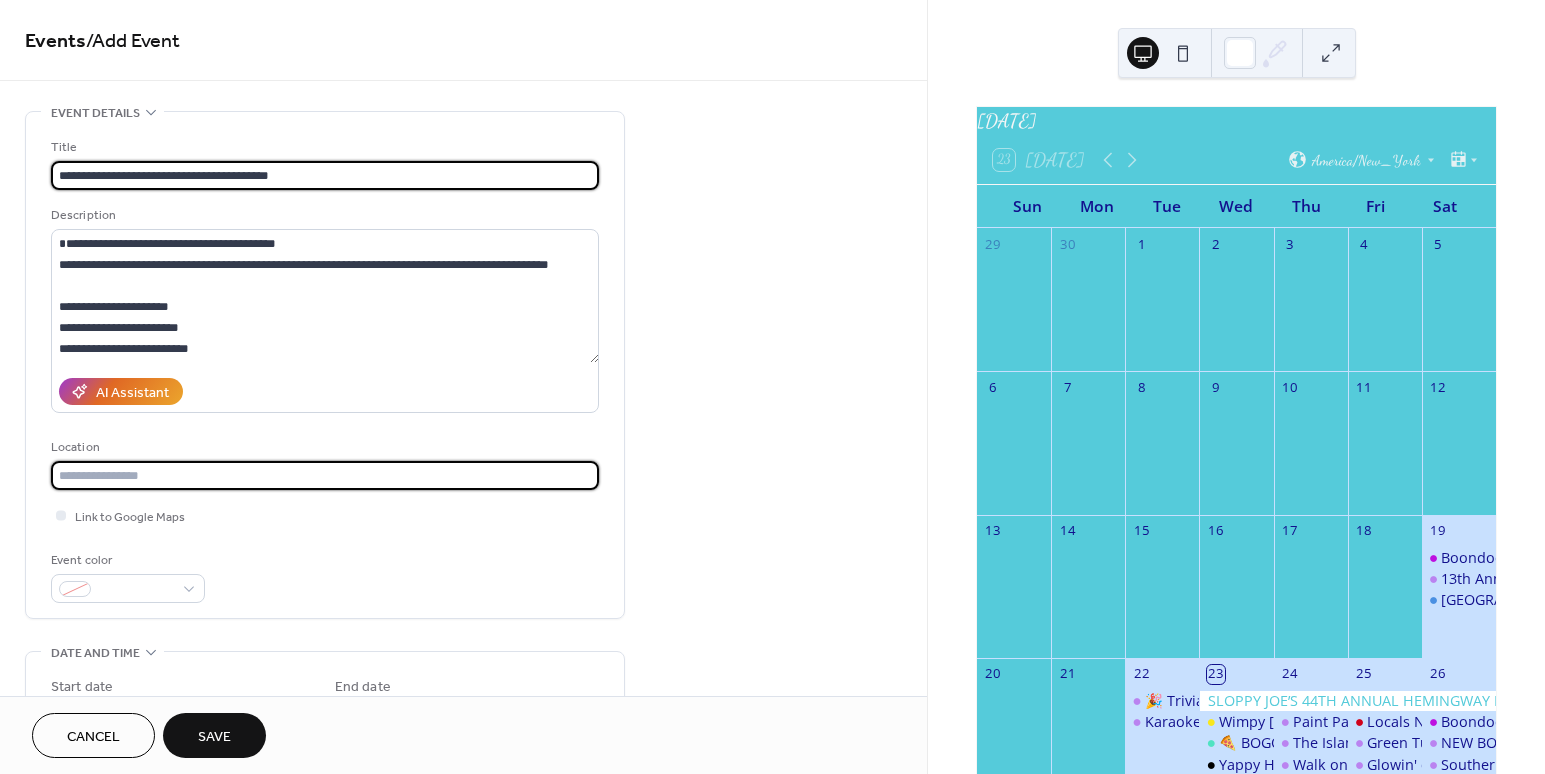 click at bounding box center [325, 475] 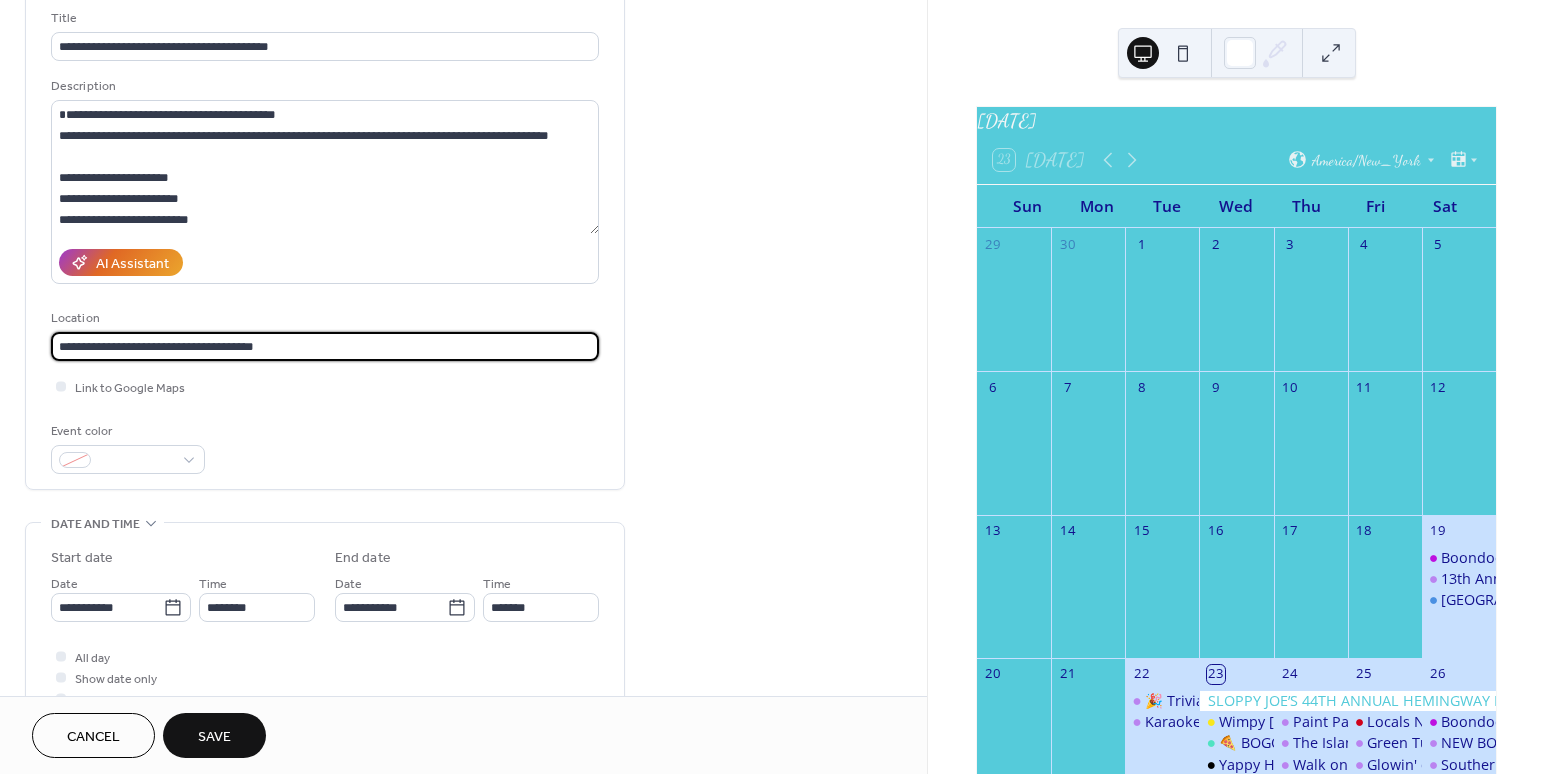 scroll, scrollTop: 133, scrollLeft: 0, axis: vertical 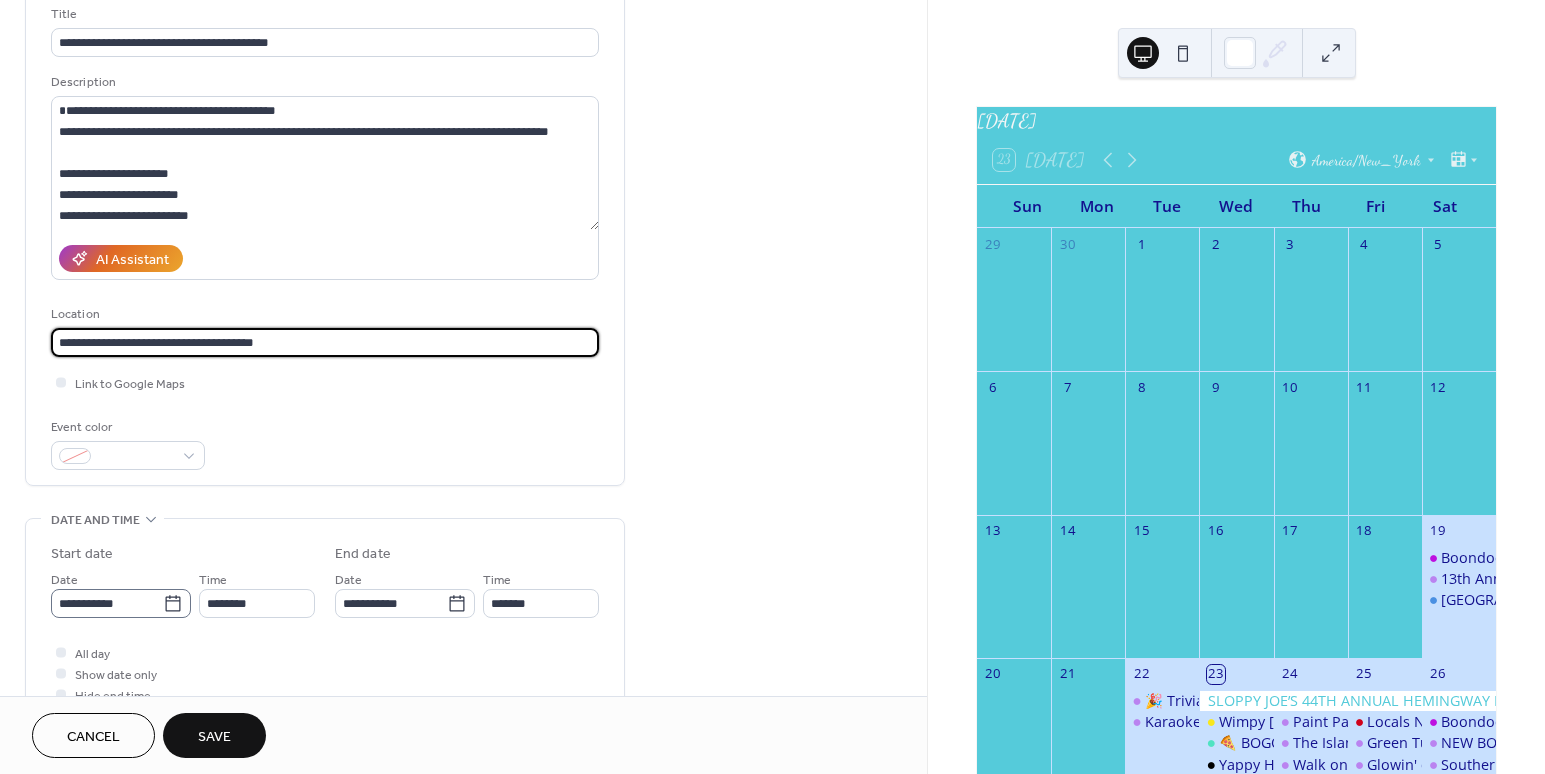 type on "**********" 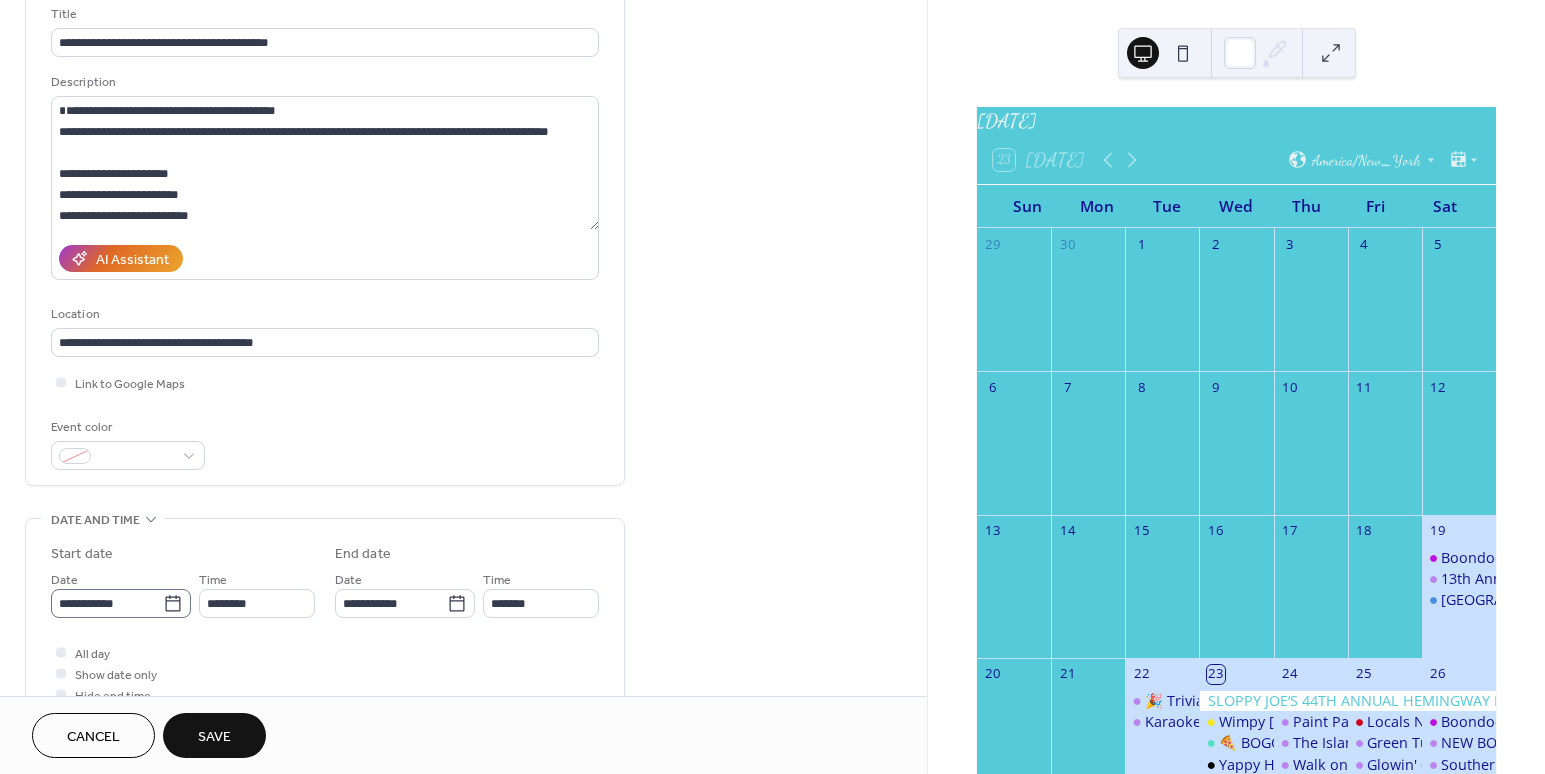 click 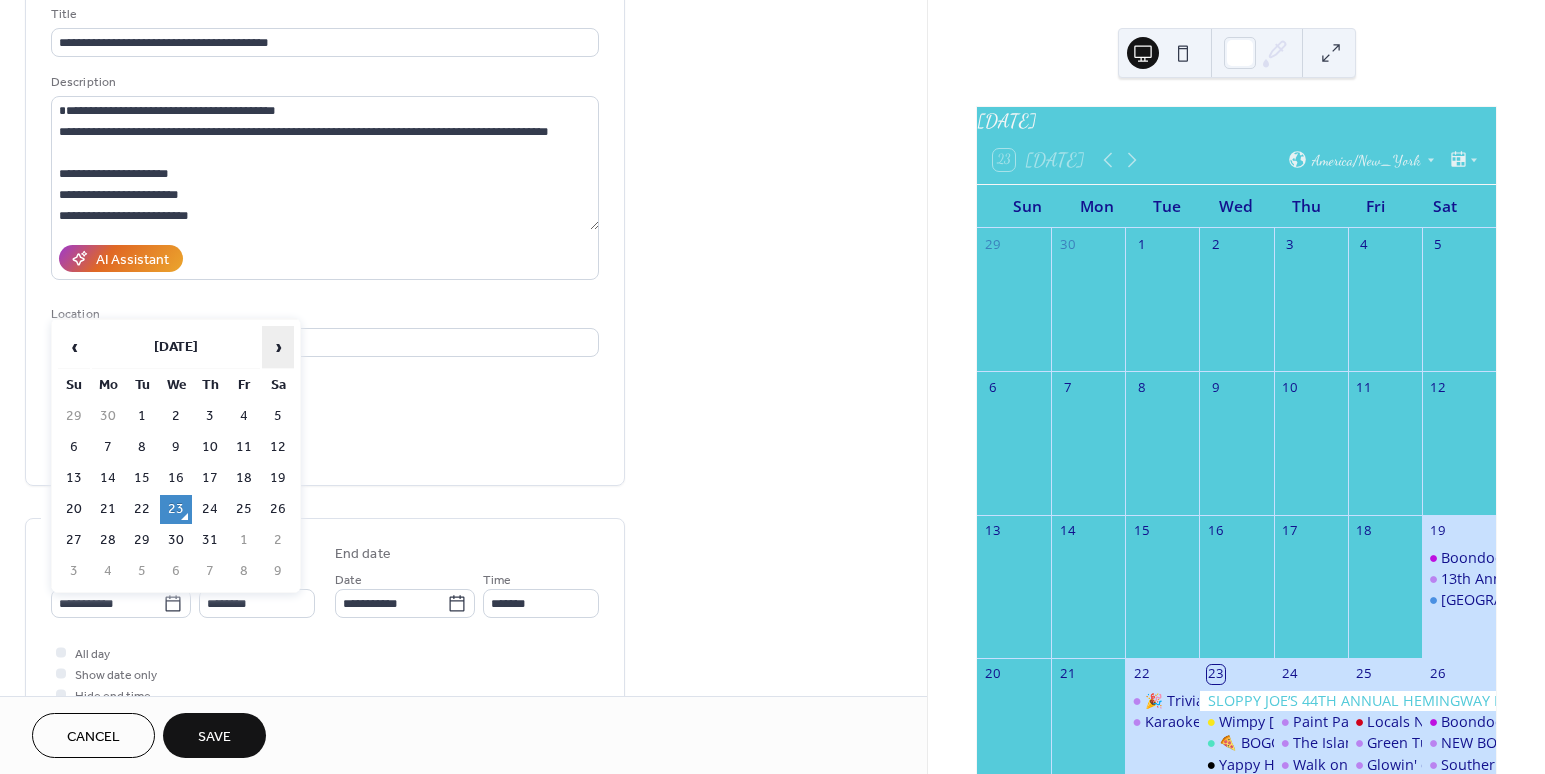 click on "›" at bounding box center [278, 347] 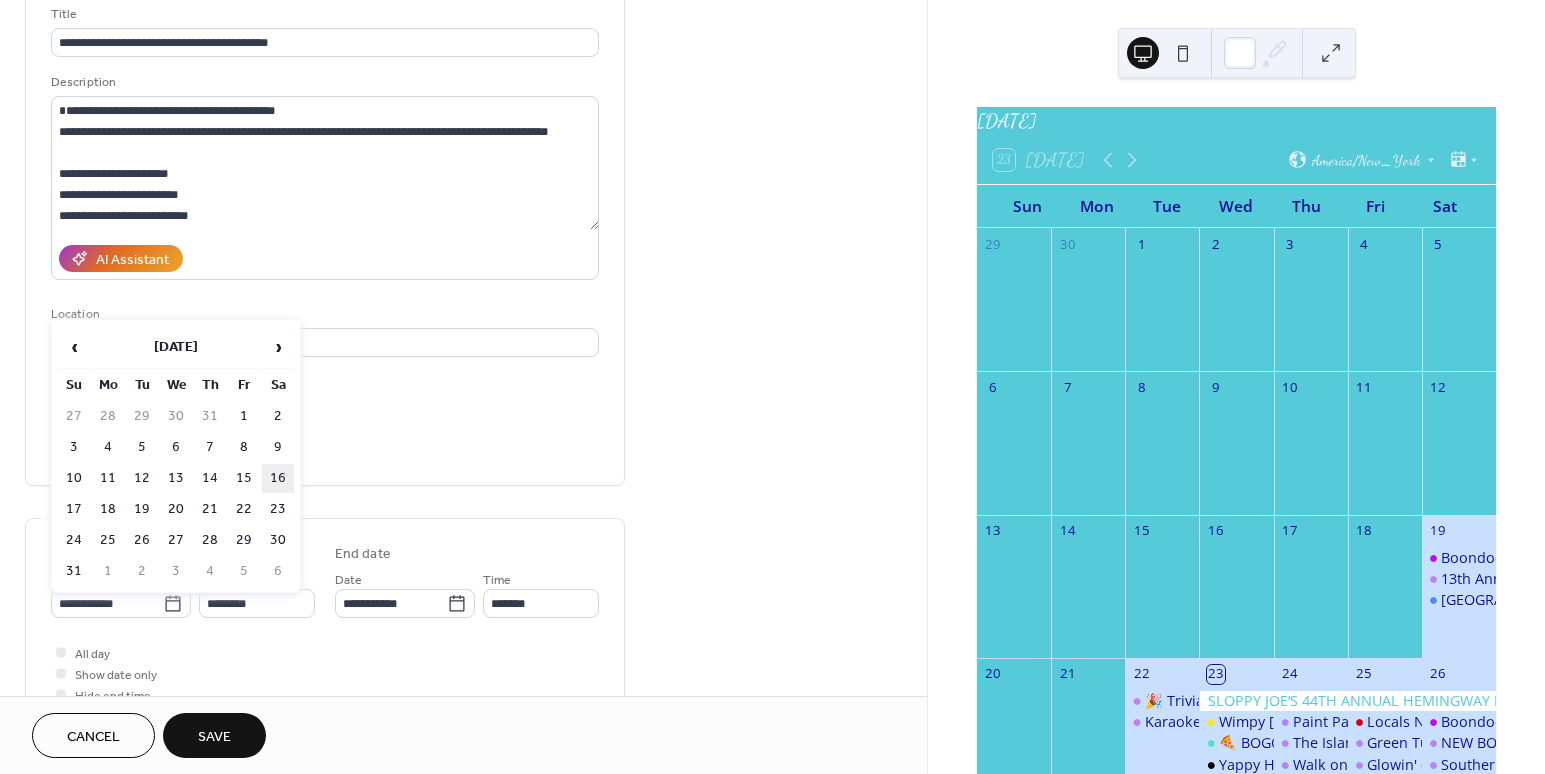 click on "16" at bounding box center (278, 478) 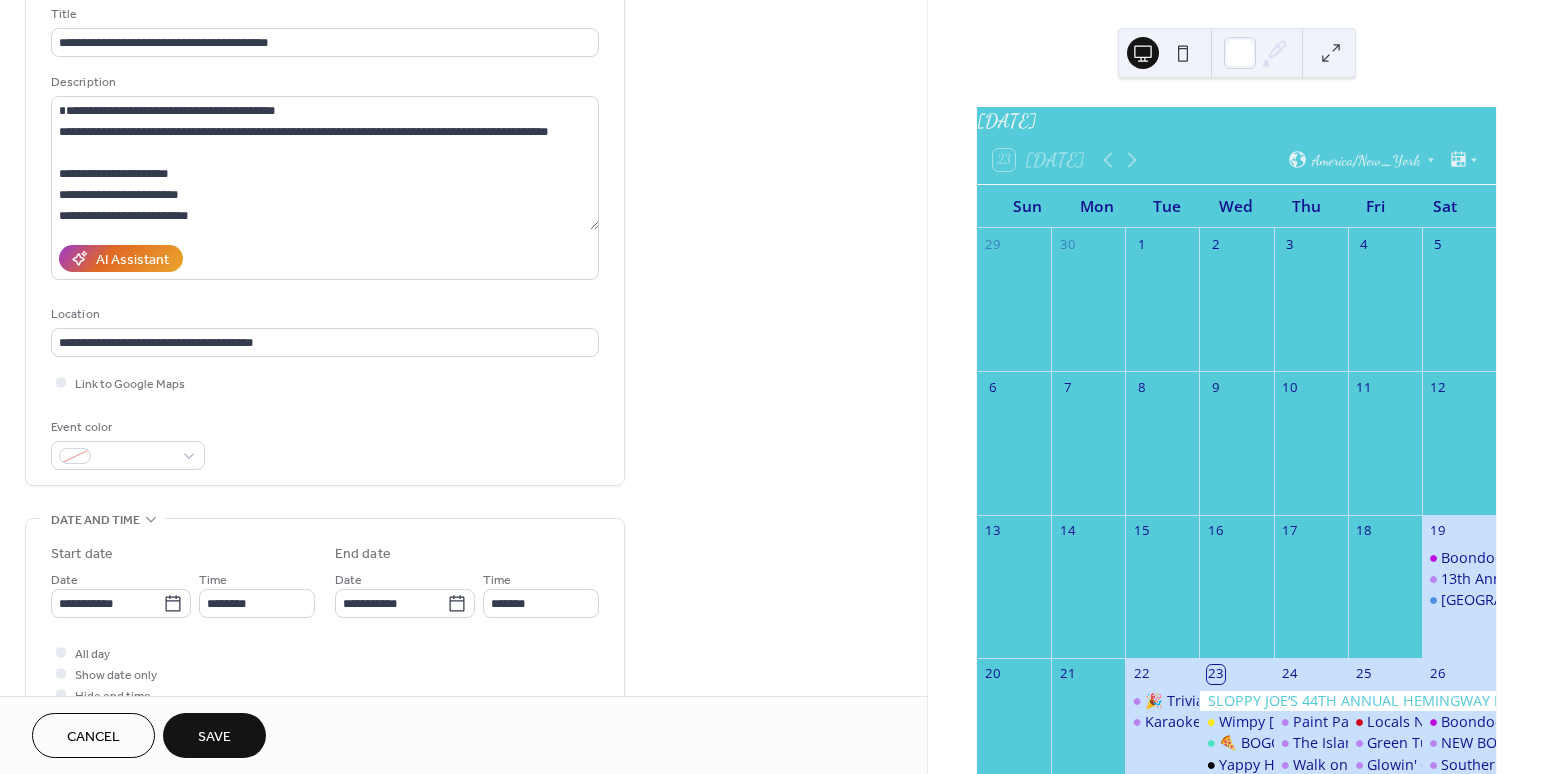 type on "**********" 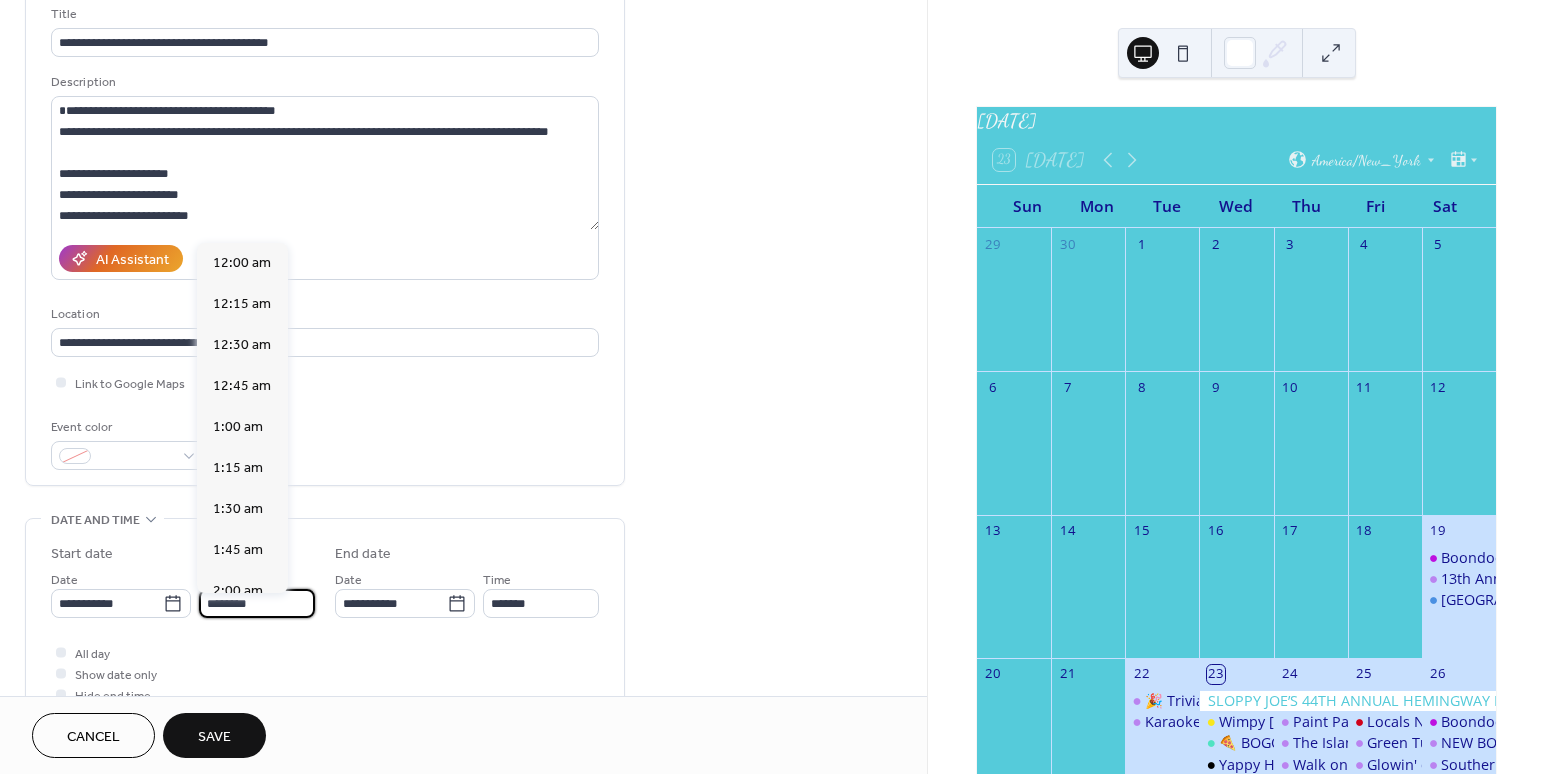 click on "********" at bounding box center (257, 603) 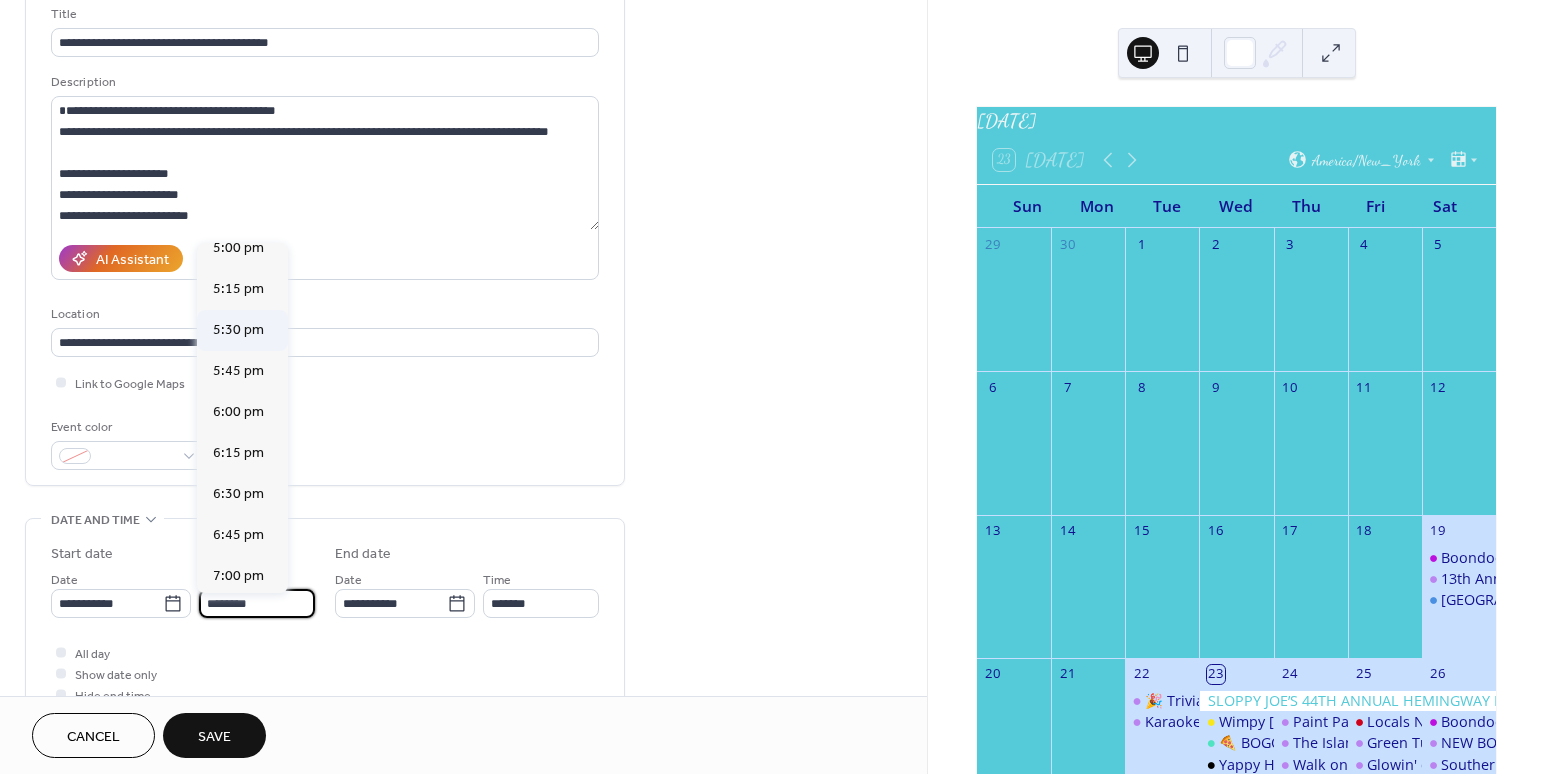 scroll, scrollTop: 2971, scrollLeft: 0, axis: vertical 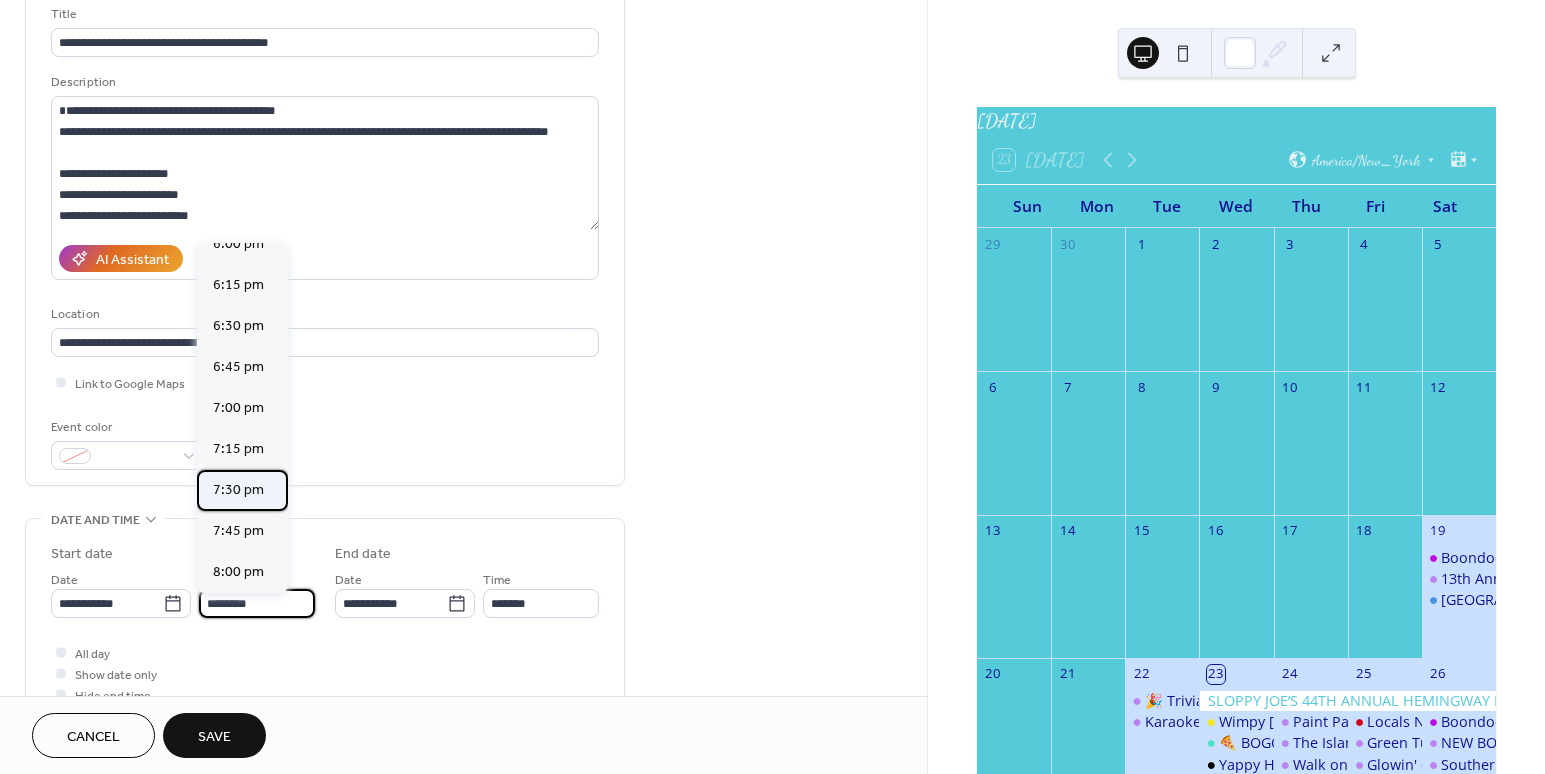 click on "7:30 pm" at bounding box center [238, 490] 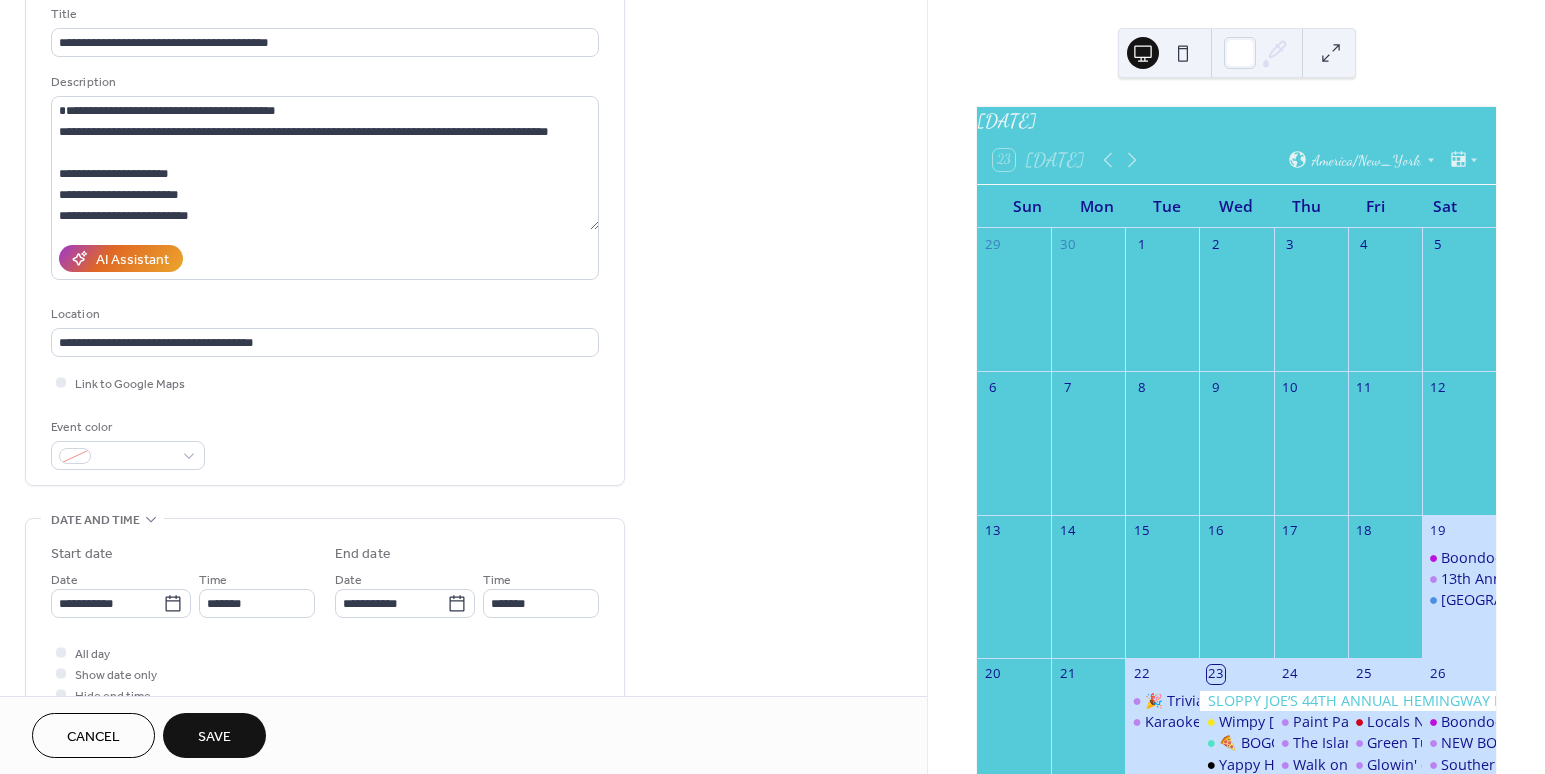type on "*******" 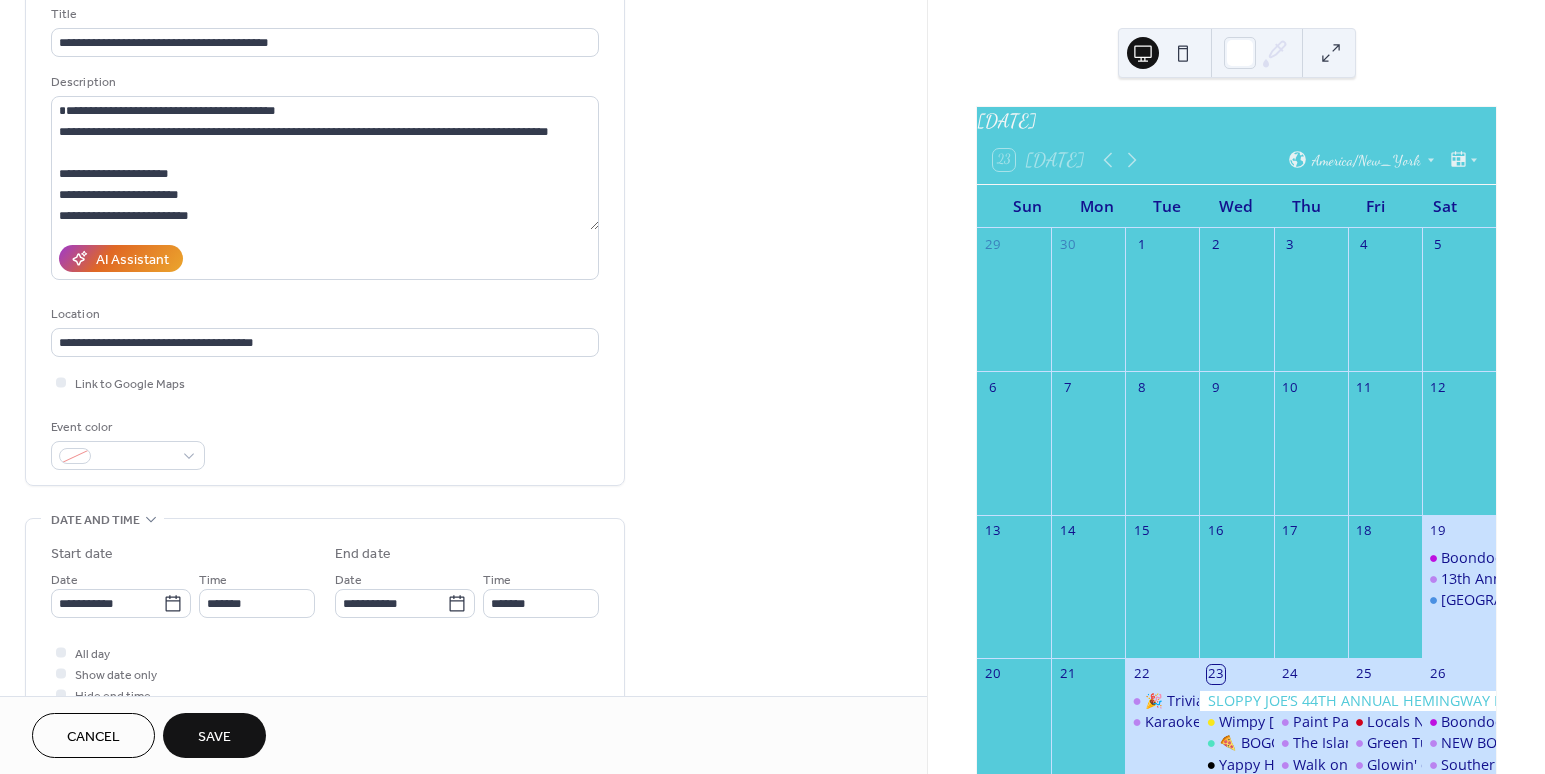 type on "*******" 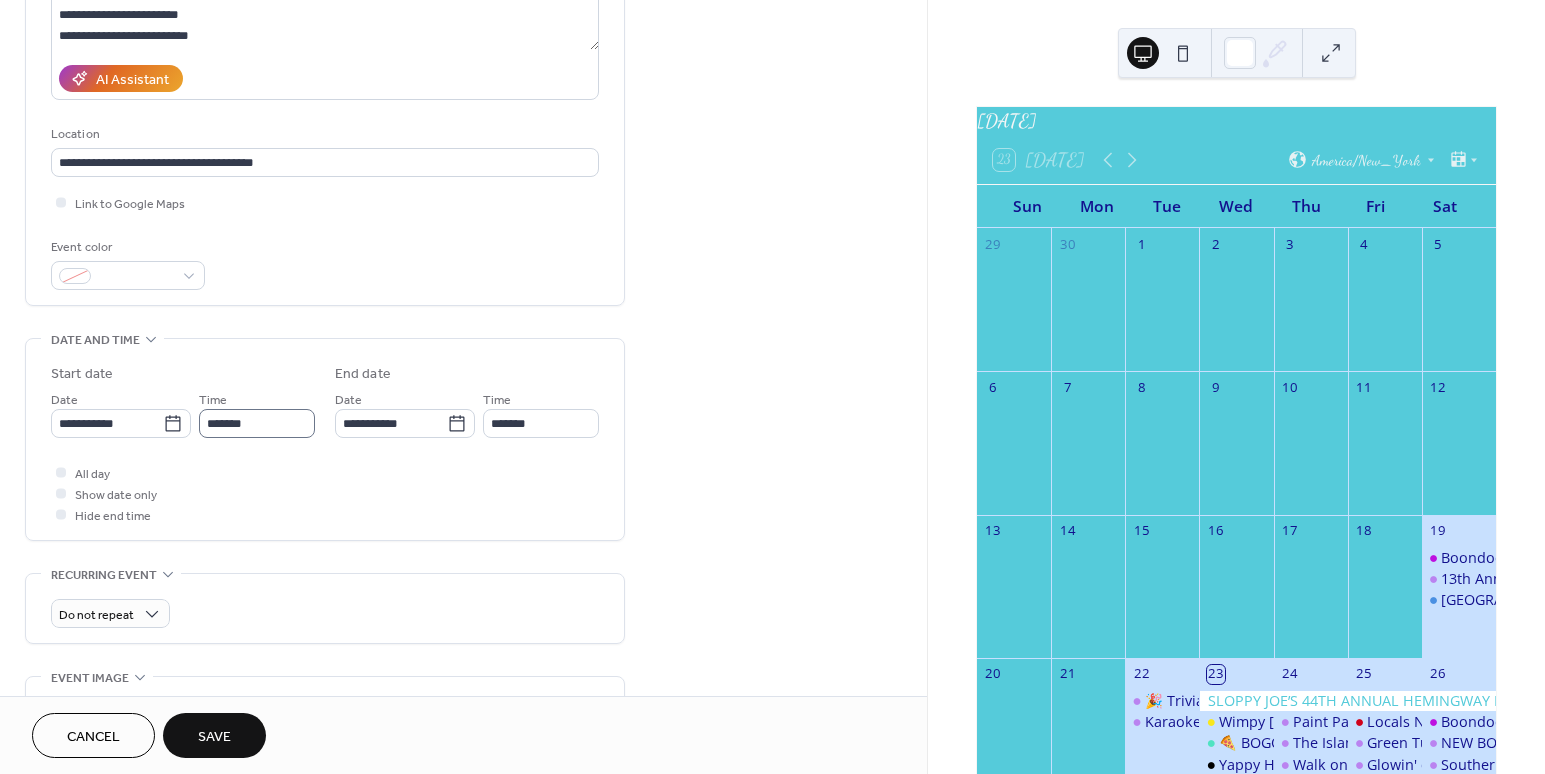 scroll, scrollTop: 488, scrollLeft: 0, axis: vertical 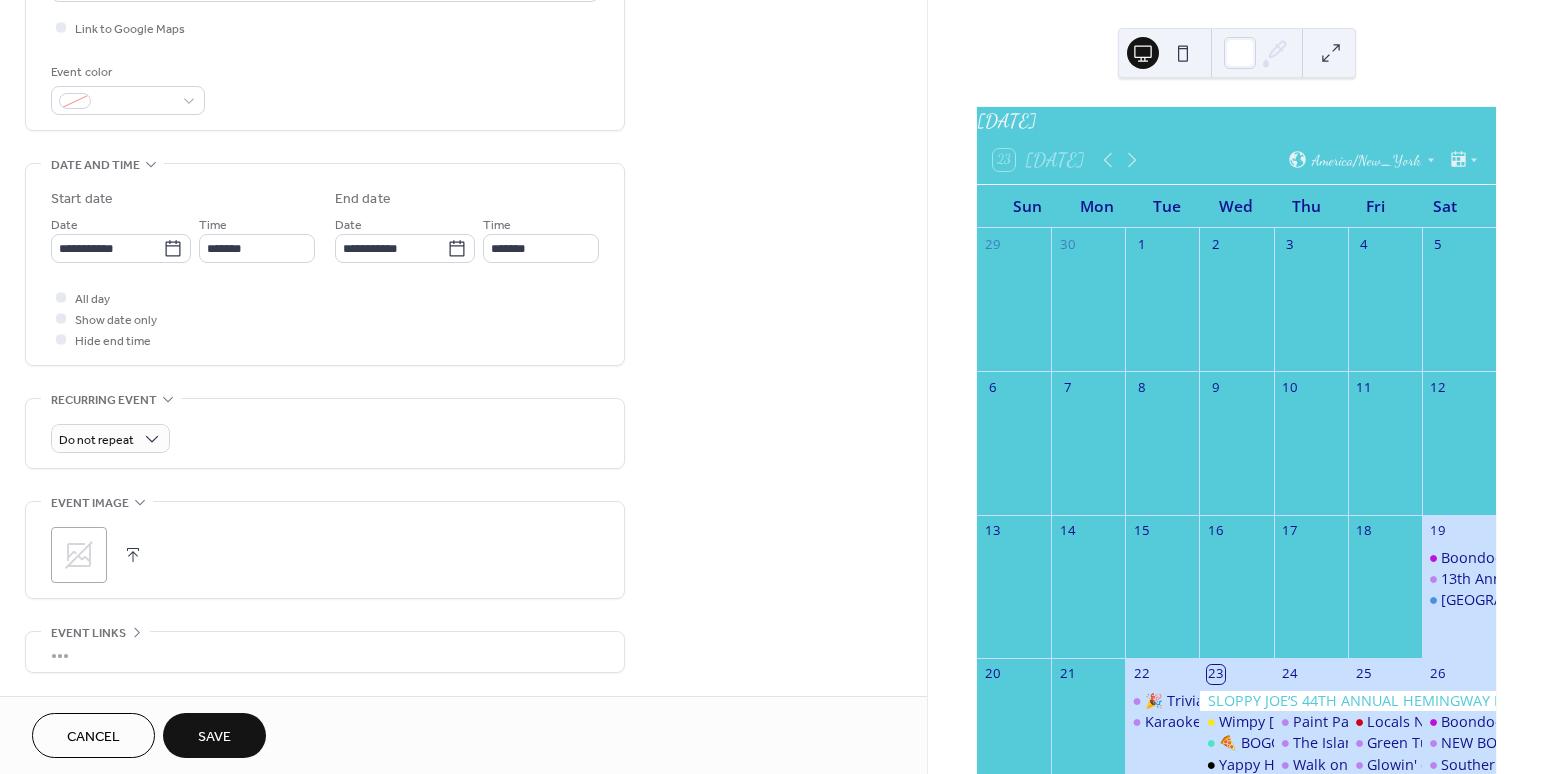 click at bounding box center (133, 555) 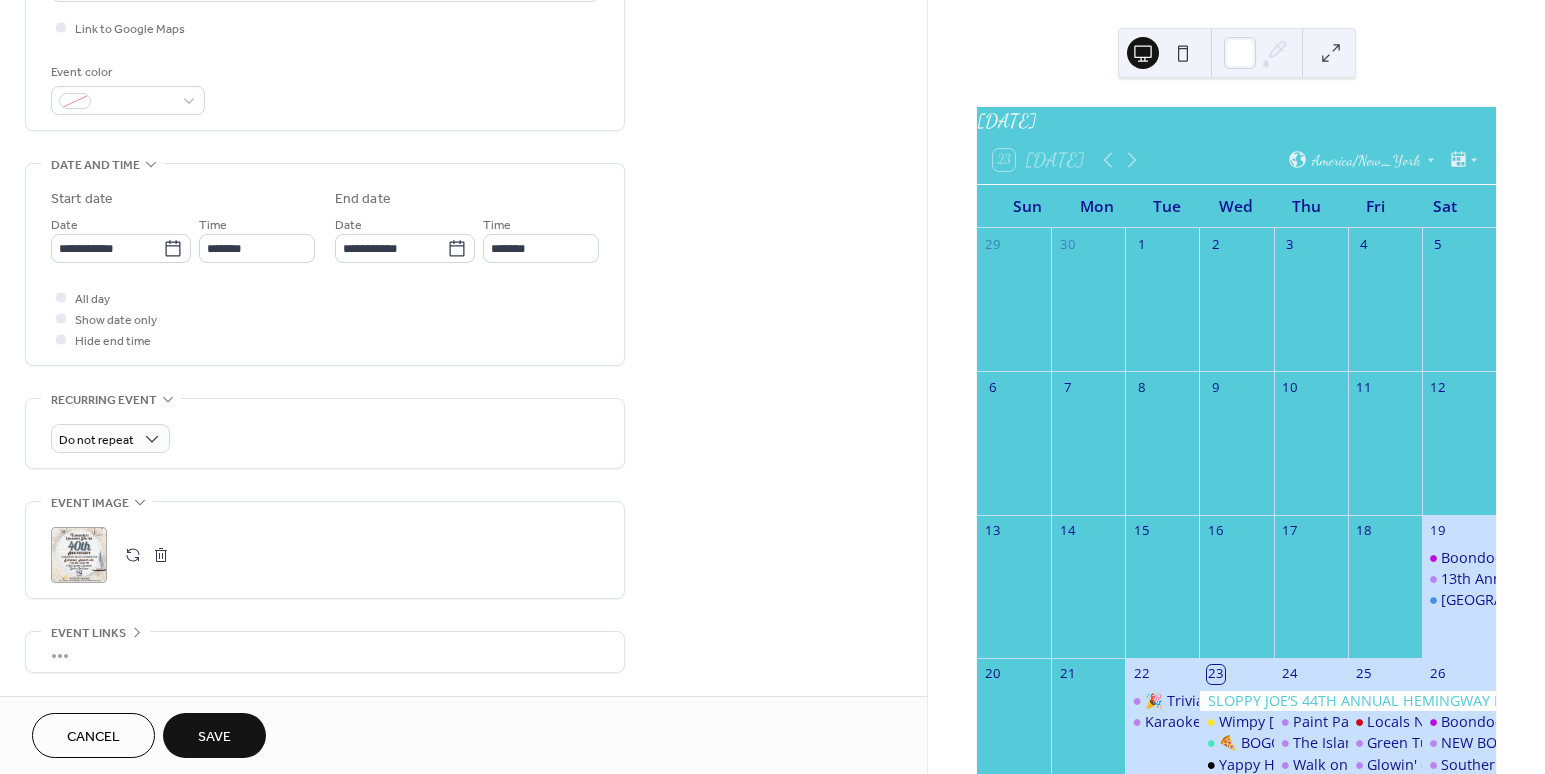click 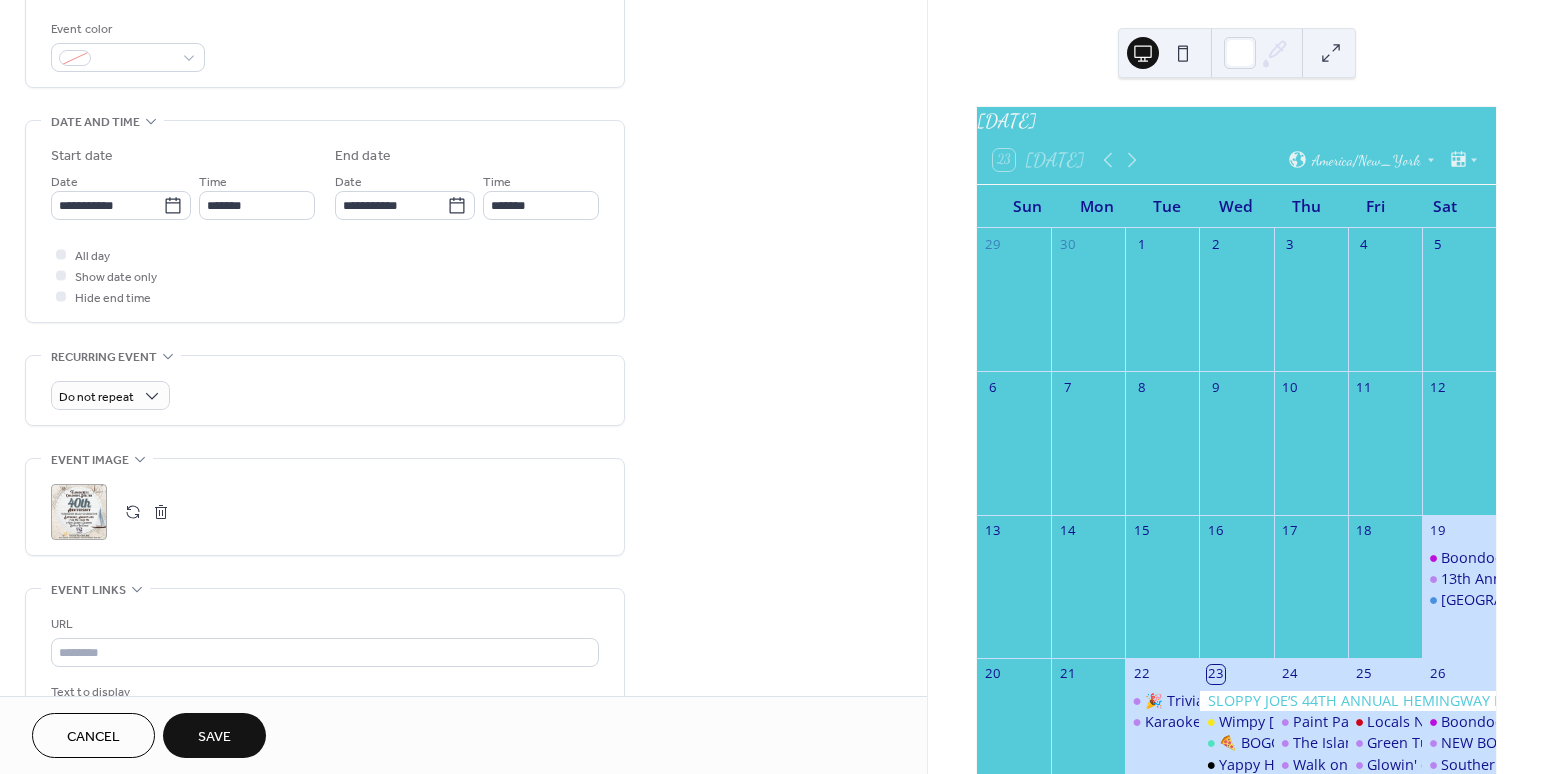 scroll, scrollTop: 800, scrollLeft: 0, axis: vertical 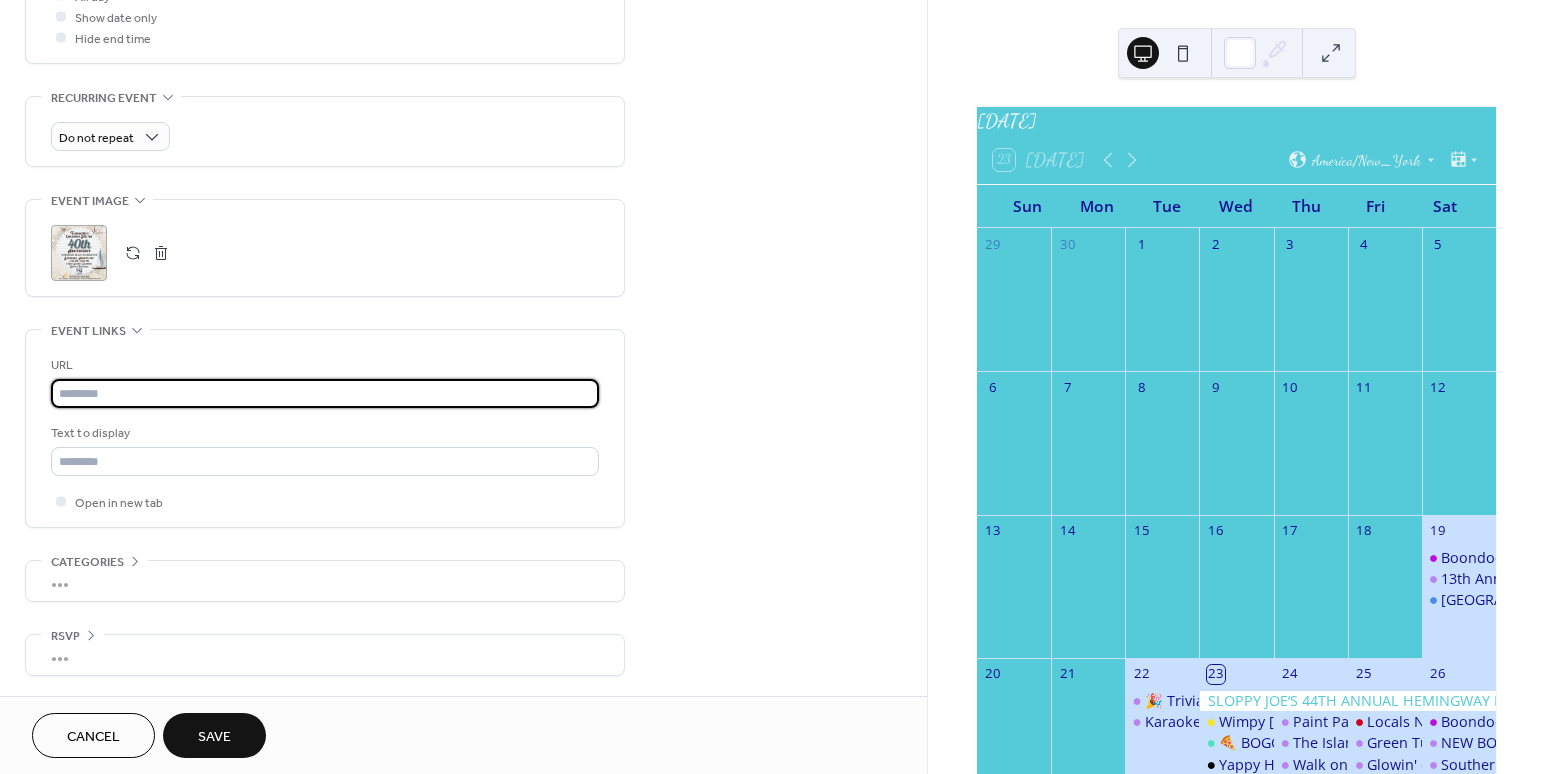 click at bounding box center [325, 393] 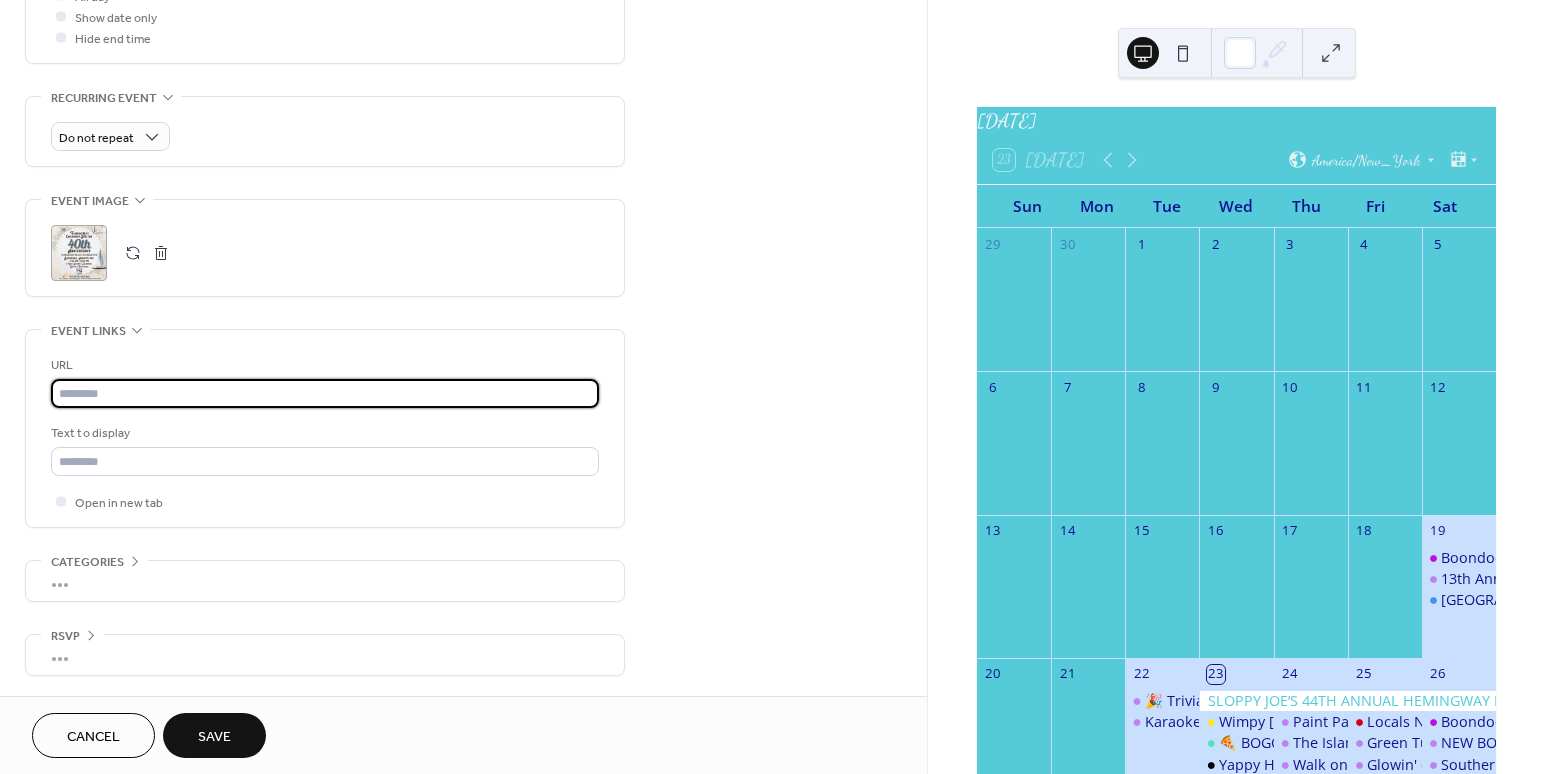 paste on "**********" 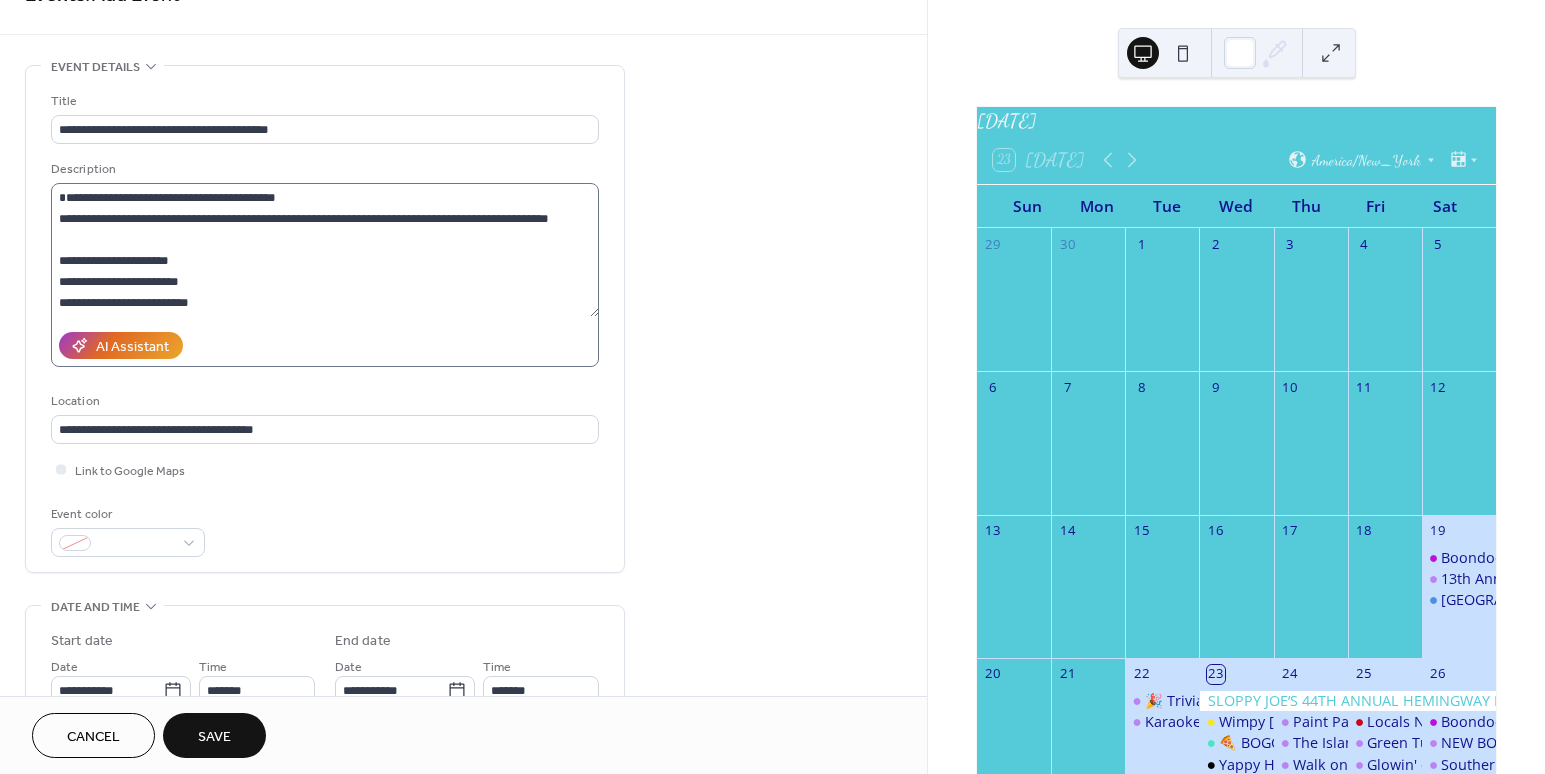 scroll, scrollTop: 0, scrollLeft: 0, axis: both 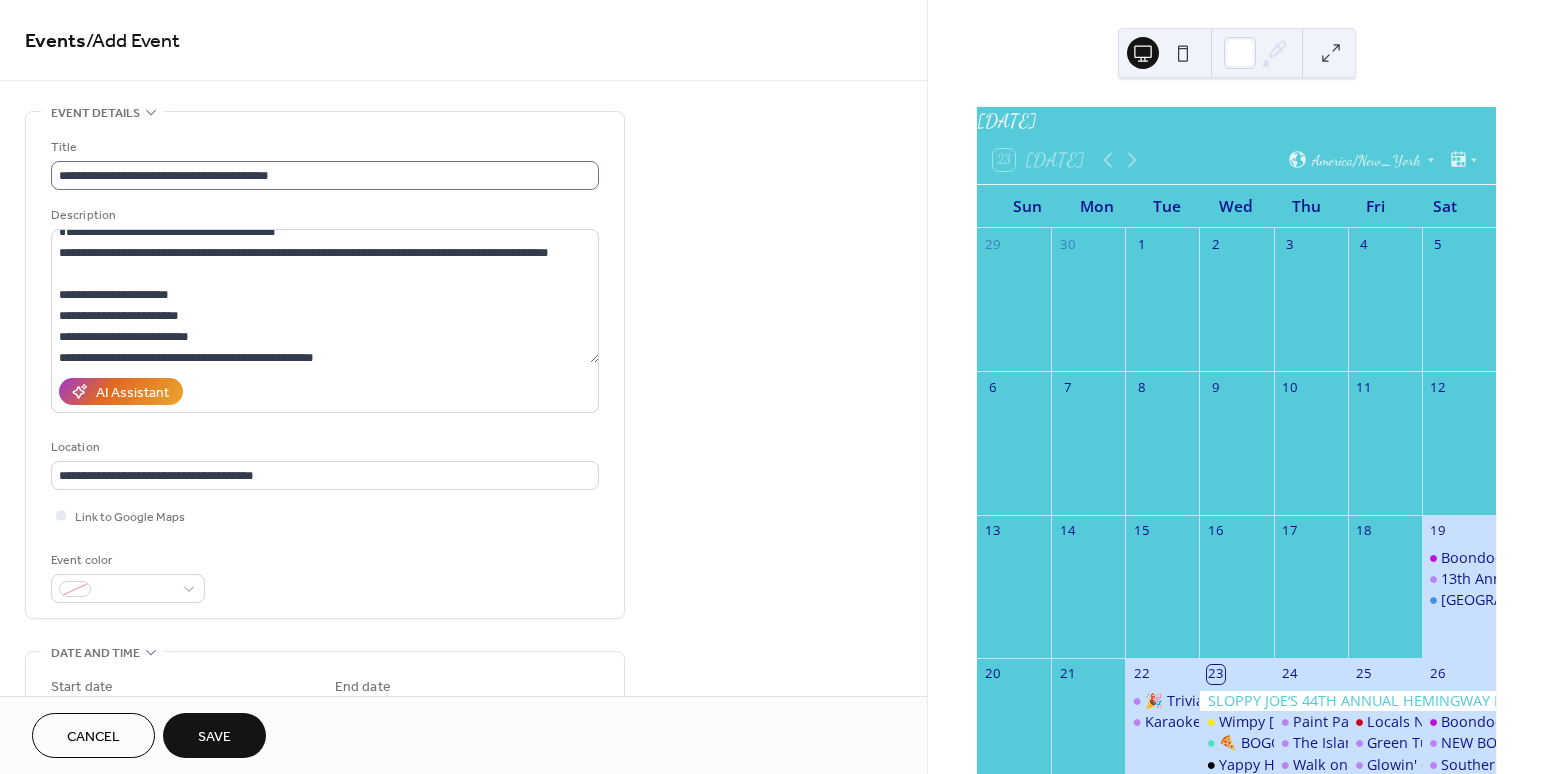 type on "**********" 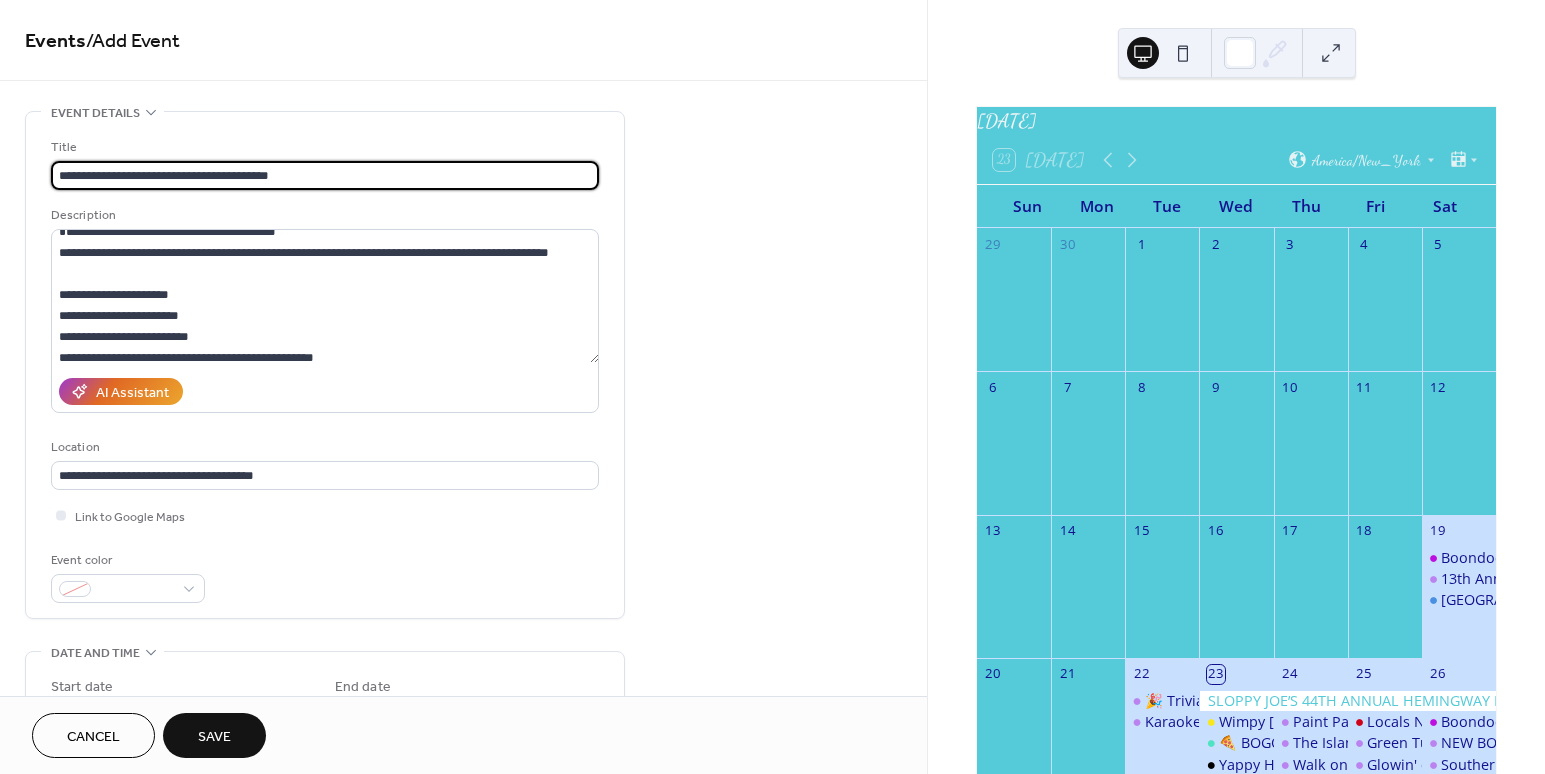 drag, startPoint x: 338, startPoint y: 177, endPoint x: -6, endPoint y: 178, distance: 344.00146 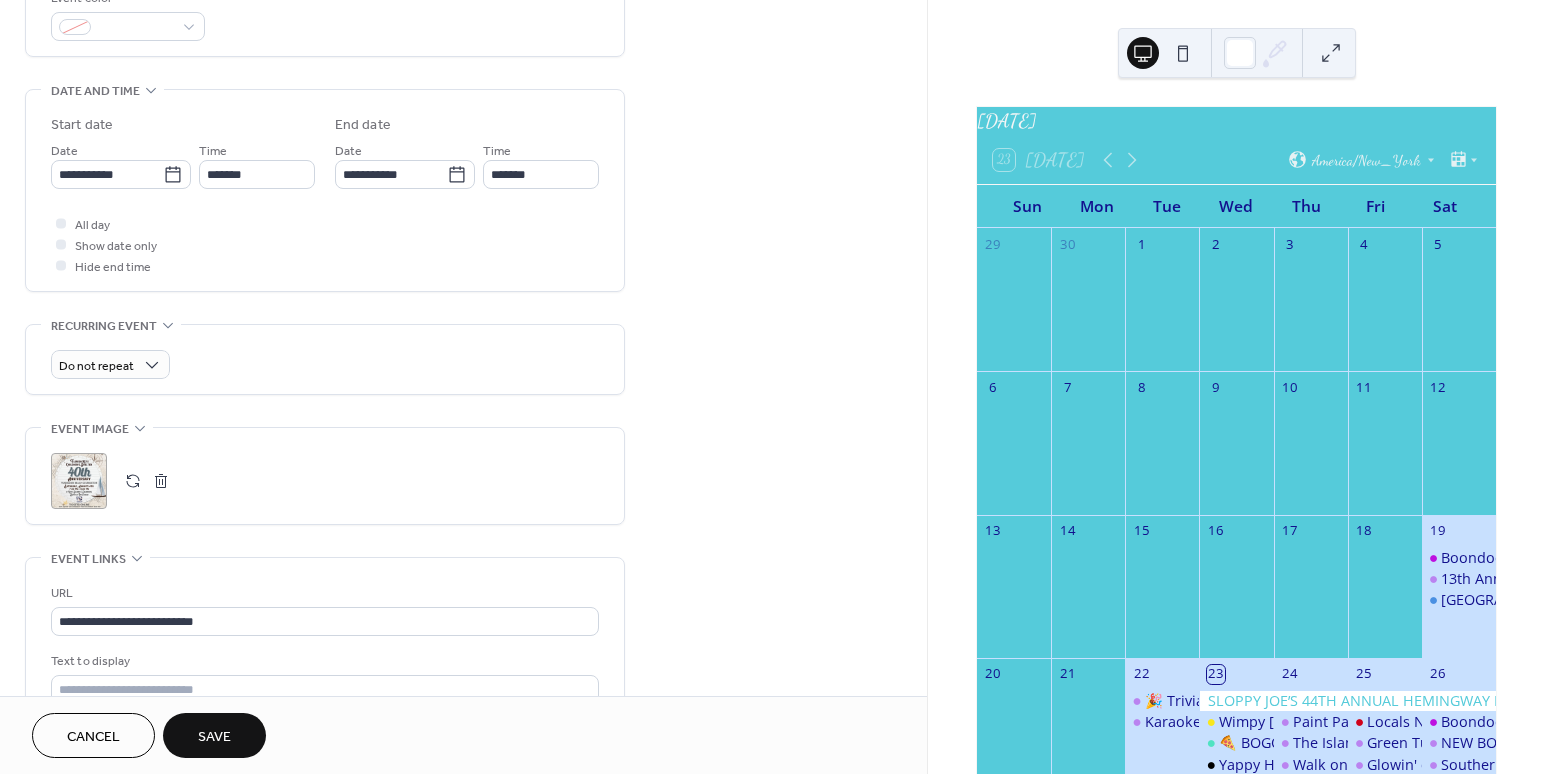 scroll, scrollTop: 800, scrollLeft: 0, axis: vertical 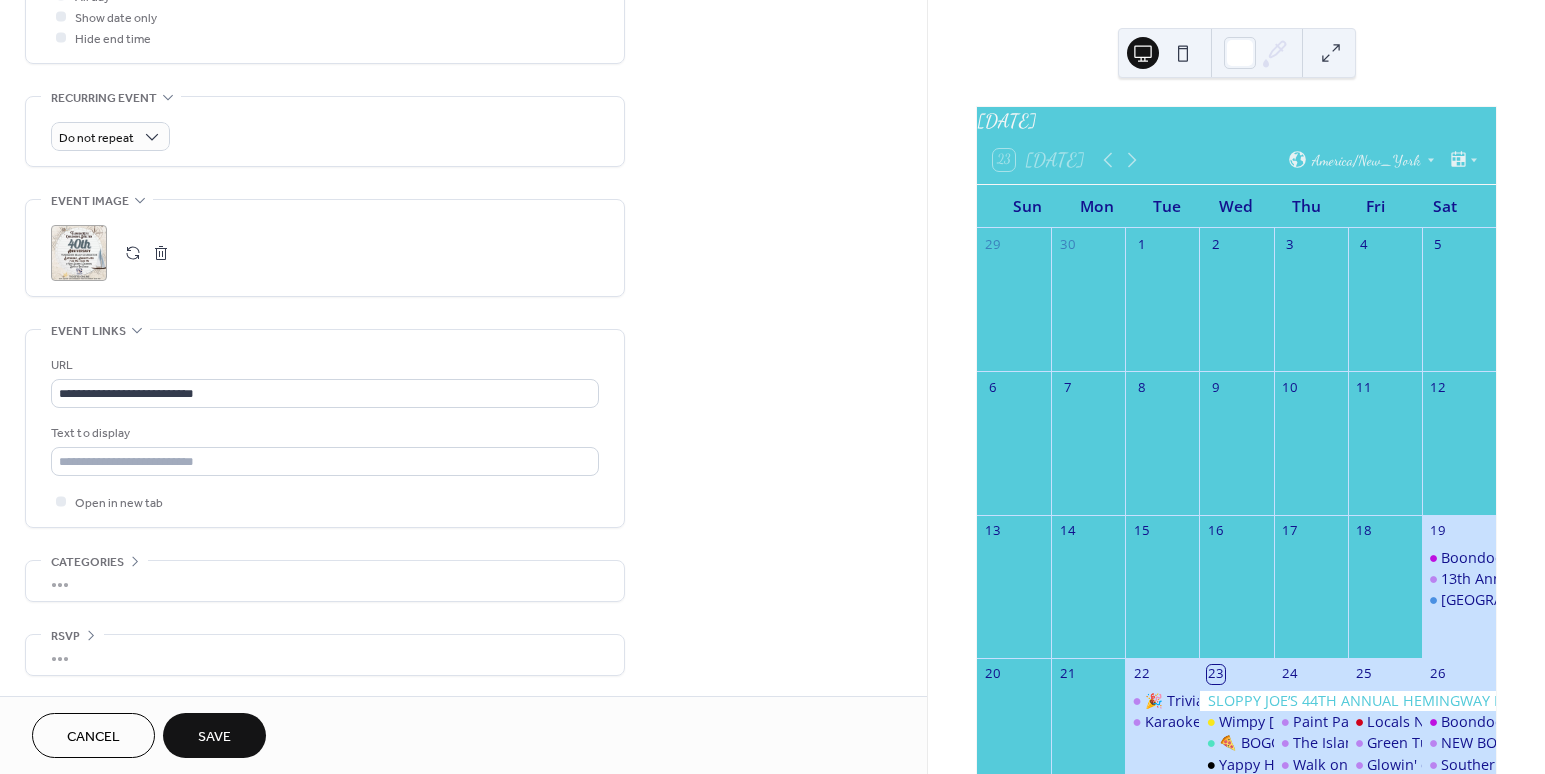 type on "**********" 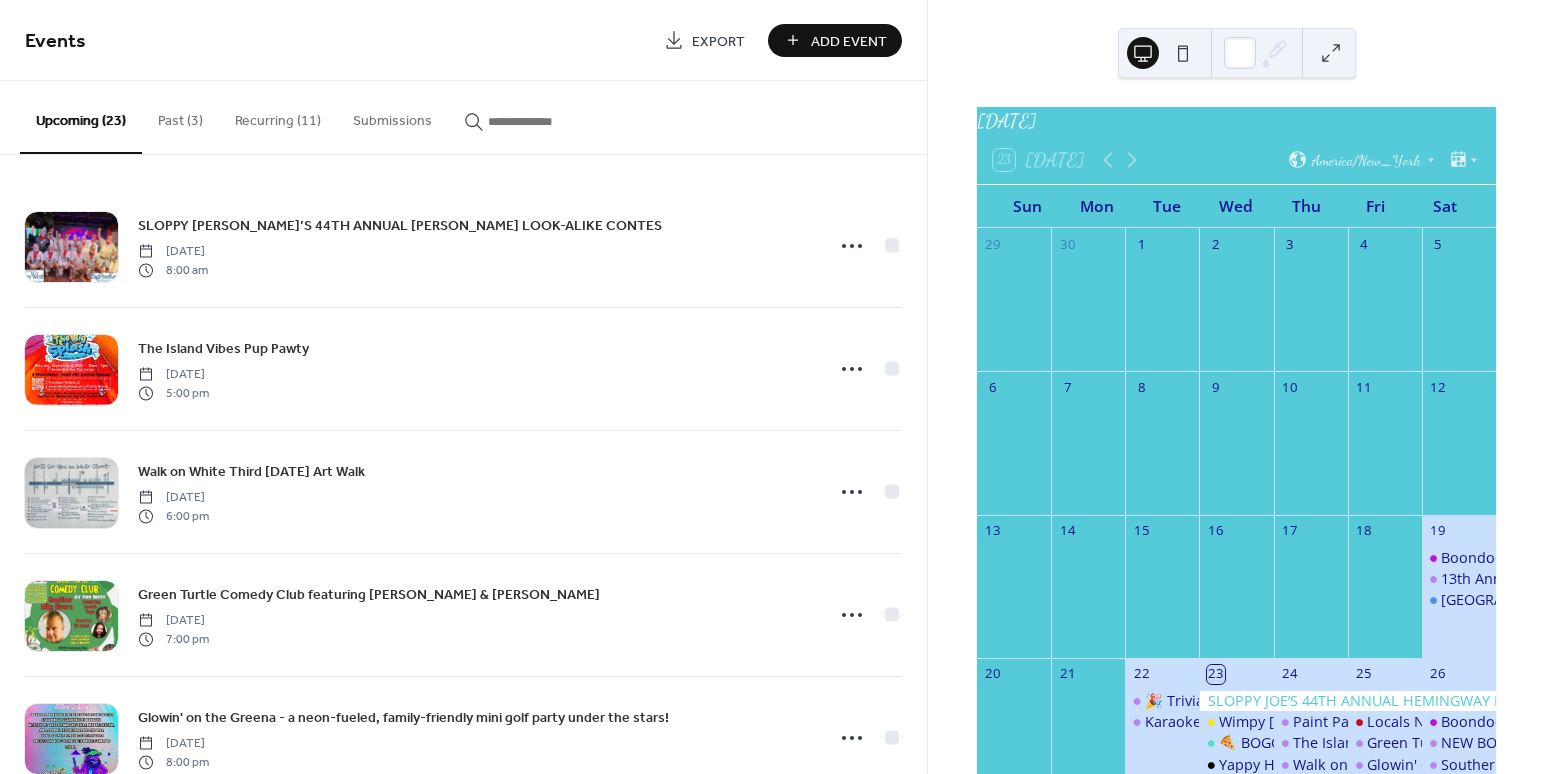 click on "Add Event" at bounding box center (849, 41) 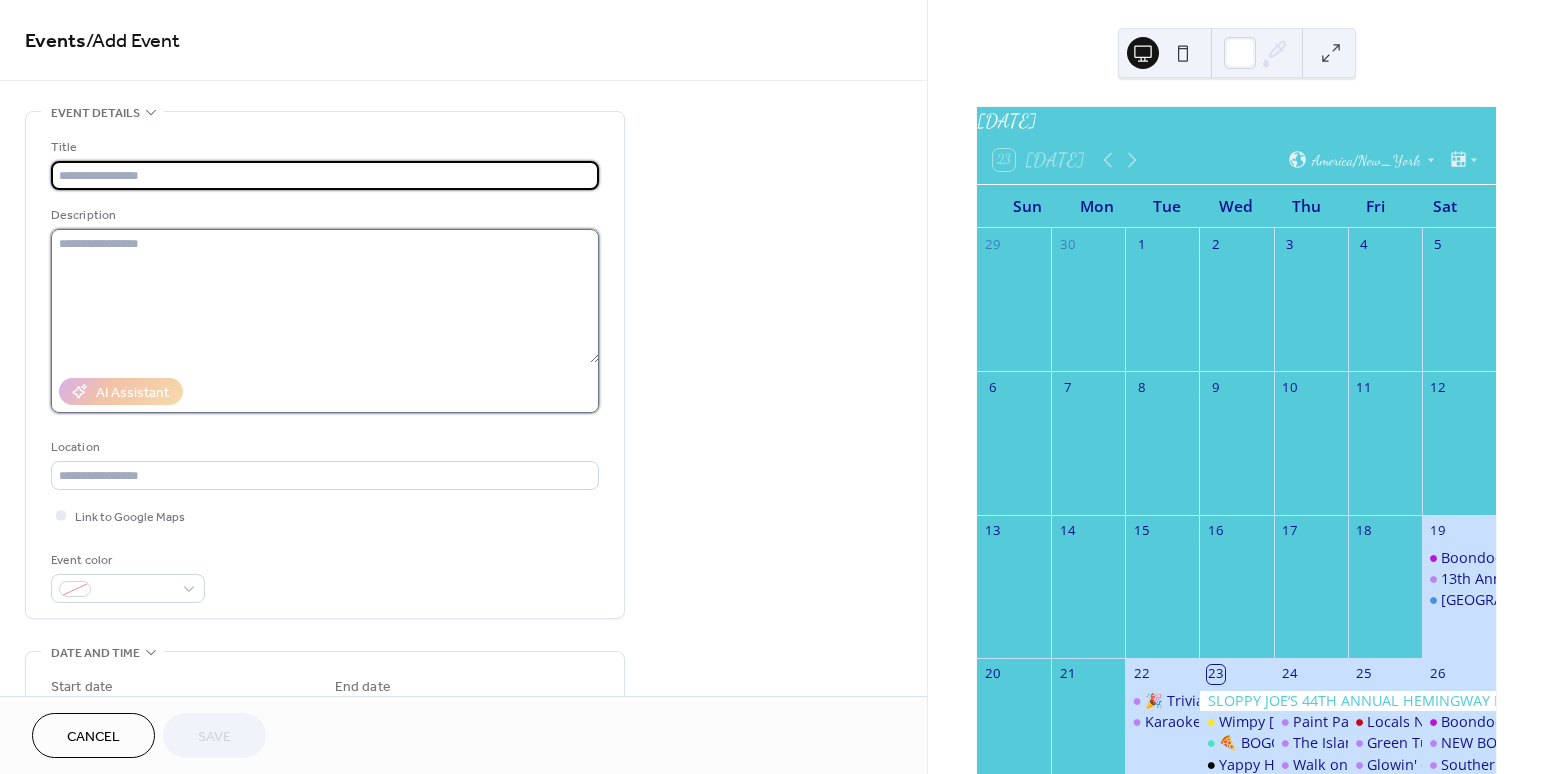 click at bounding box center (325, 296) 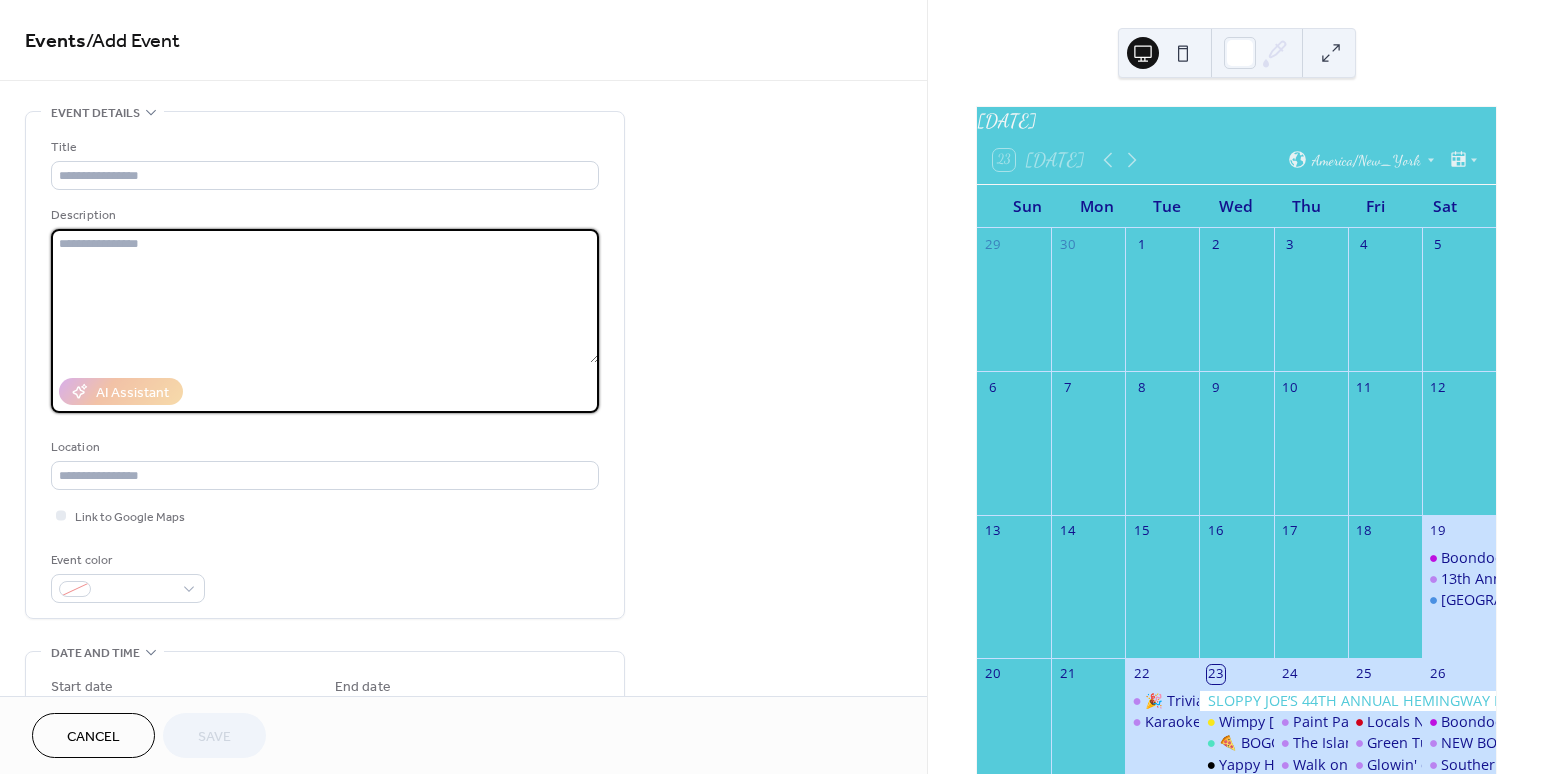 paste on "**********" 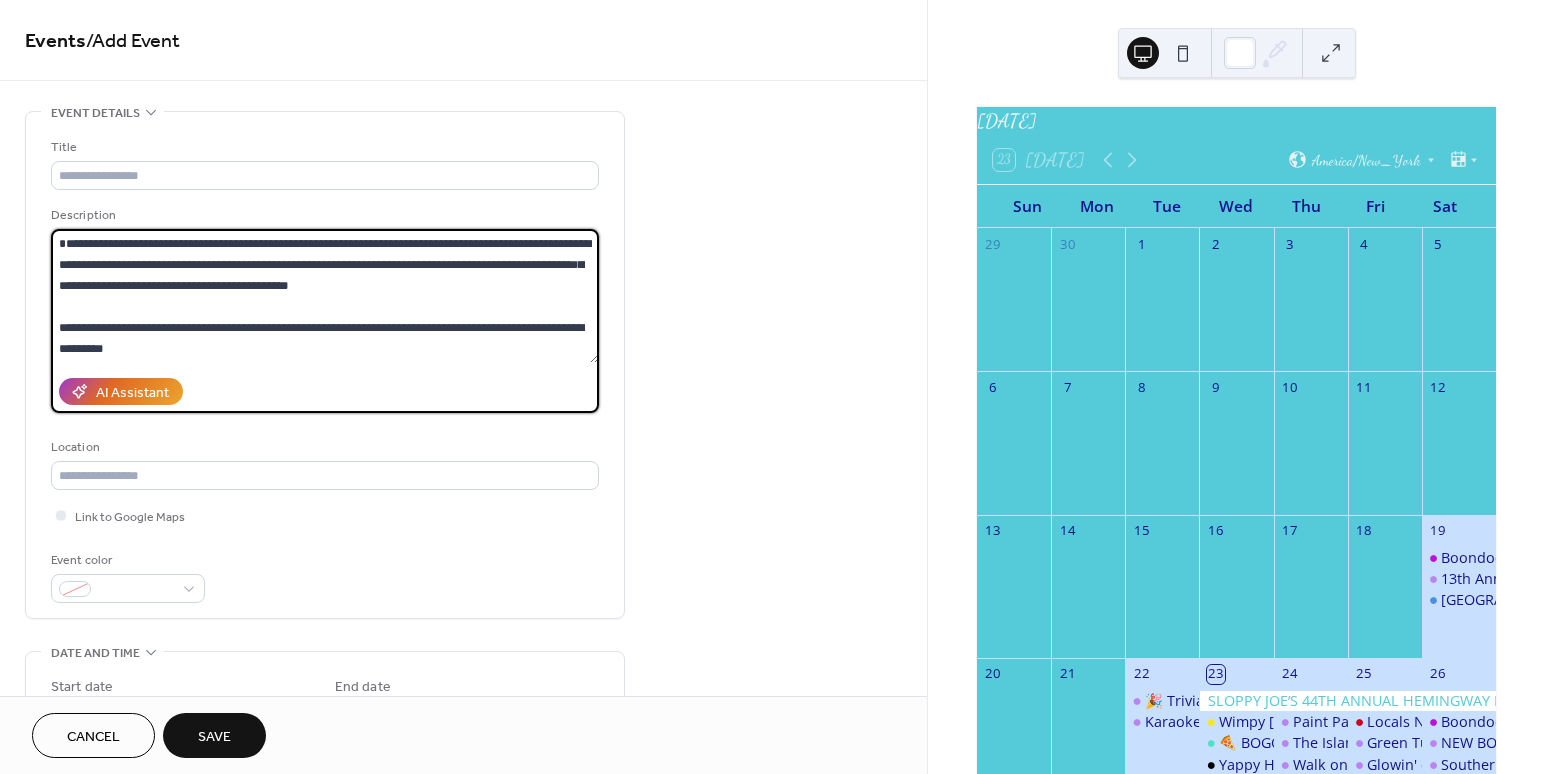 scroll, scrollTop: 168, scrollLeft: 0, axis: vertical 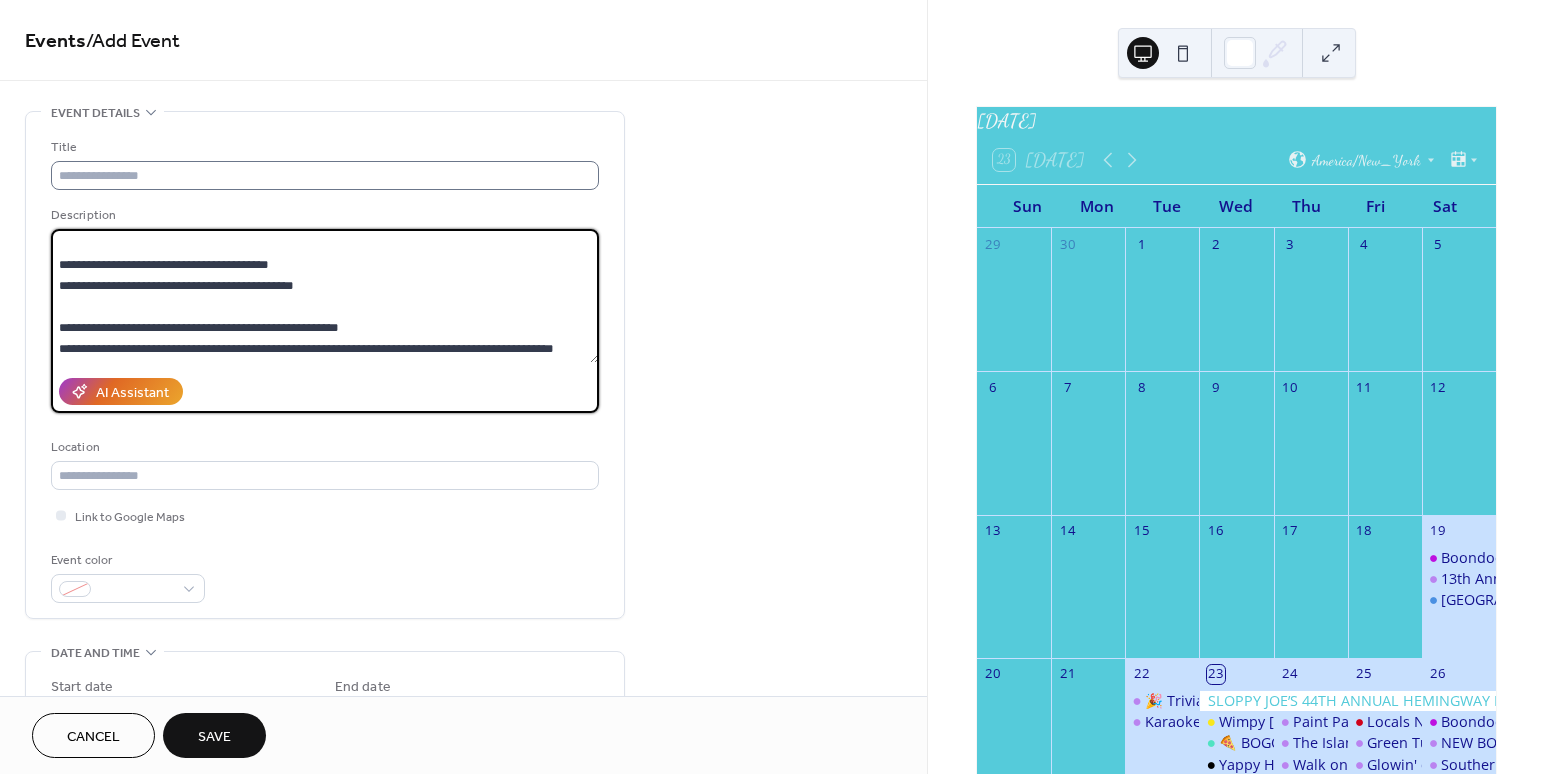 type on "**********" 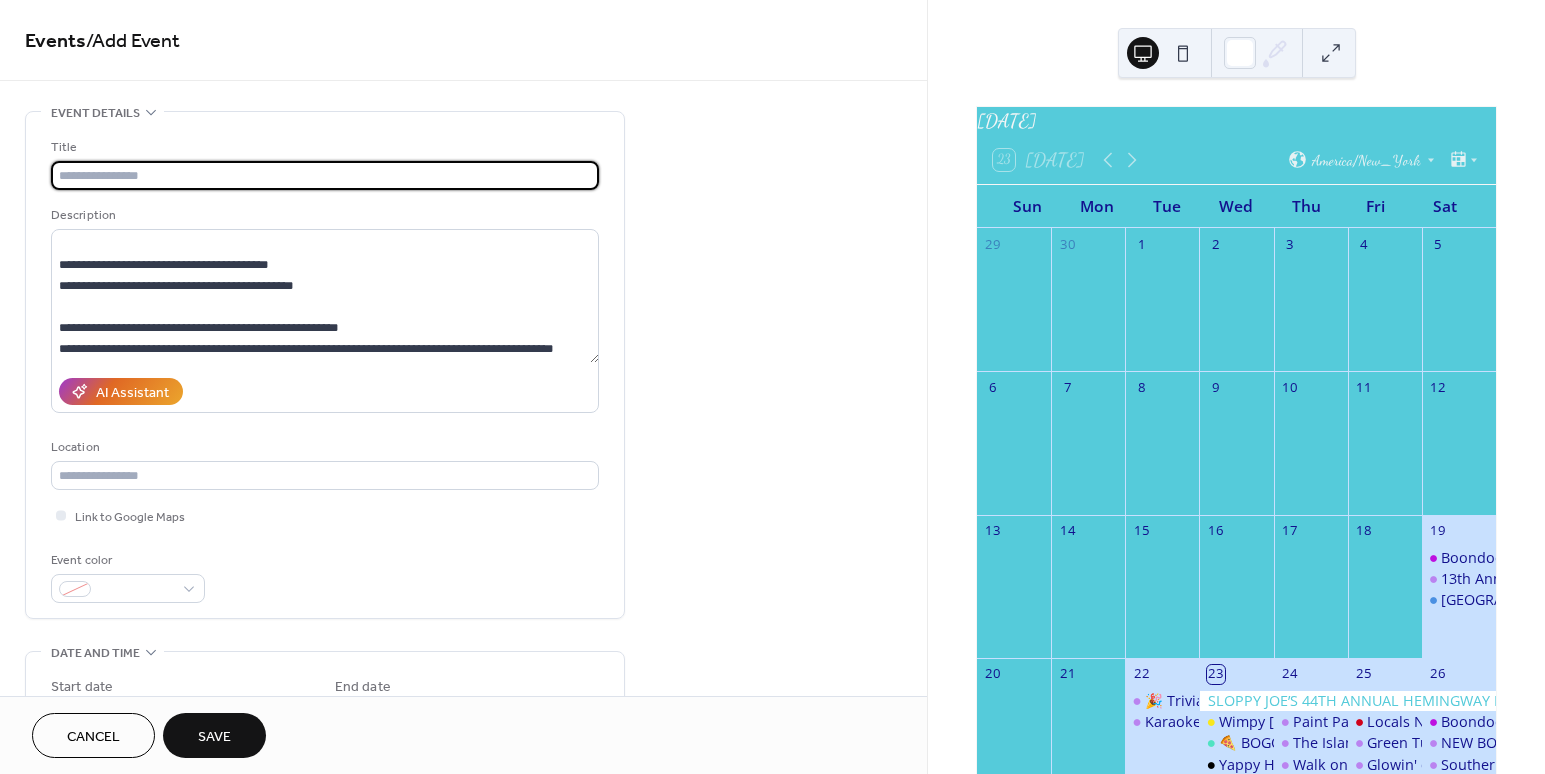 click at bounding box center [325, 175] 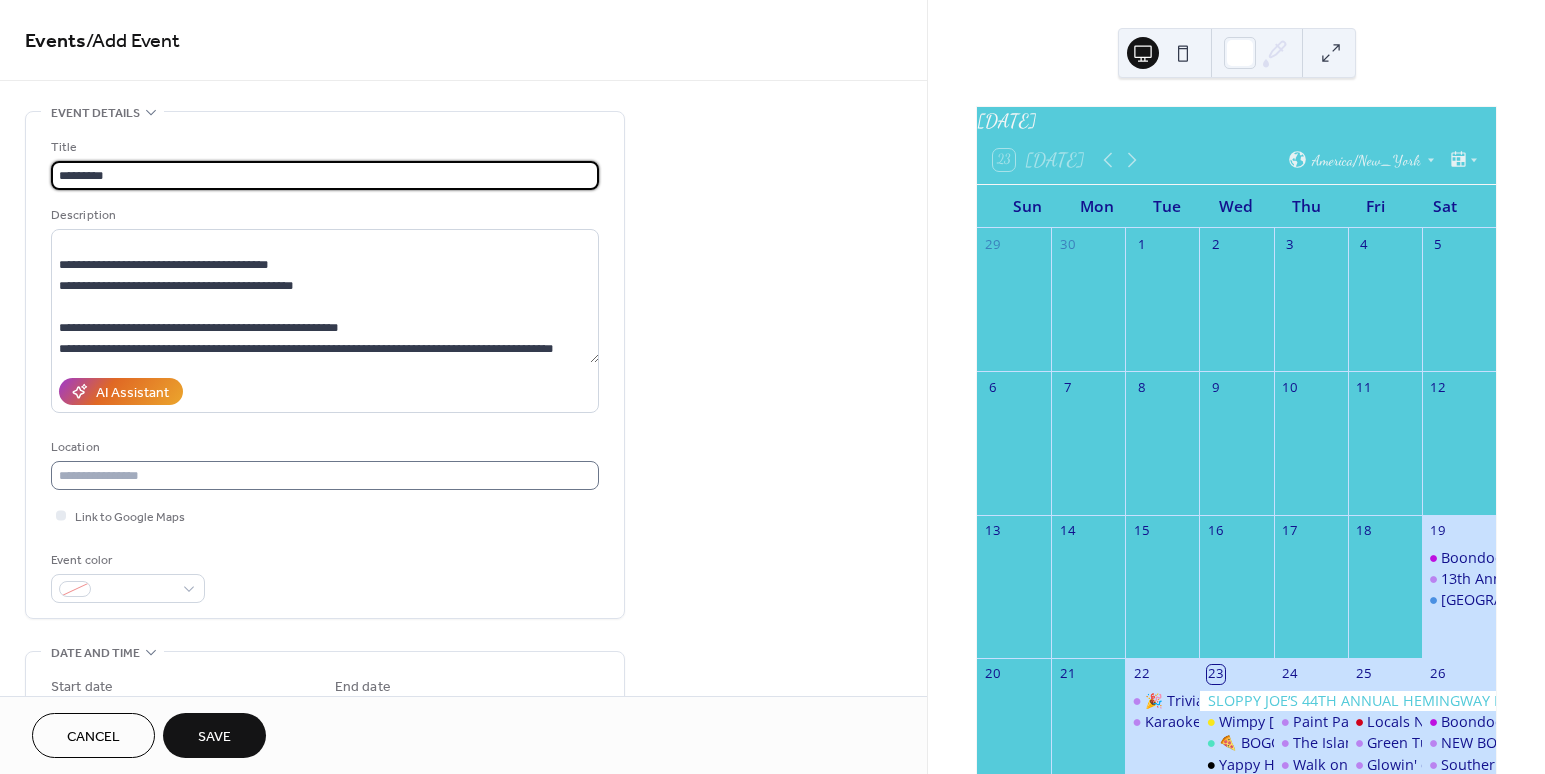 type on "*********" 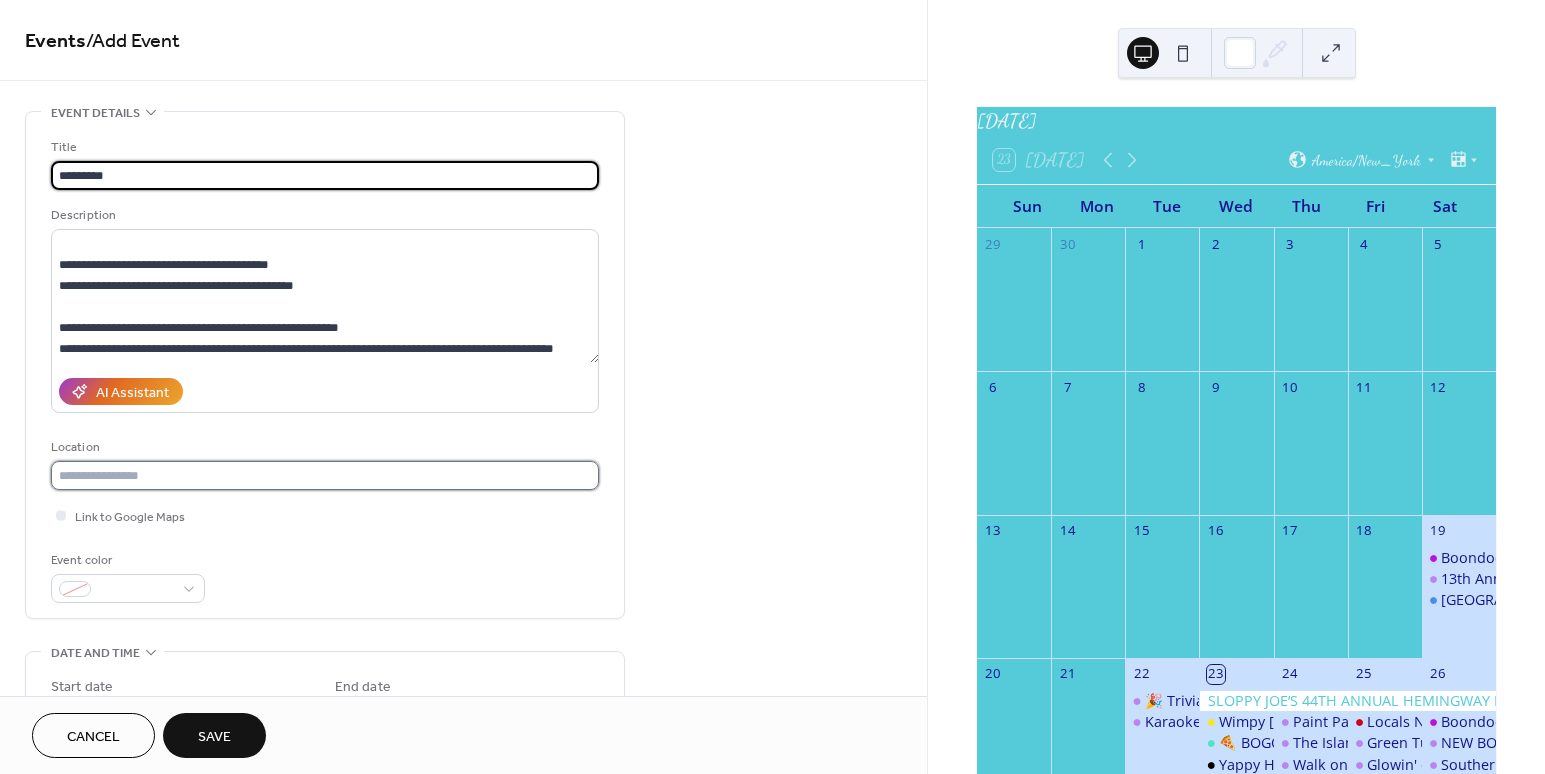 click at bounding box center (325, 475) 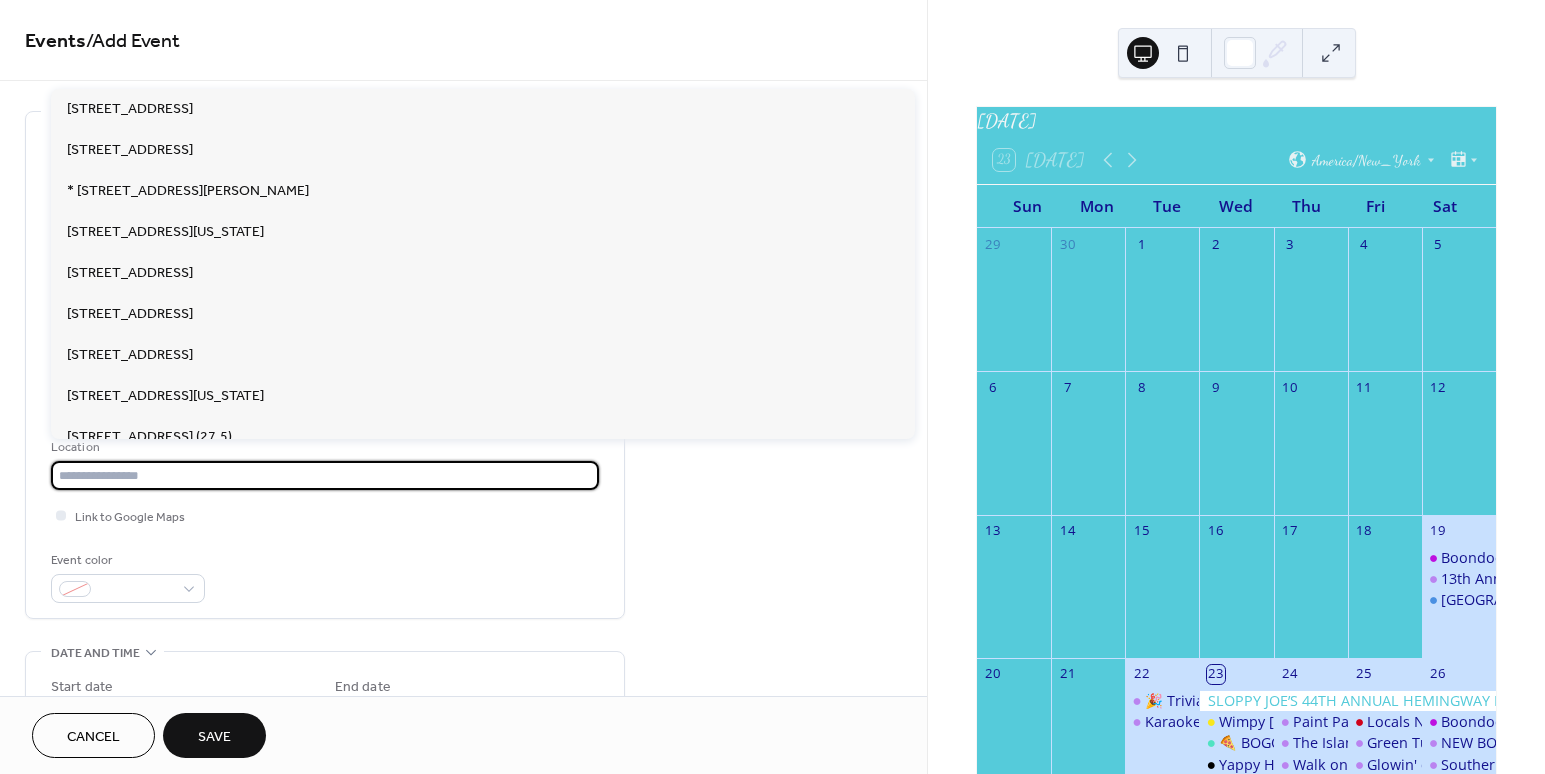 paste on "**********" 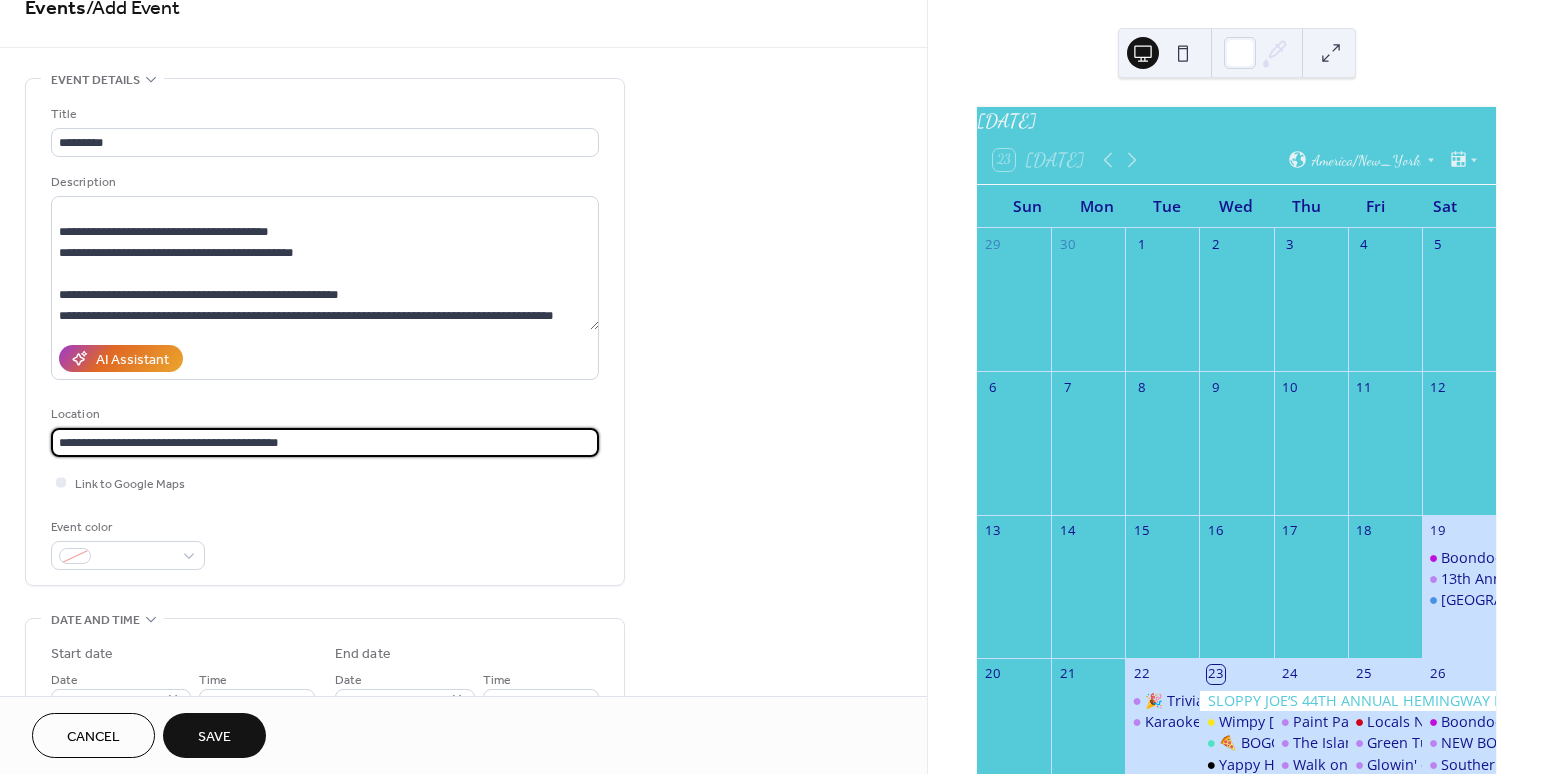 scroll, scrollTop: 164, scrollLeft: 0, axis: vertical 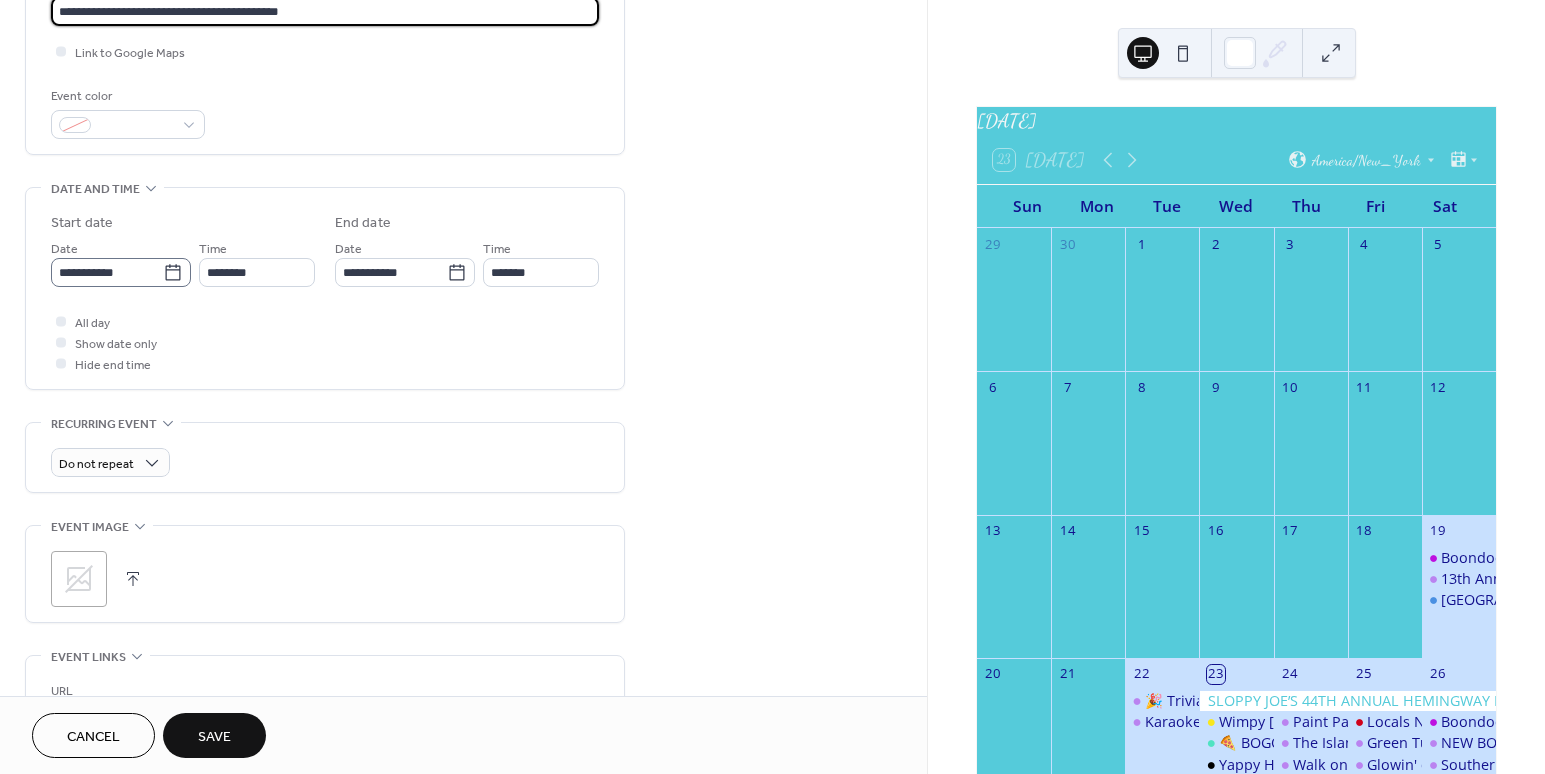 type on "**********" 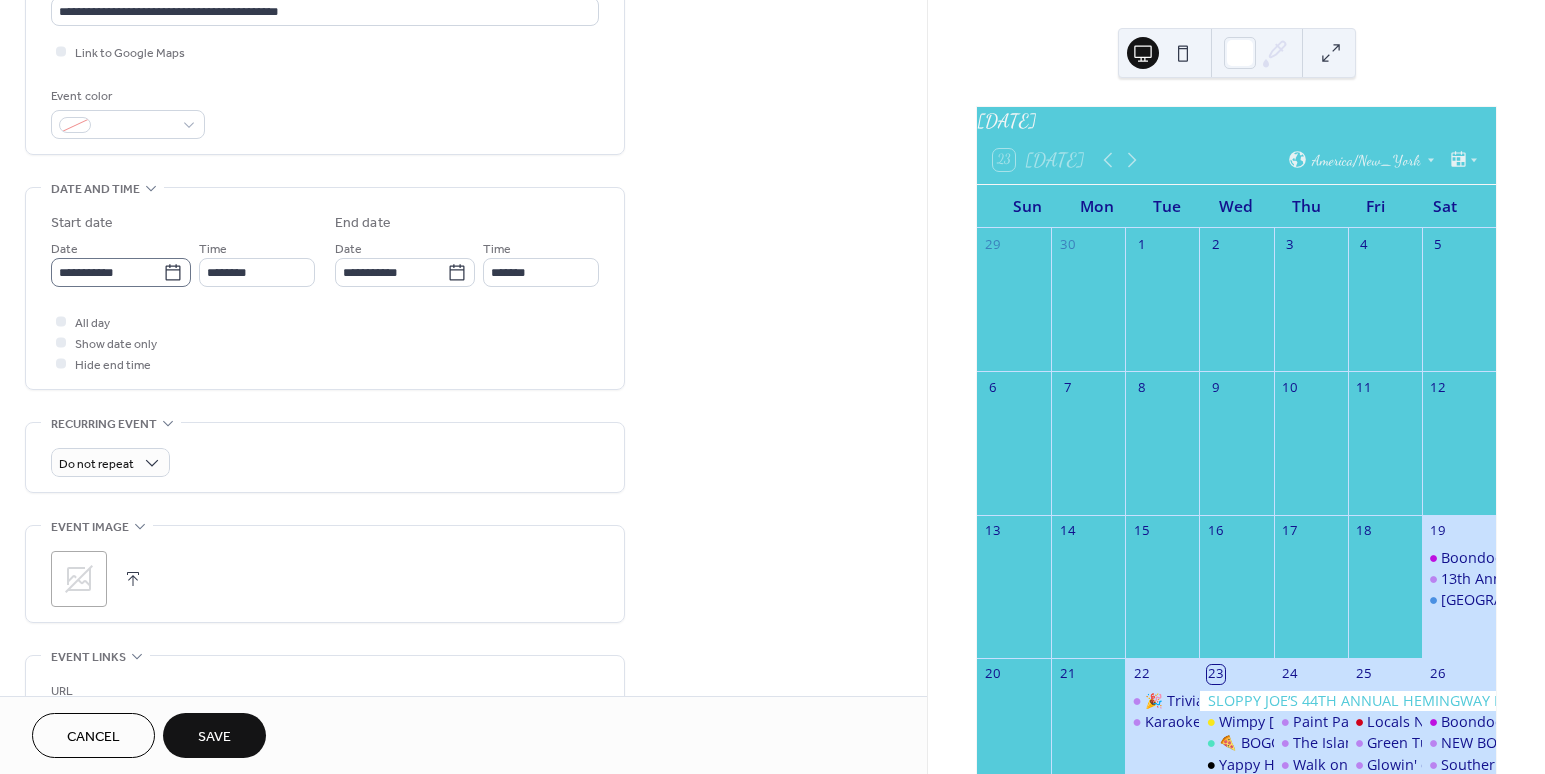 click 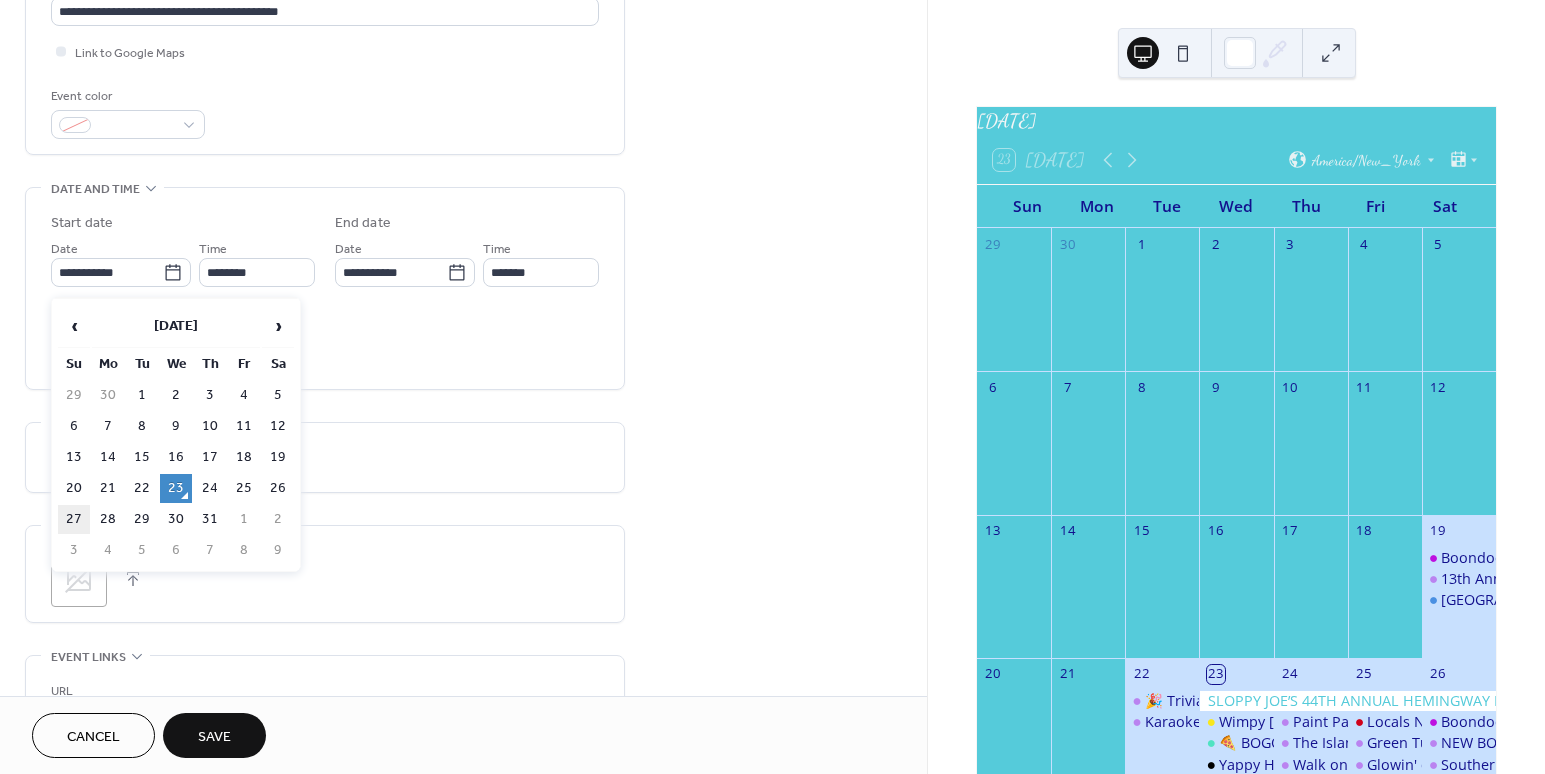 click on "27" at bounding box center [74, 519] 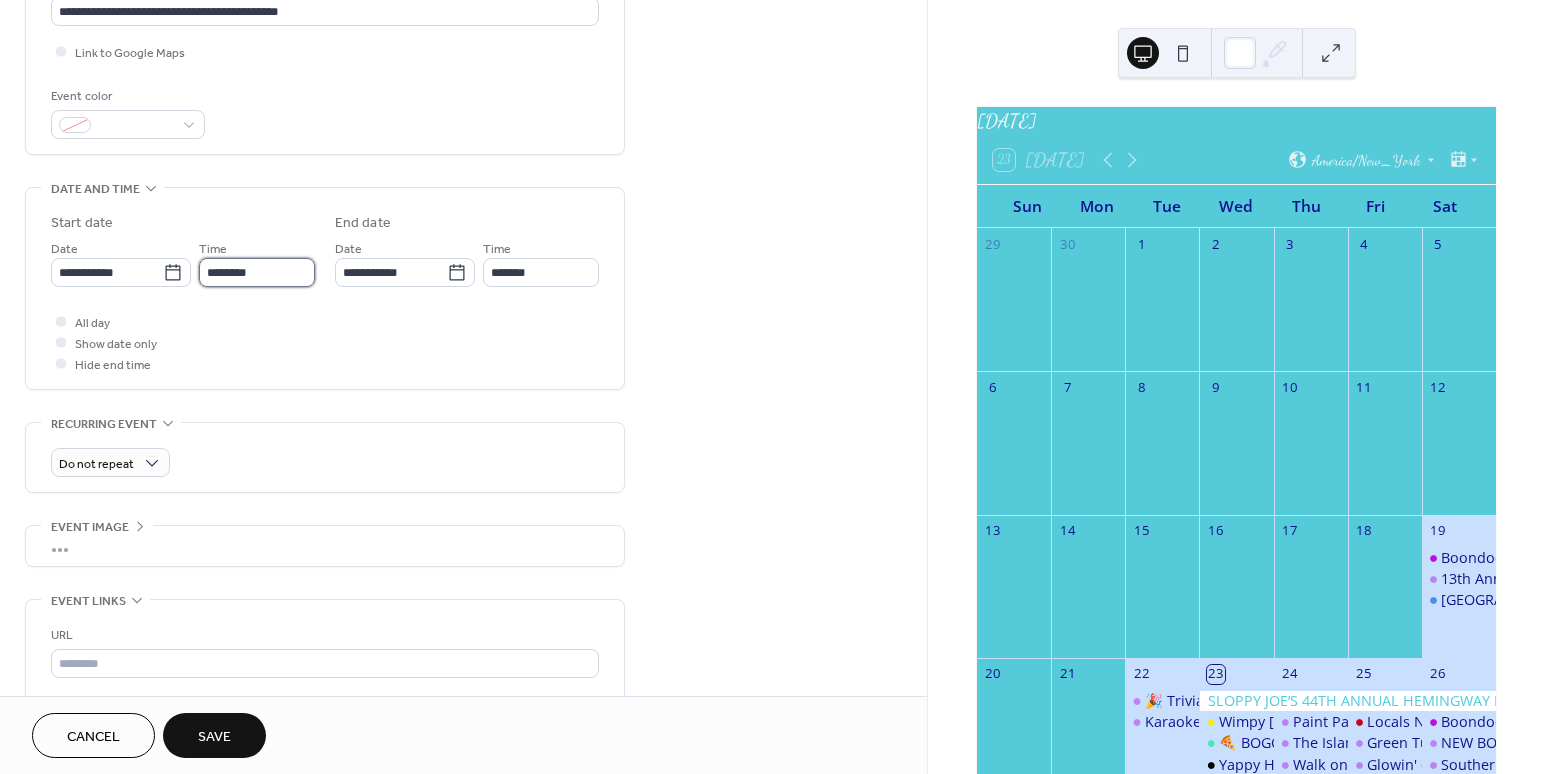 click on "********" at bounding box center [257, 272] 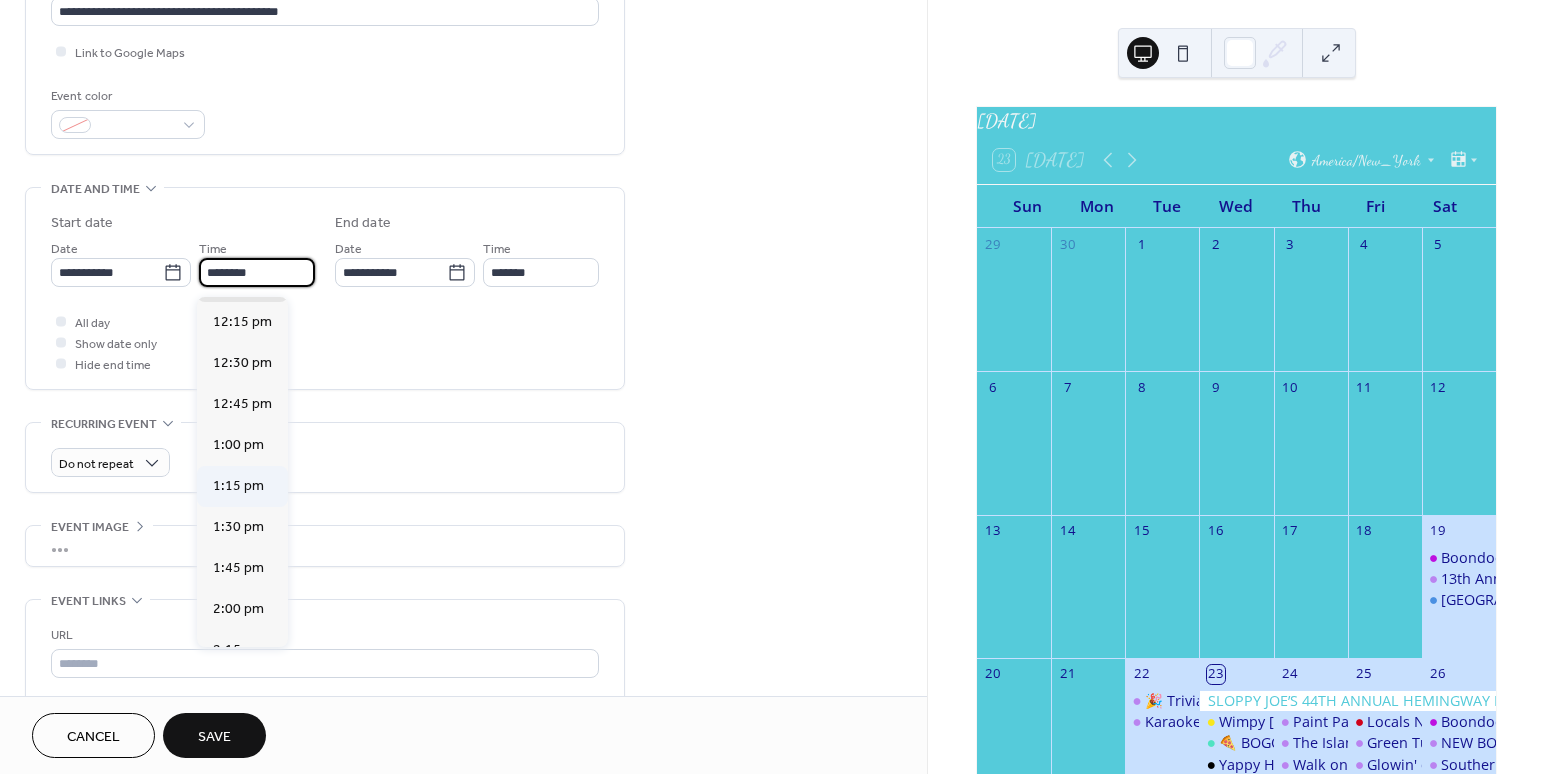 scroll, scrollTop: 2280, scrollLeft: 0, axis: vertical 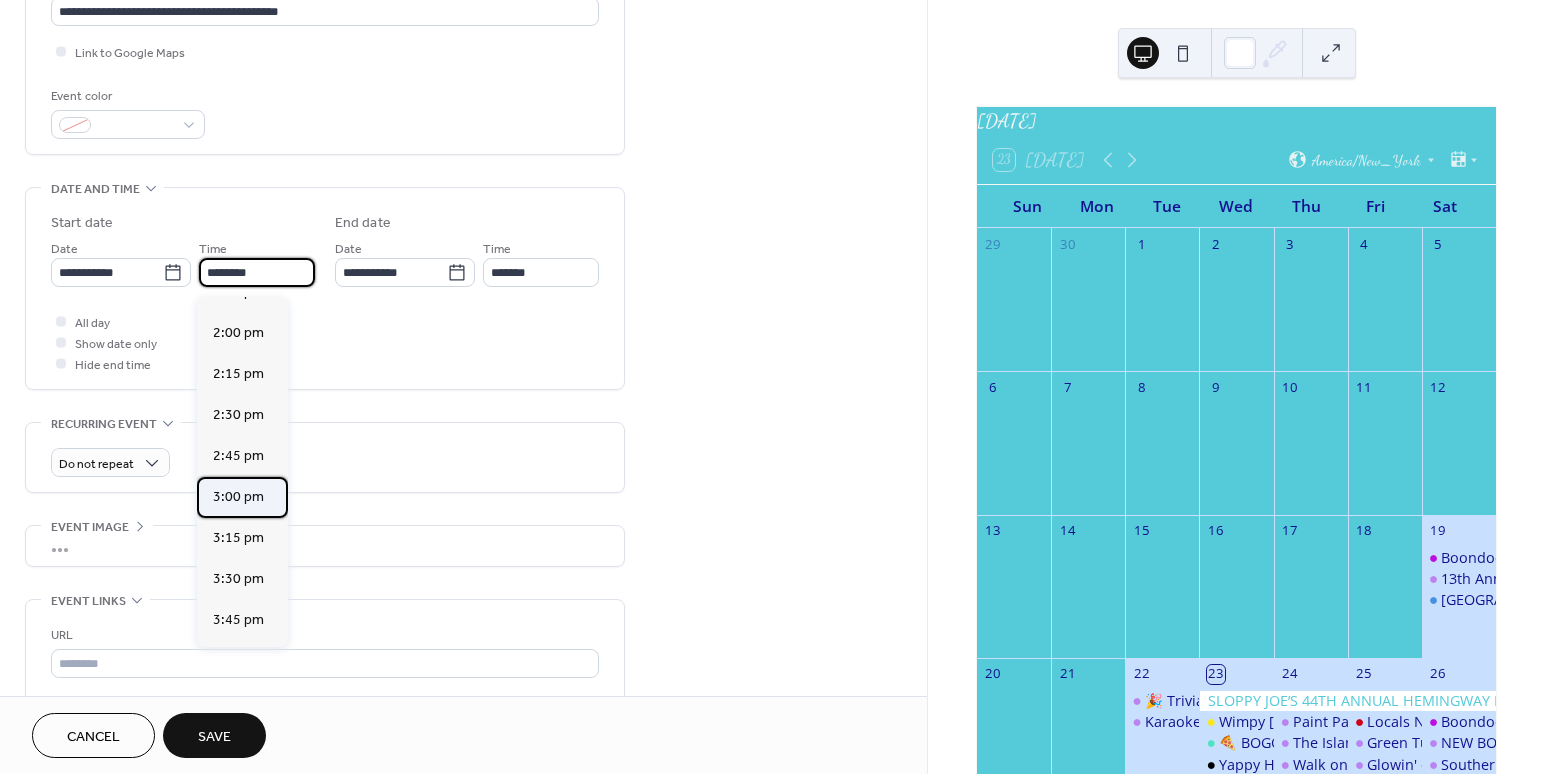 click on "3:00 pm" at bounding box center [238, 497] 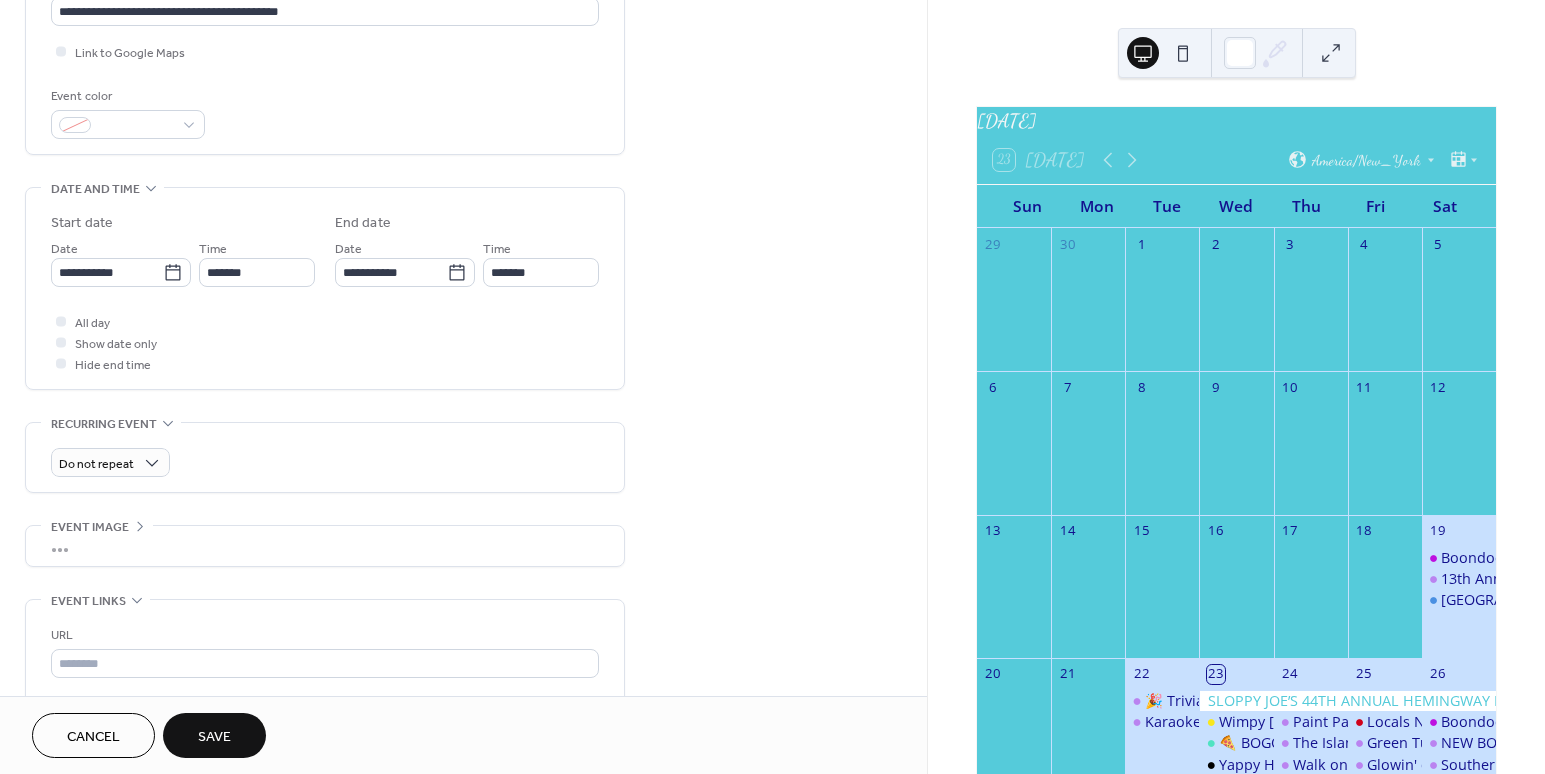 type on "*******" 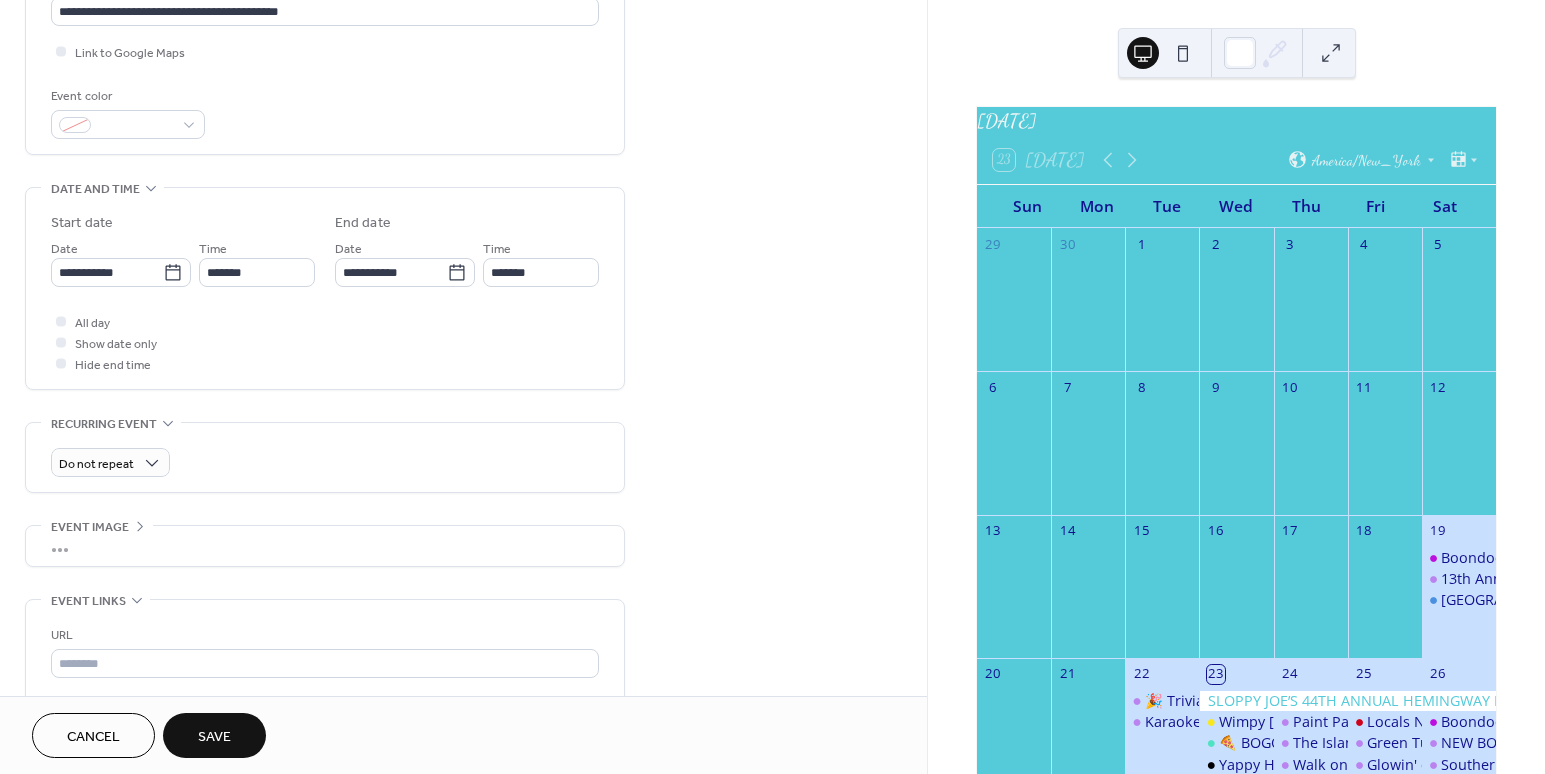 type on "*******" 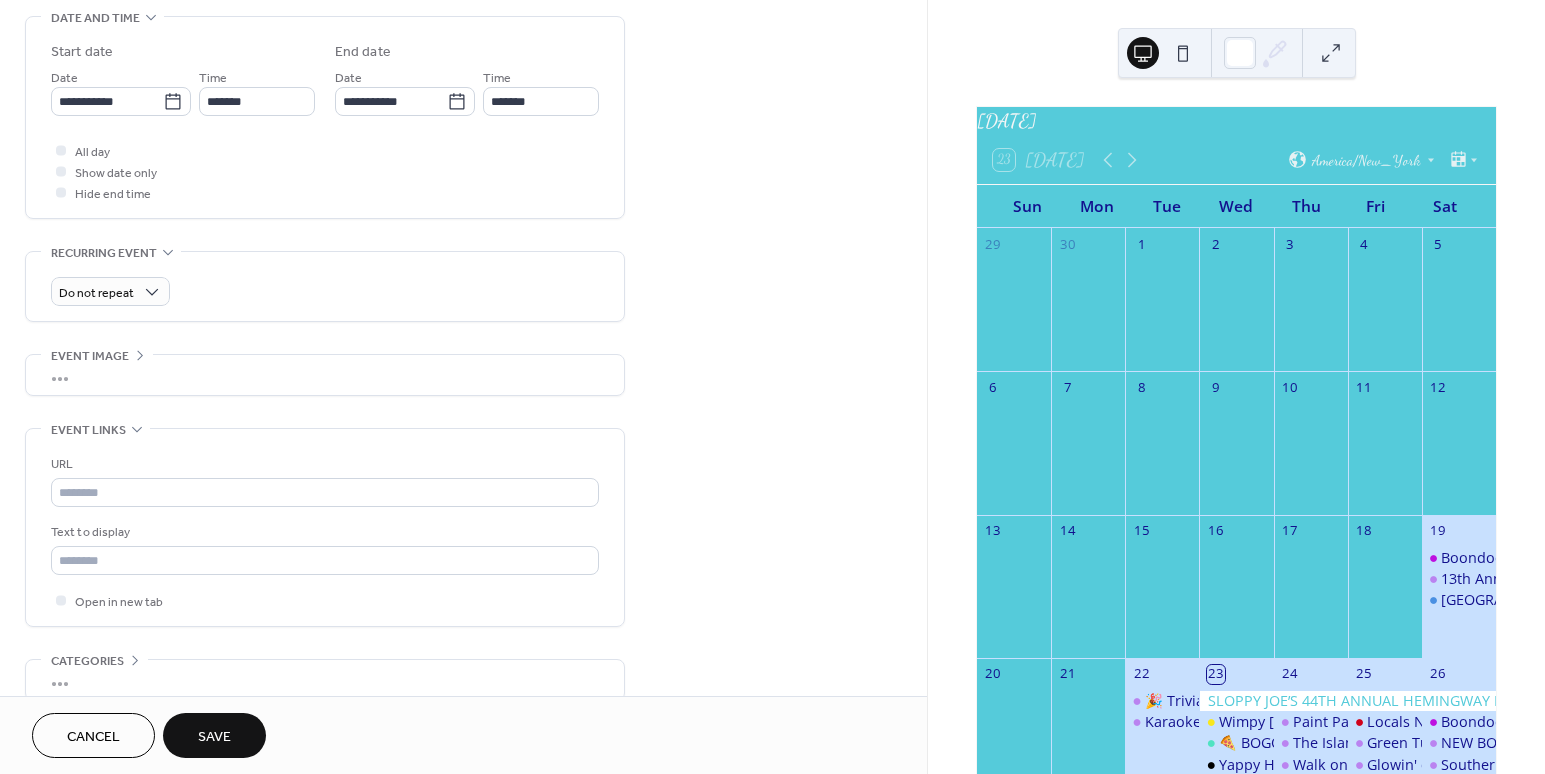 scroll, scrollTop: 394, scrollLeft: 0, axis: vertical 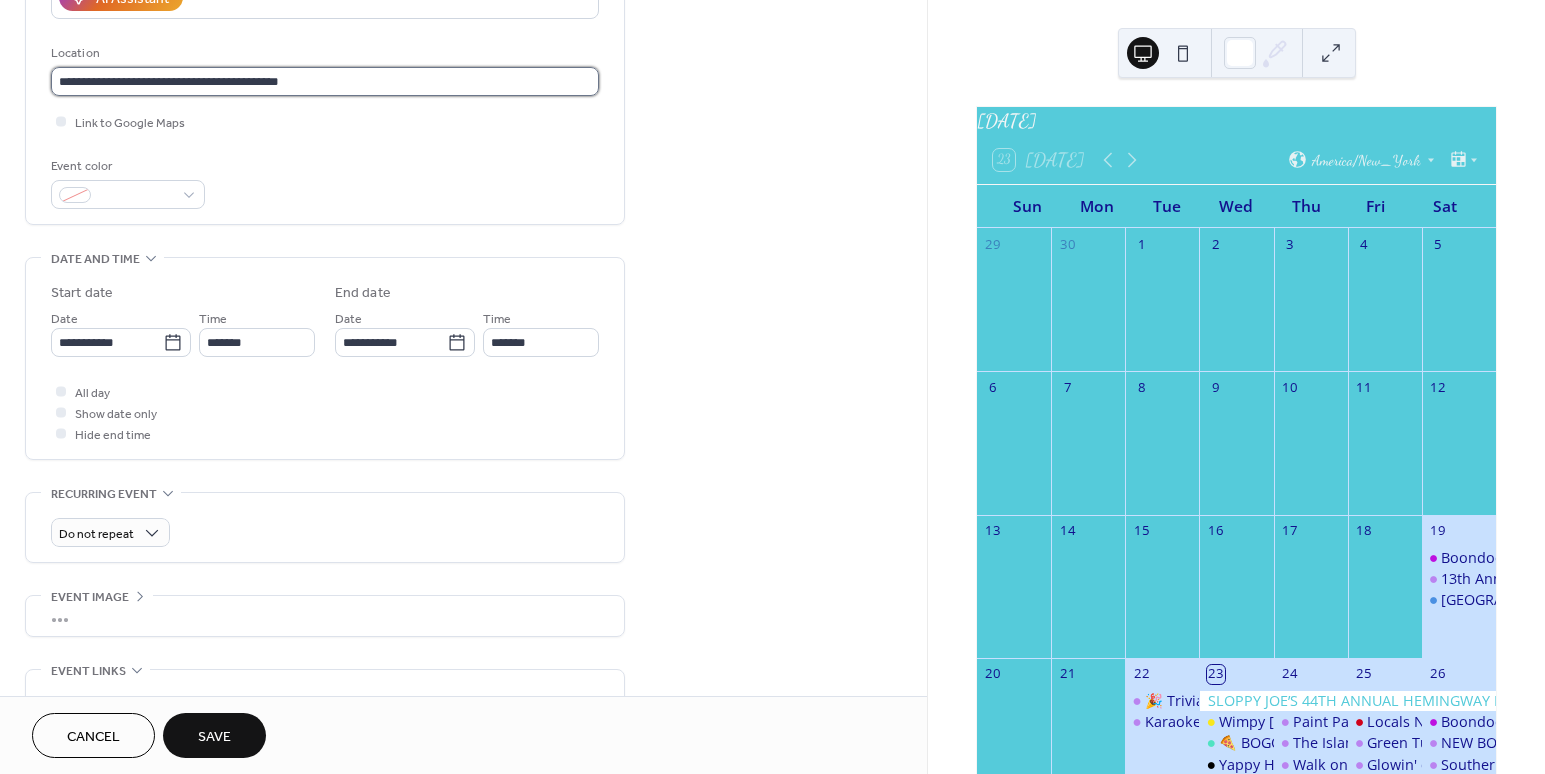 click on "**********" at bounding box center [325, 81] 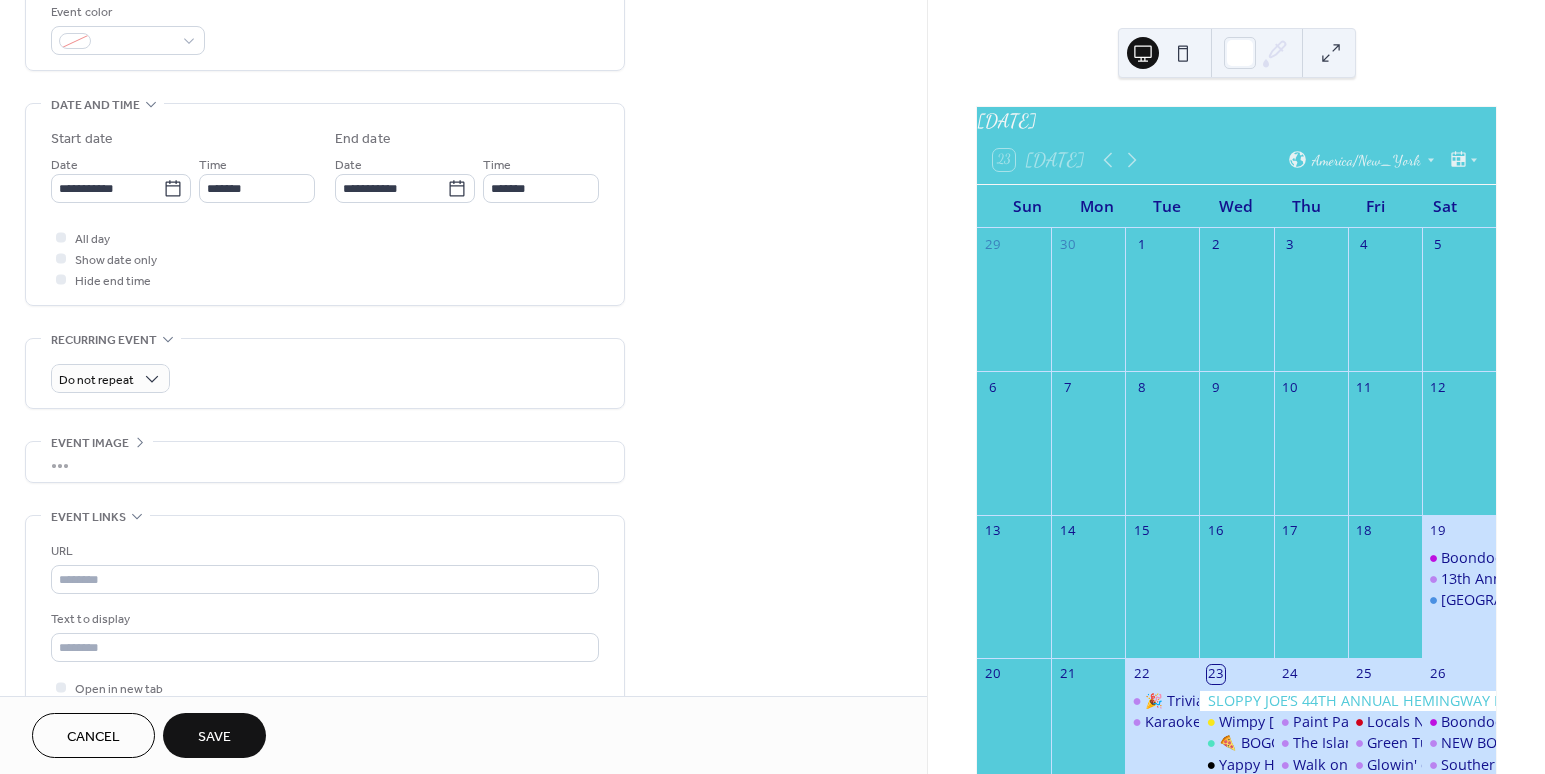 scroll, scrollTop: 633, scrollLeft: 0, axis: vertical 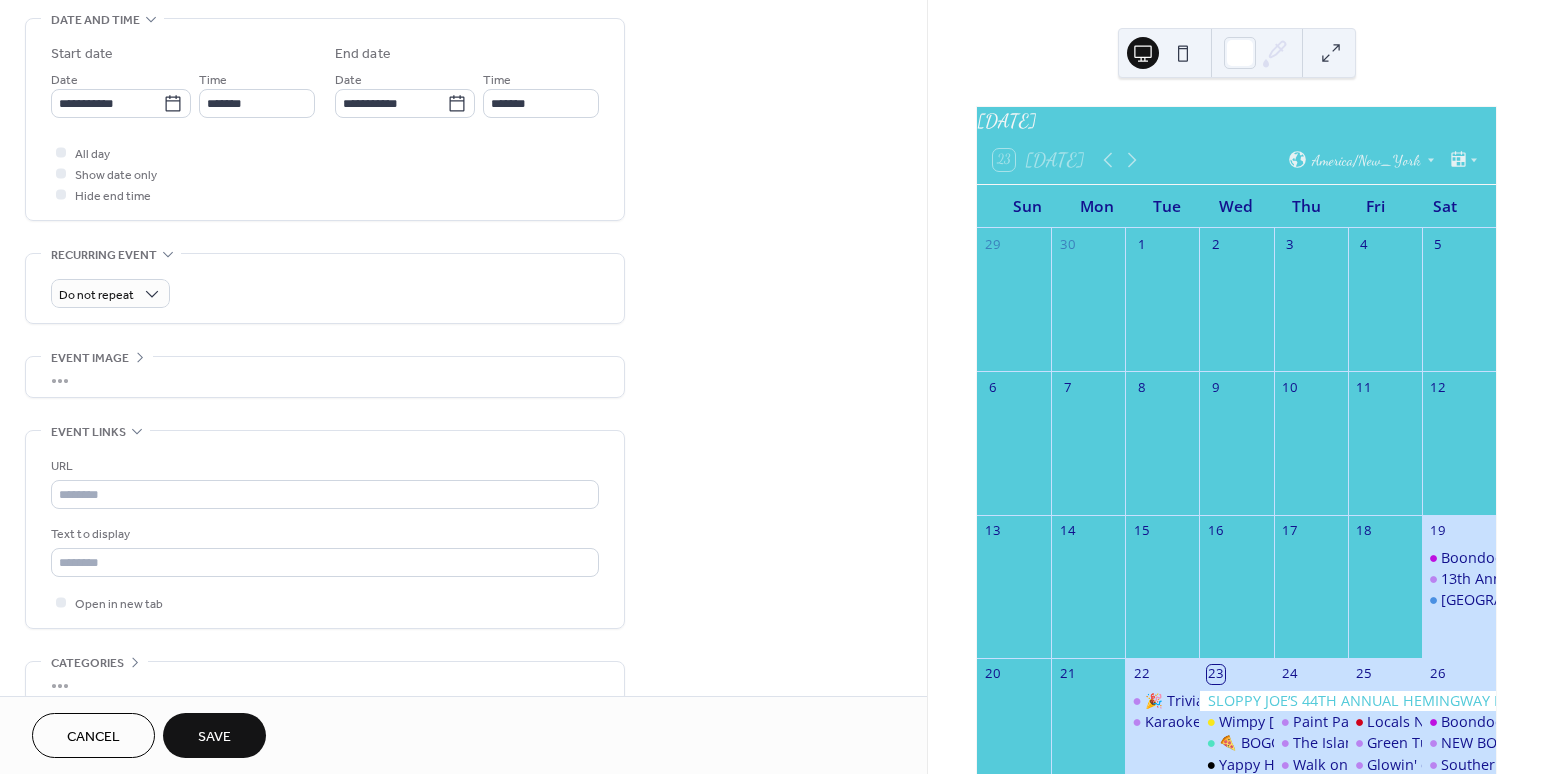 type on "**********" 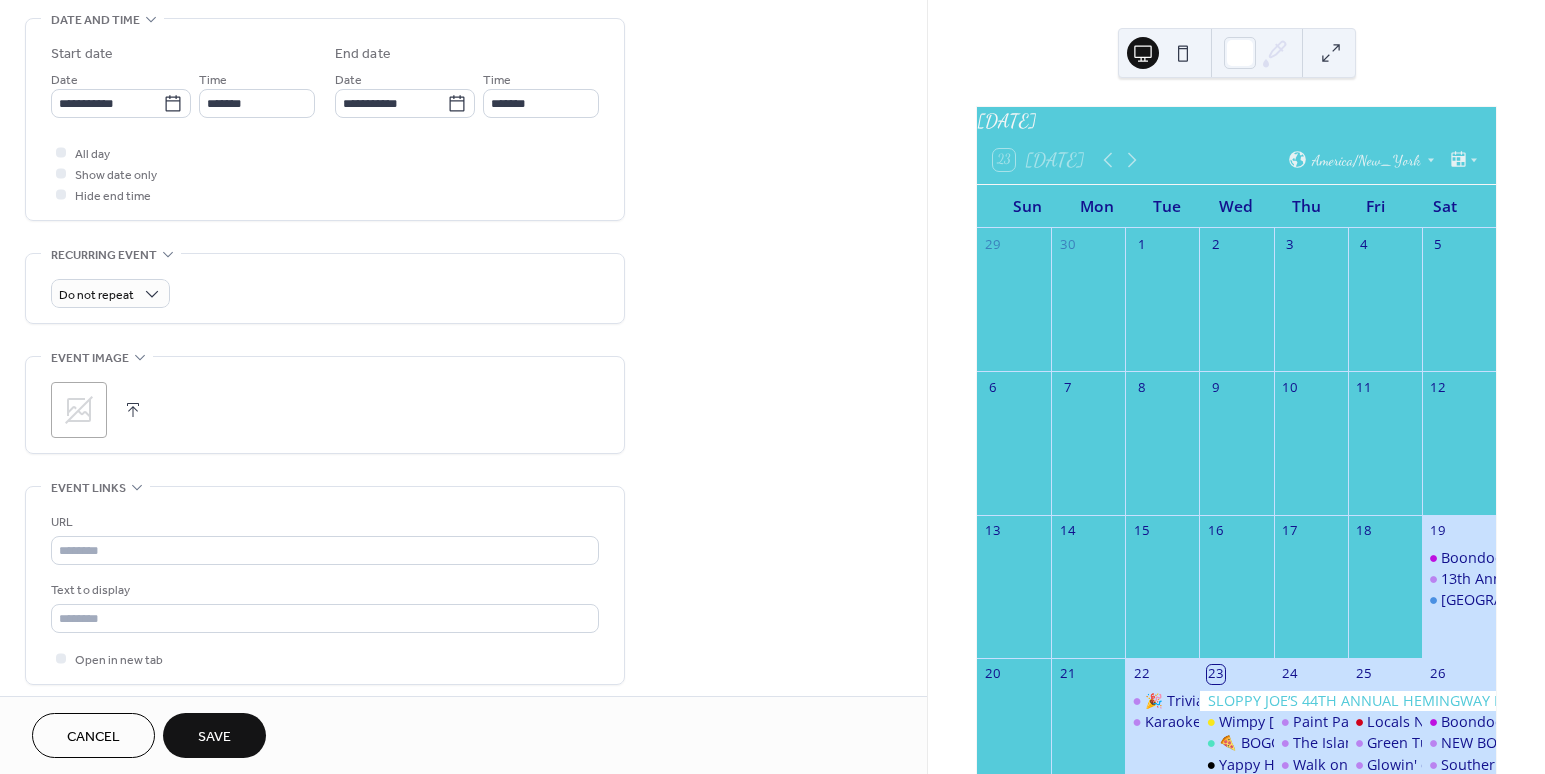 click at bounding box center [133, 410] 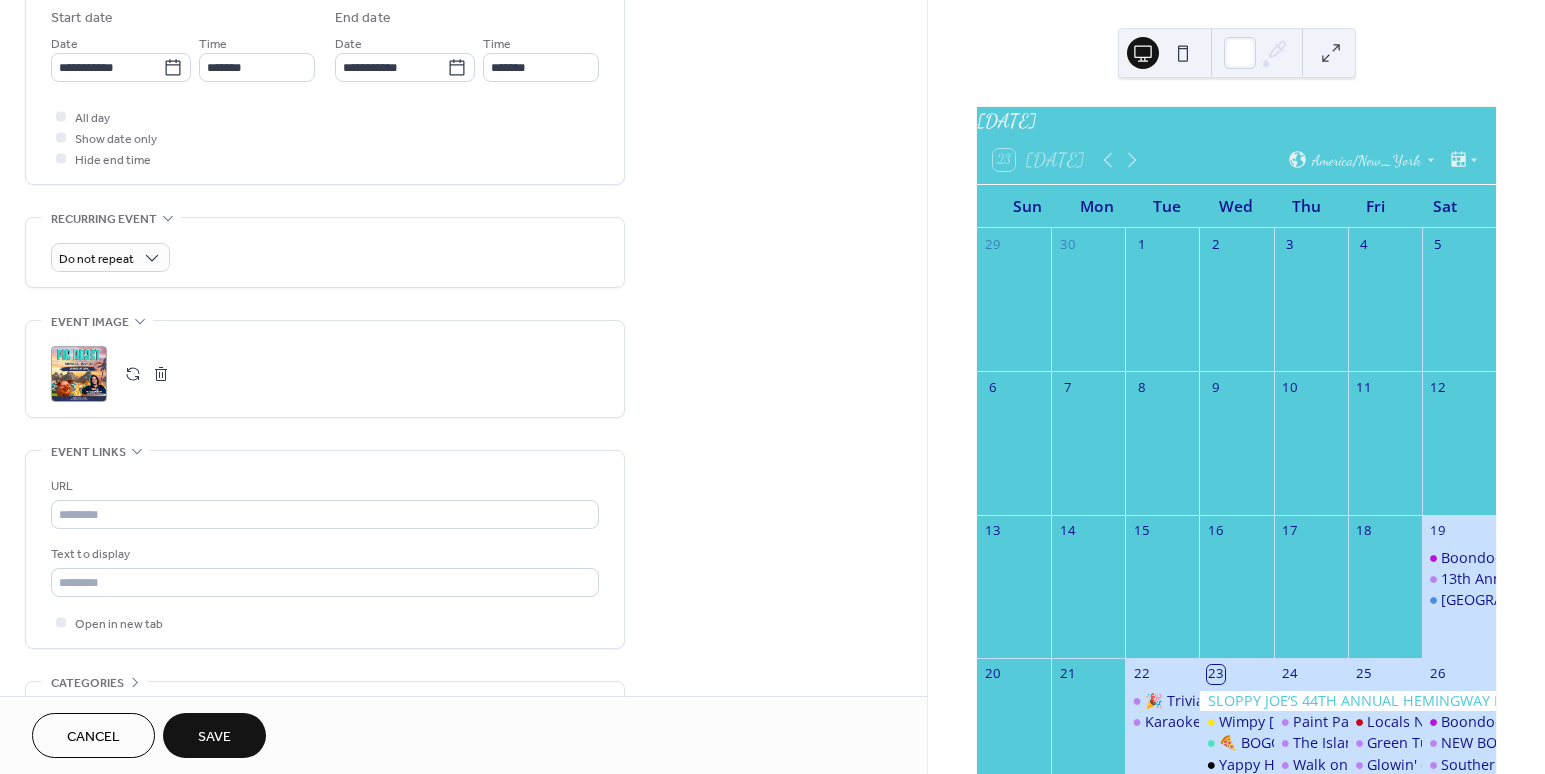 scroll, scrollTop: 800, scrollLeft: 0, axis: vertical 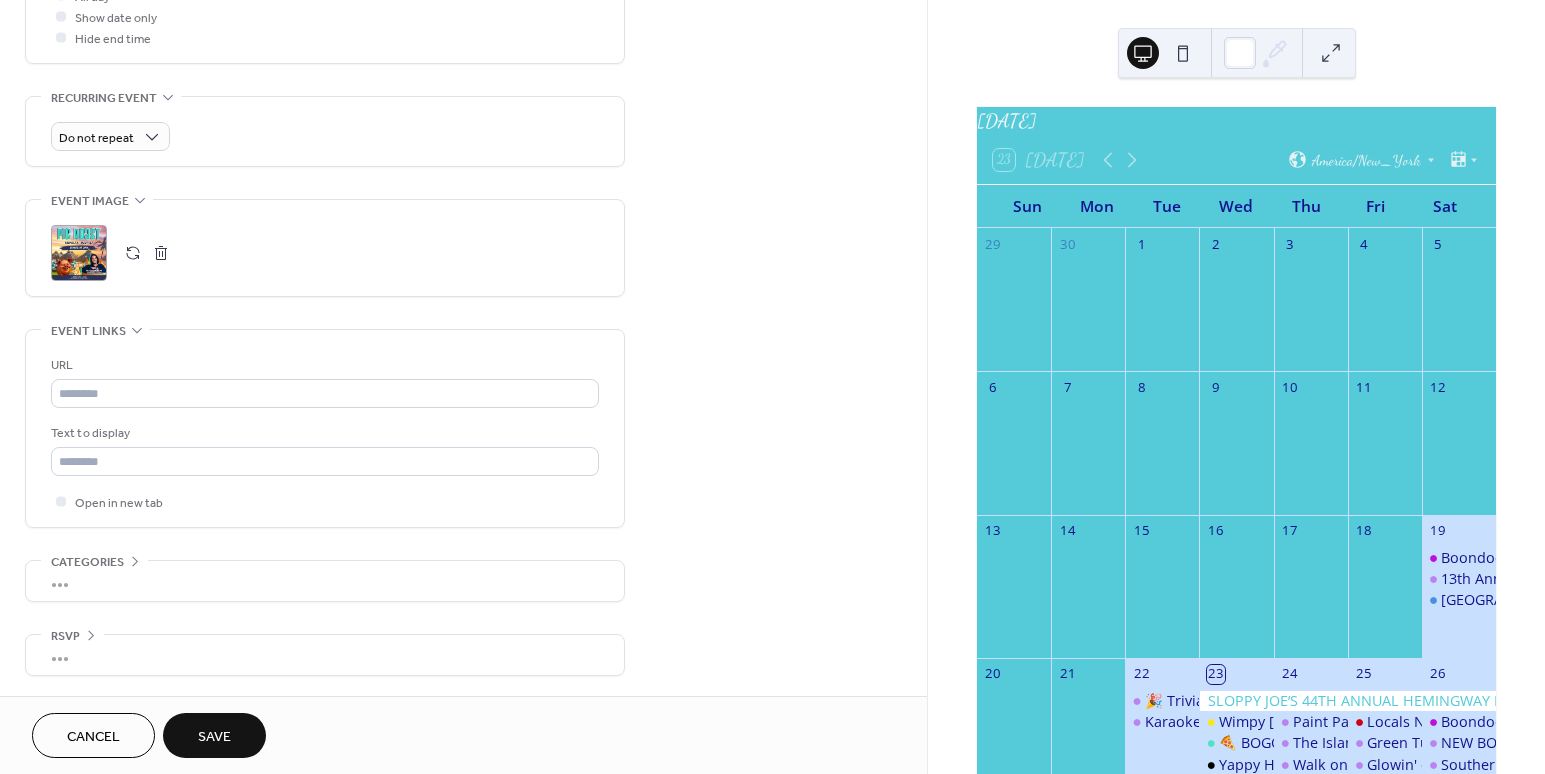 click on "Save" at bounding box center (214, 737) 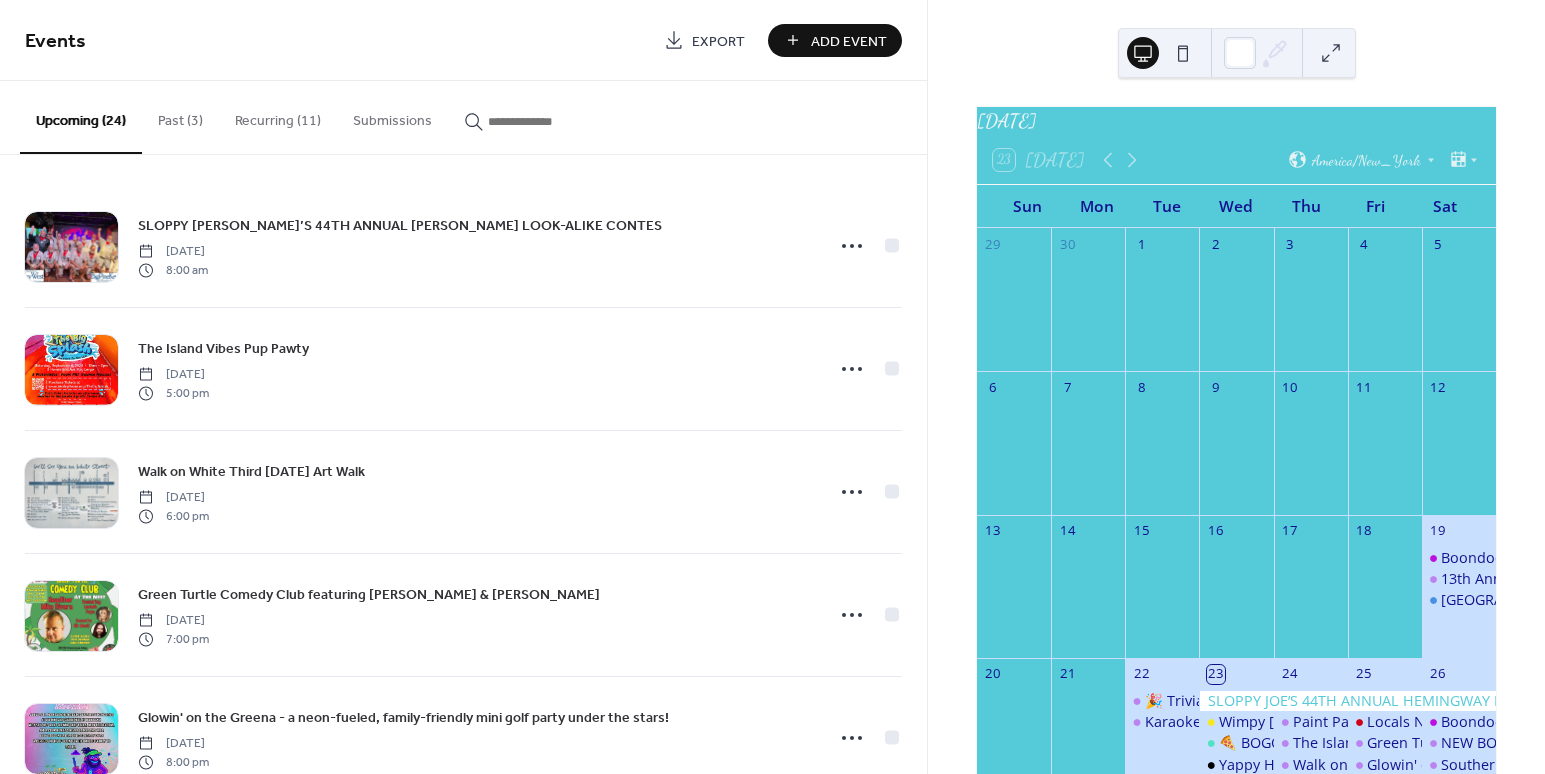 click on "Add Event" at bounding box center [849, 41] 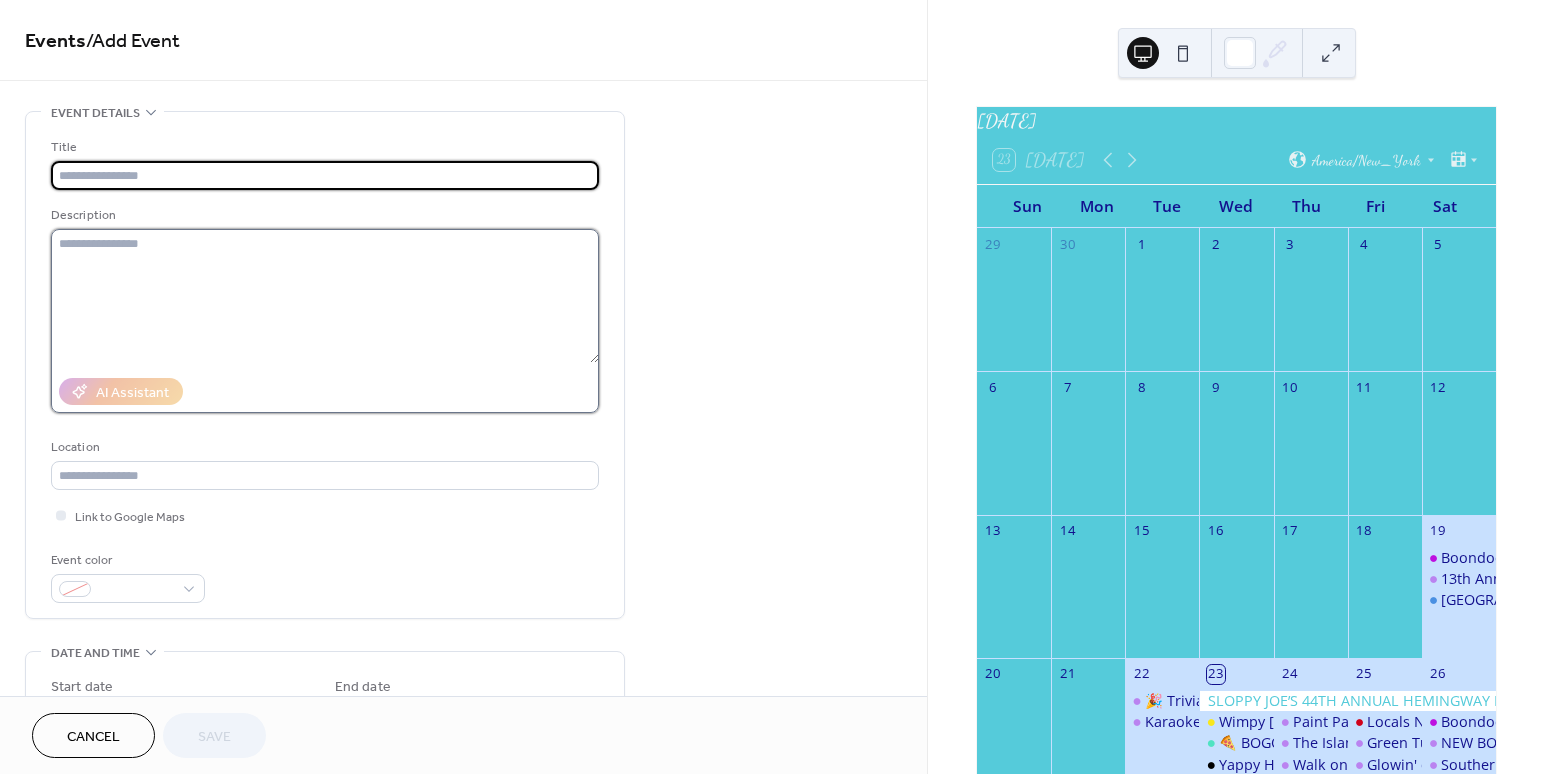 click at bounding box center [325, 296] 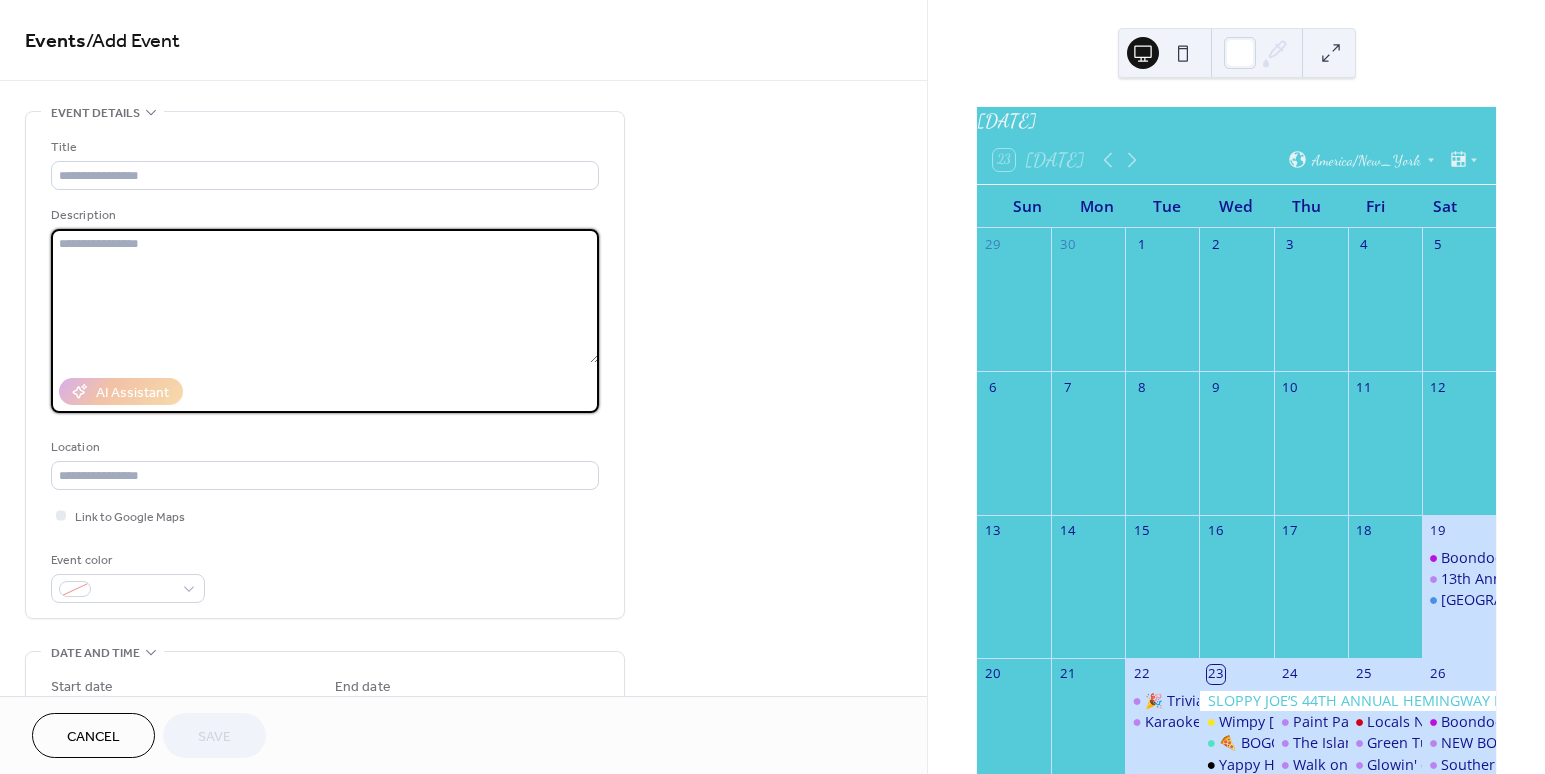 paste on "**********" 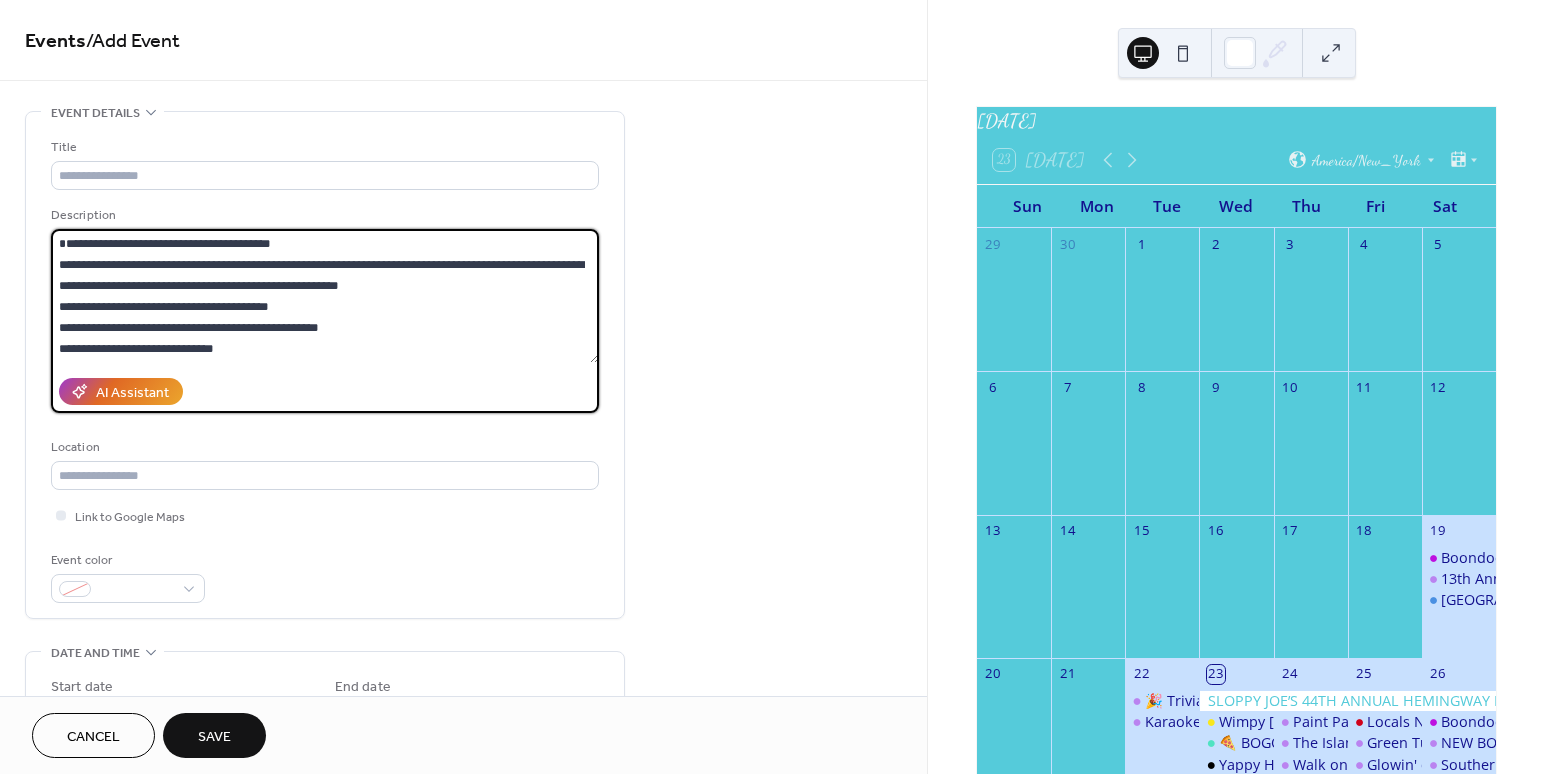 scroll, scrollTop: 42, scrollLeft: 0, axis: vertical 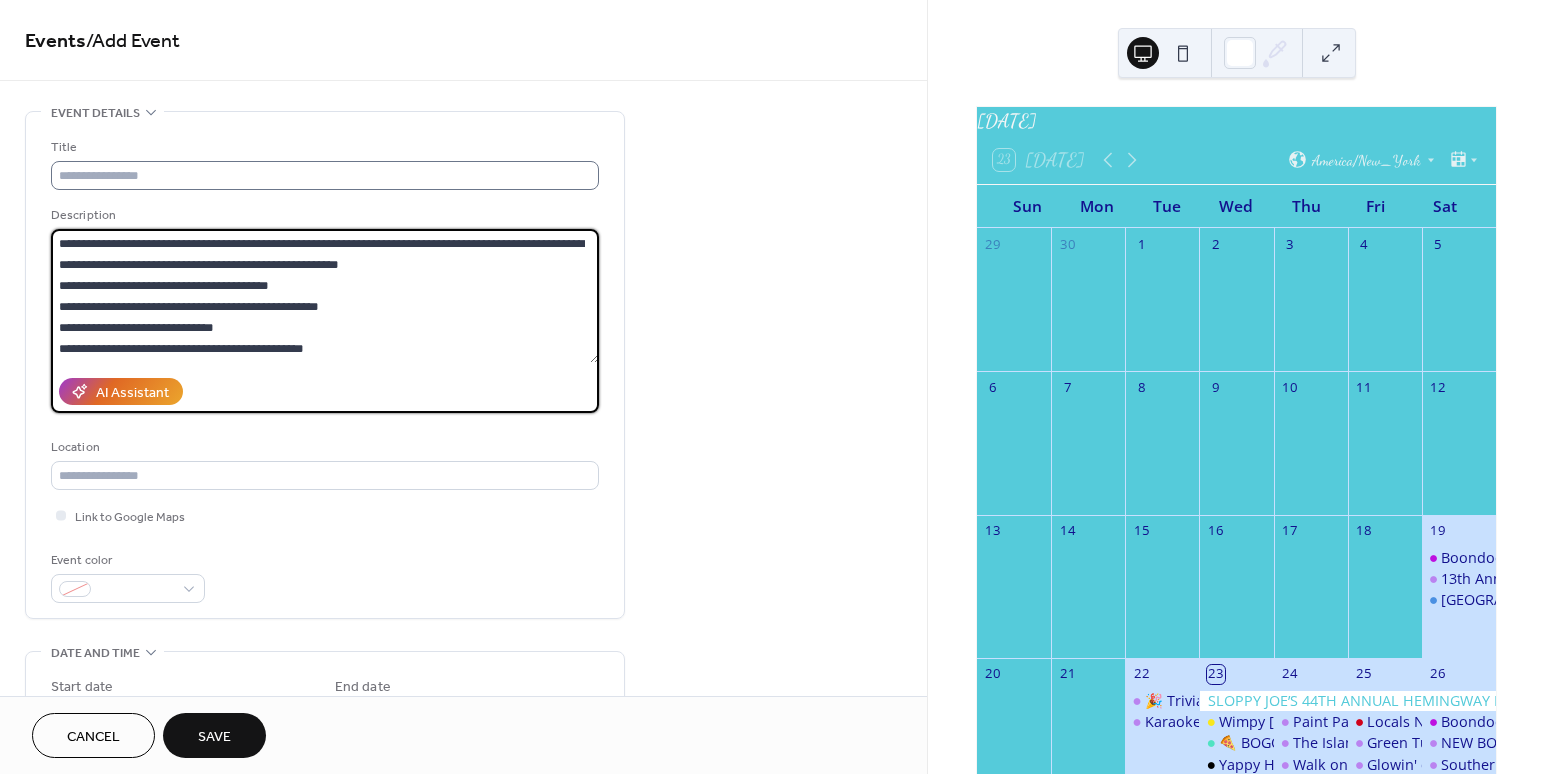 type on "**********" 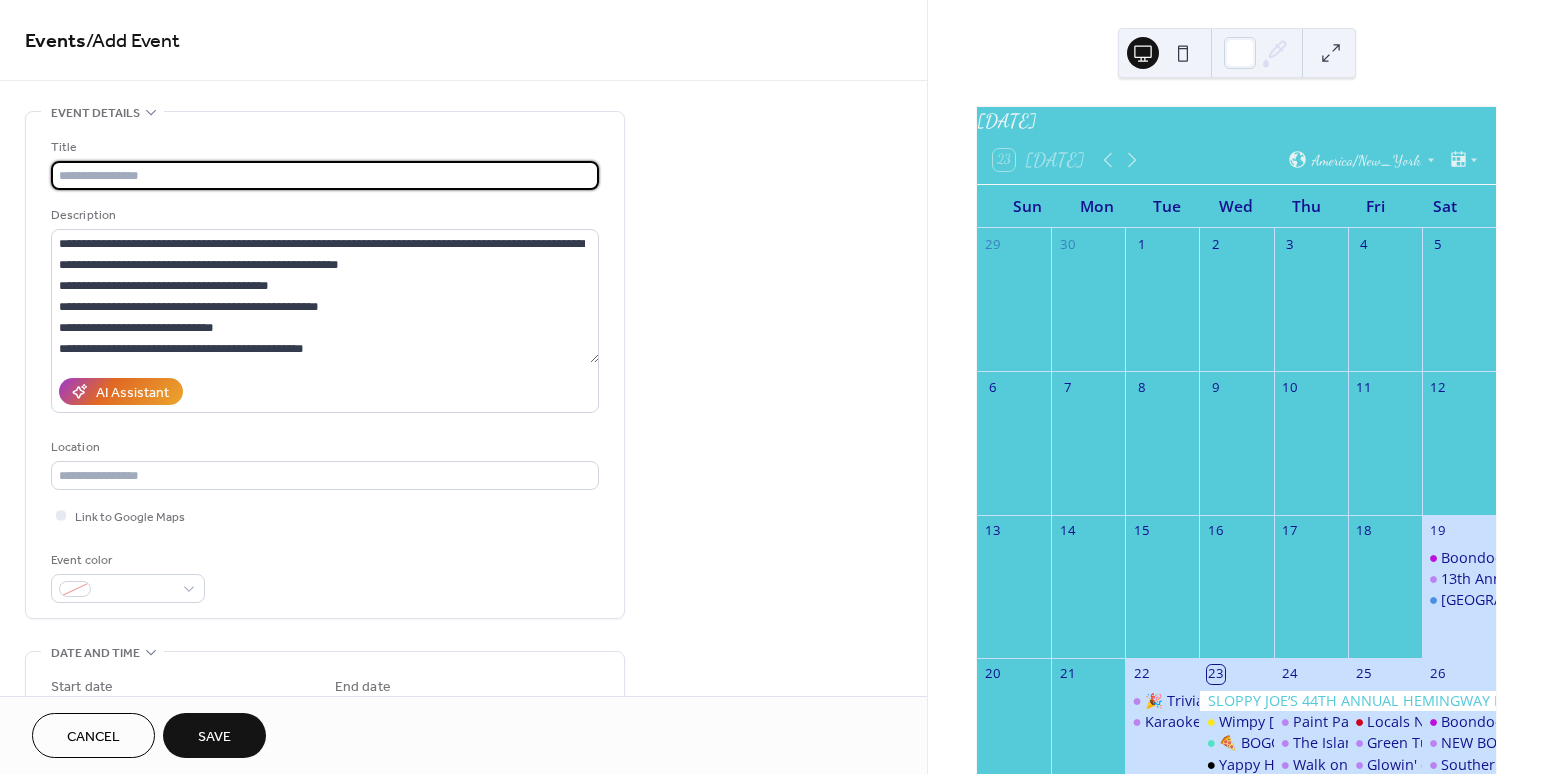 click at bounding box center (325, 175) 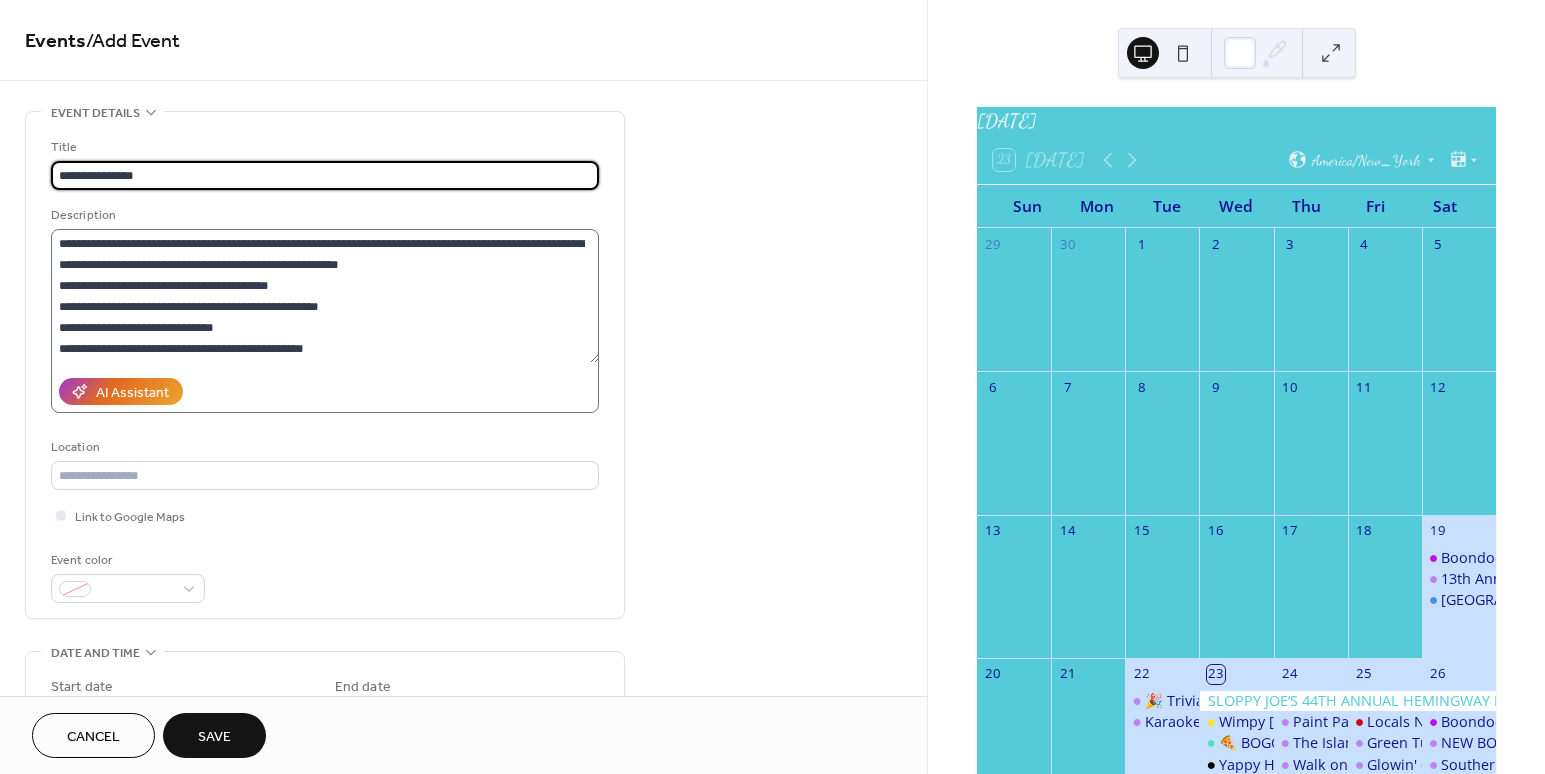 type on "**********" 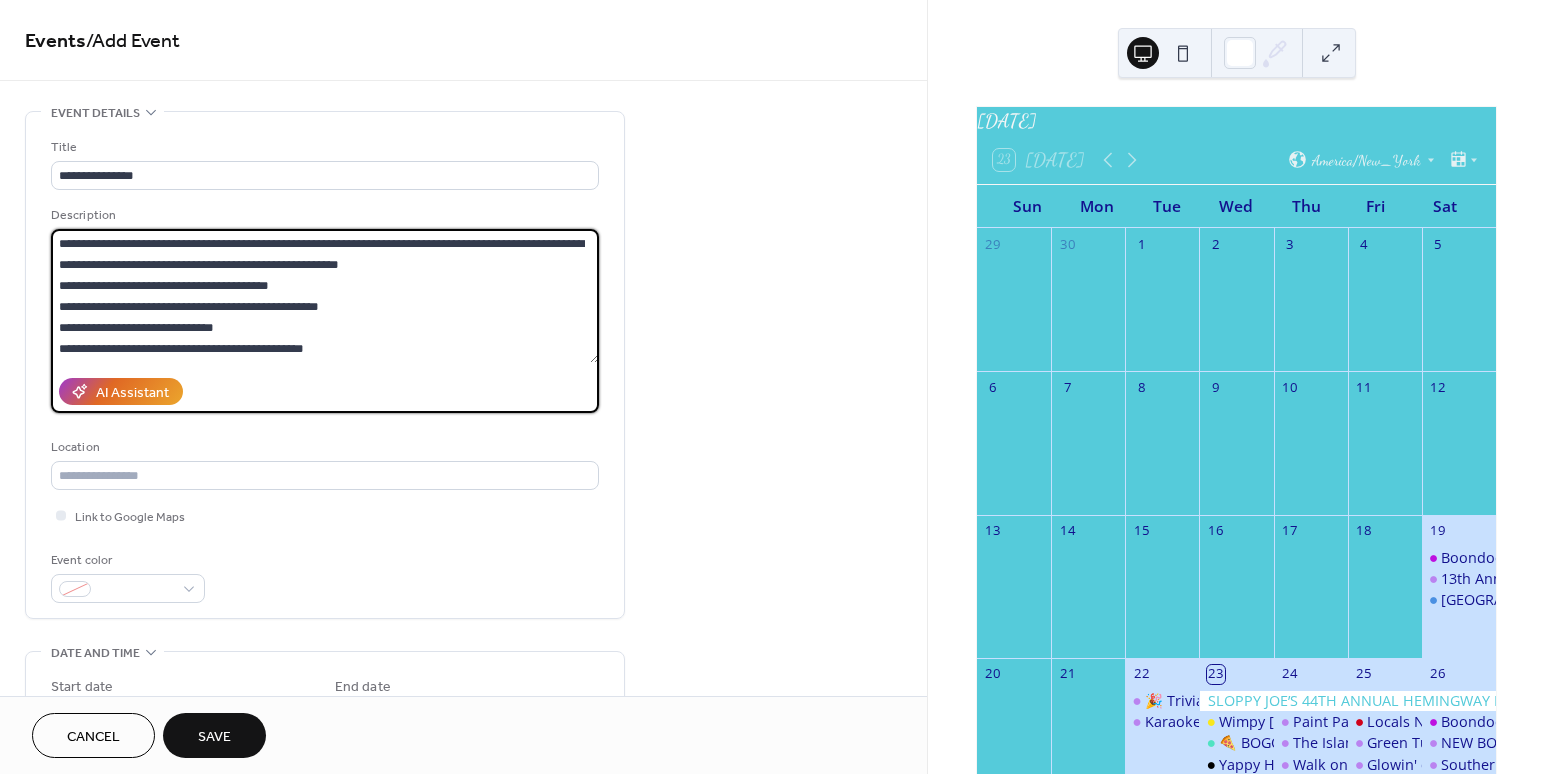 drag, startPoint x: 226, startPoint y: 328, endPoint x: 56, endPoint y: 327, distance: 170.00294 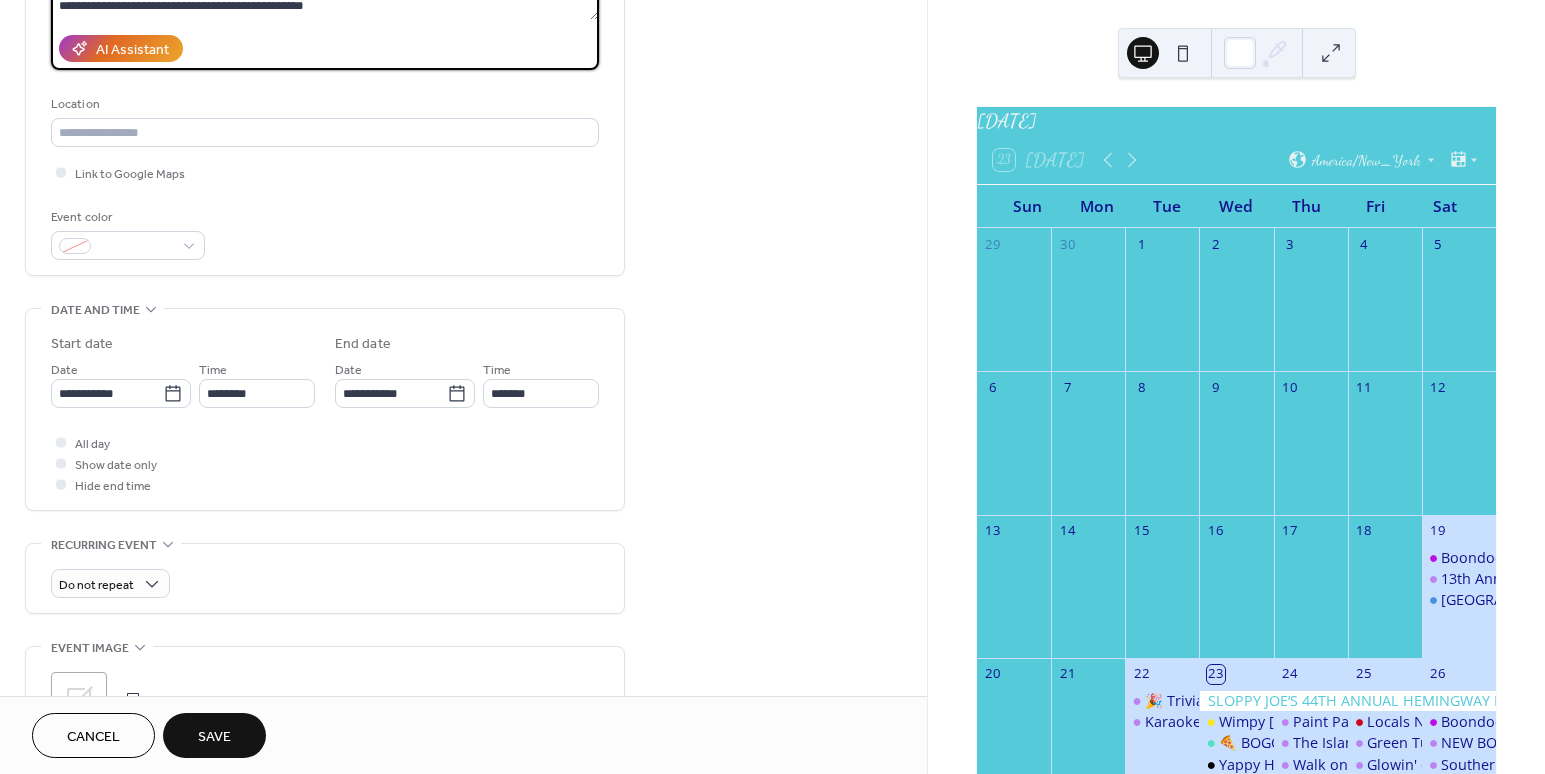 scroll, scrollTop: 565, scrollLeft: 0, axis: vertical 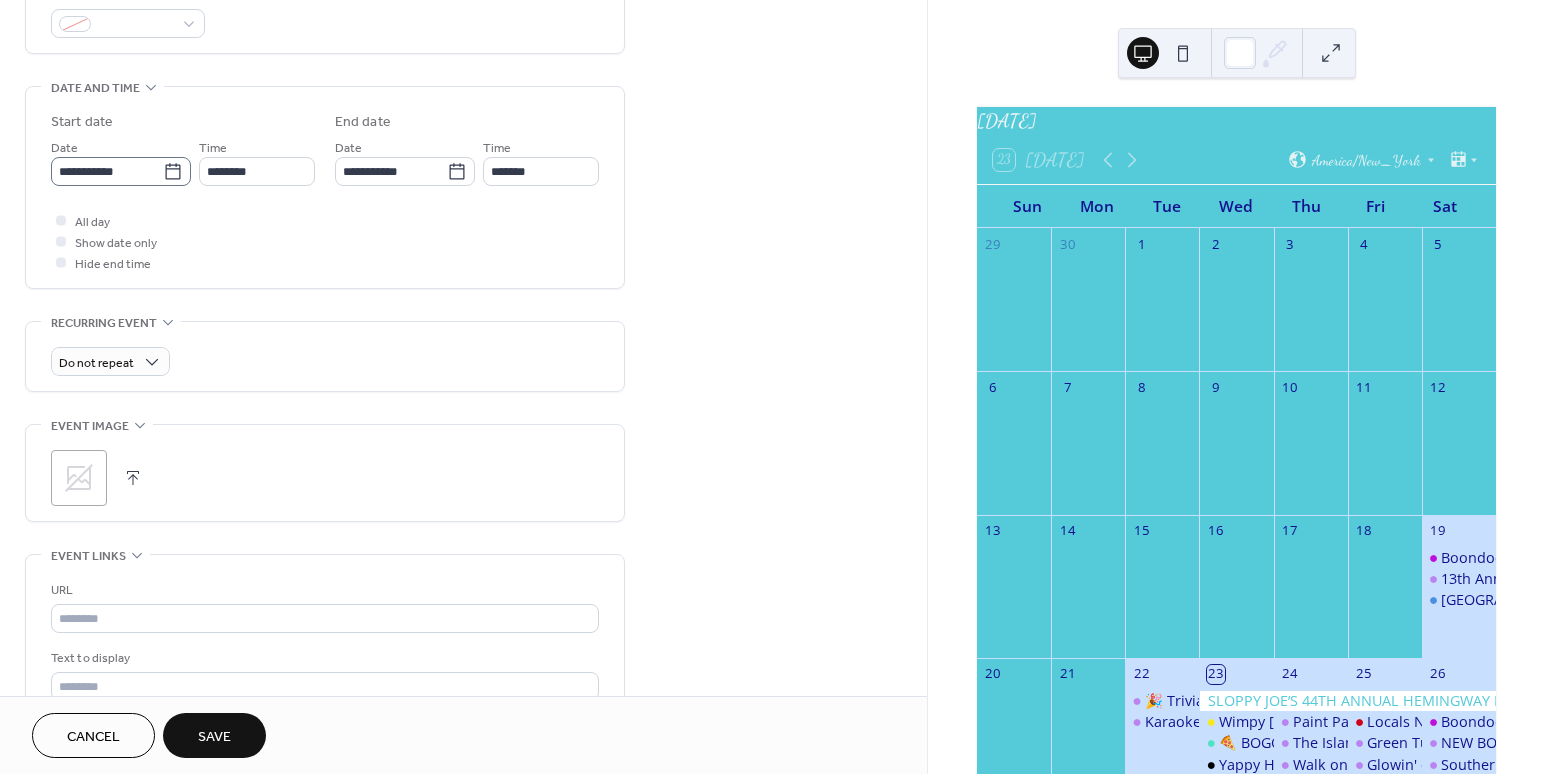 type on "**********" 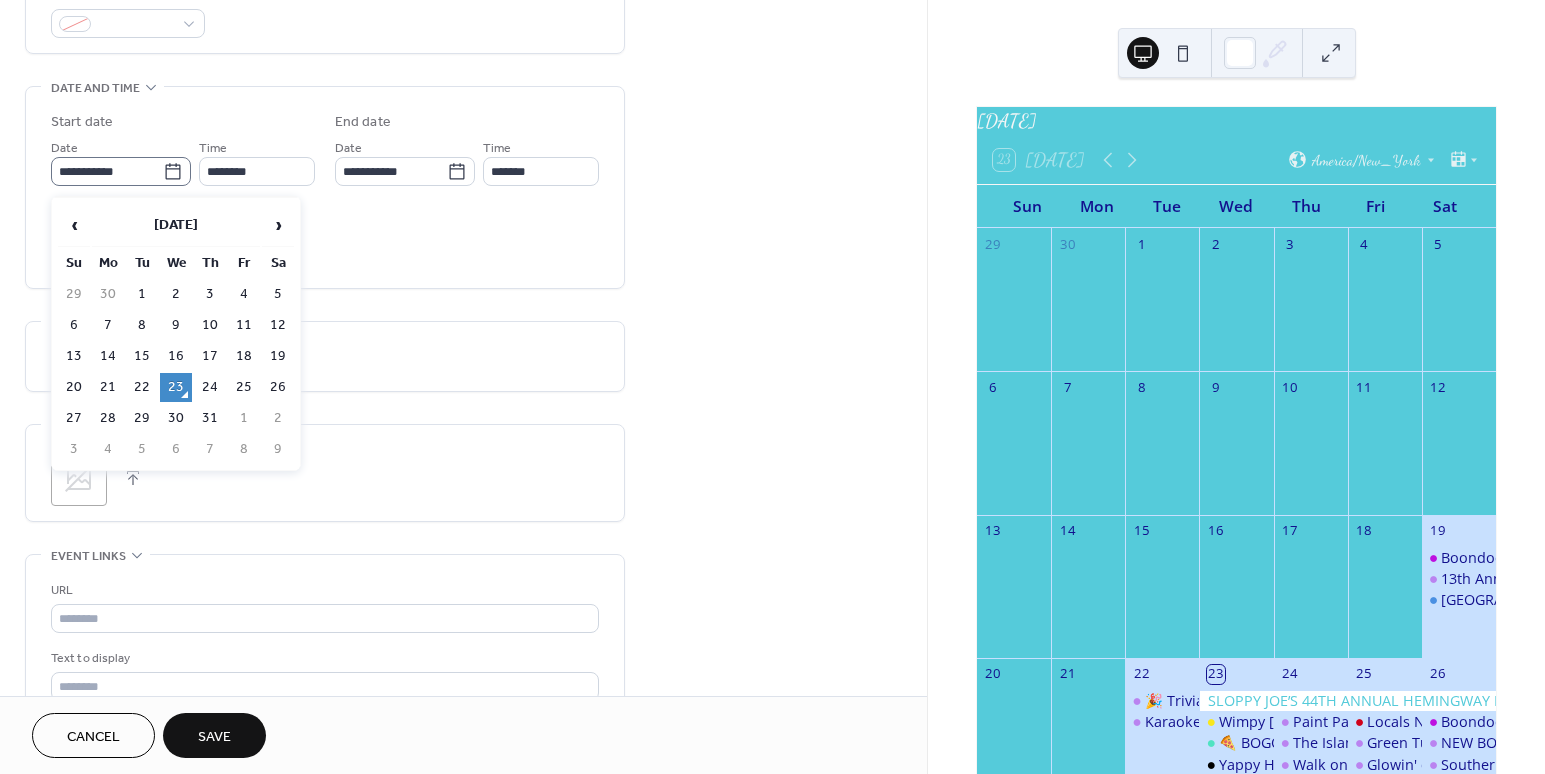 click 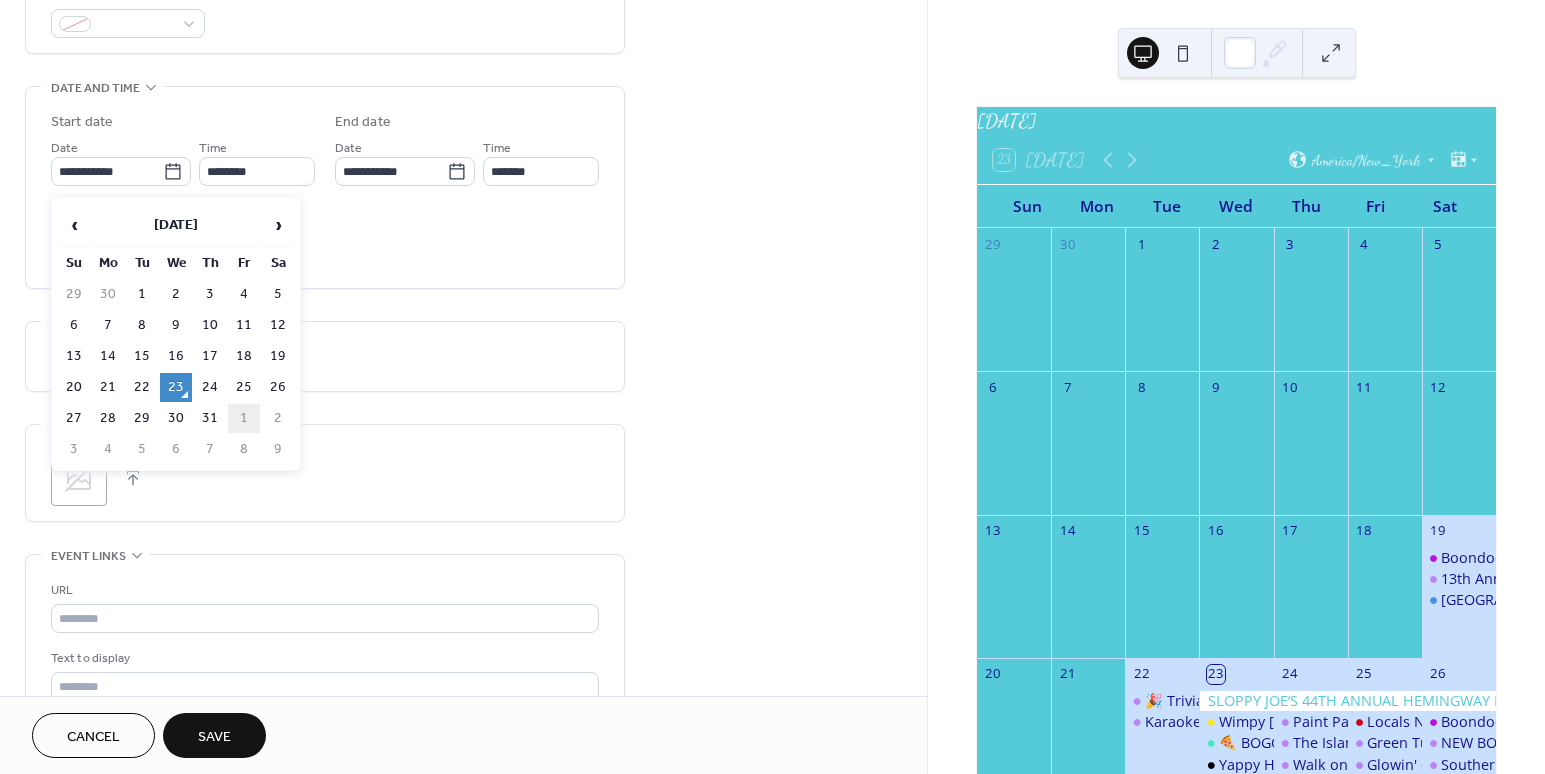 click on "1" at bounding box center [244, 418] 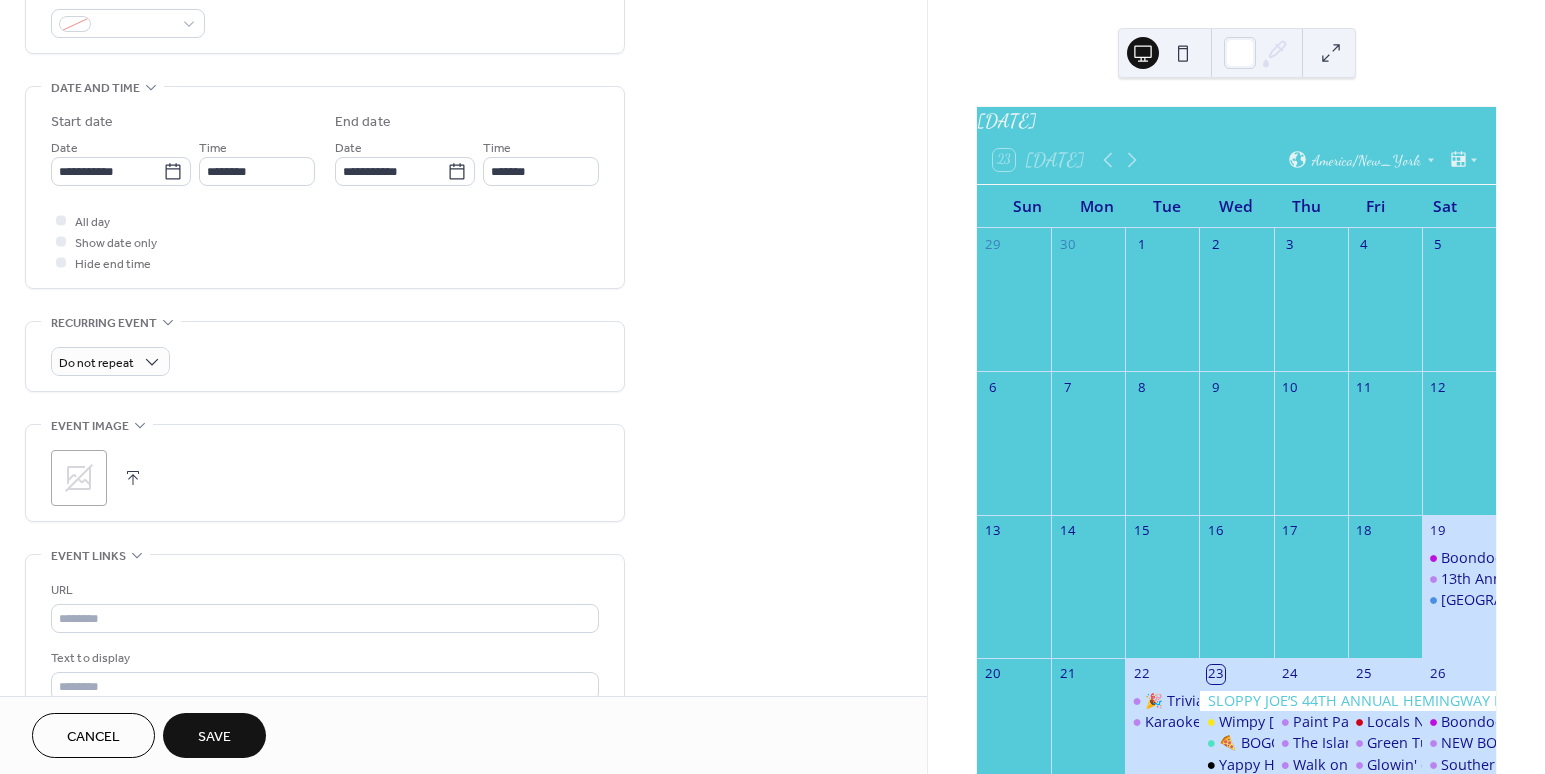 type on "**********" 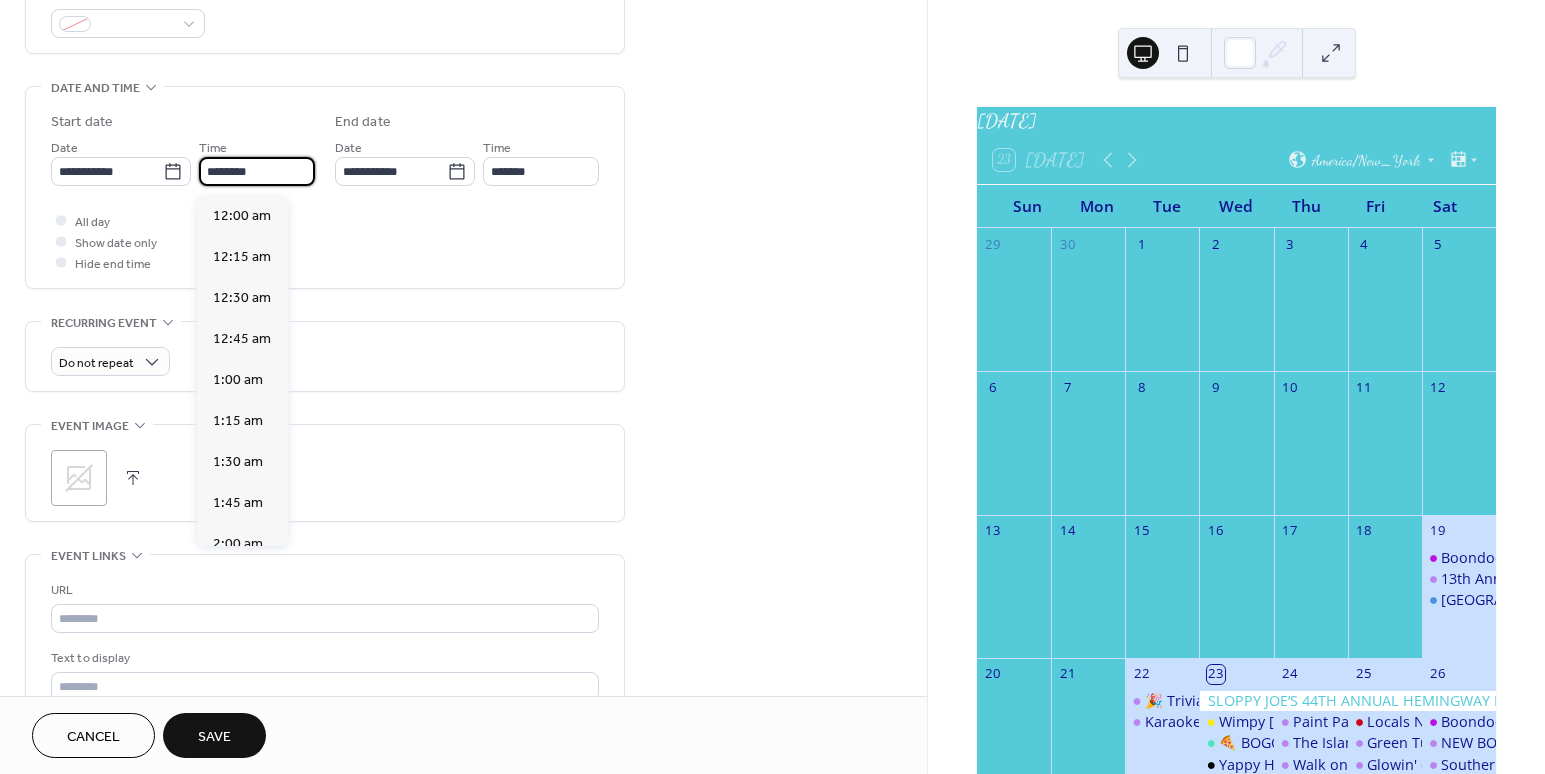 click on "********" at bounding box center (257, 171) 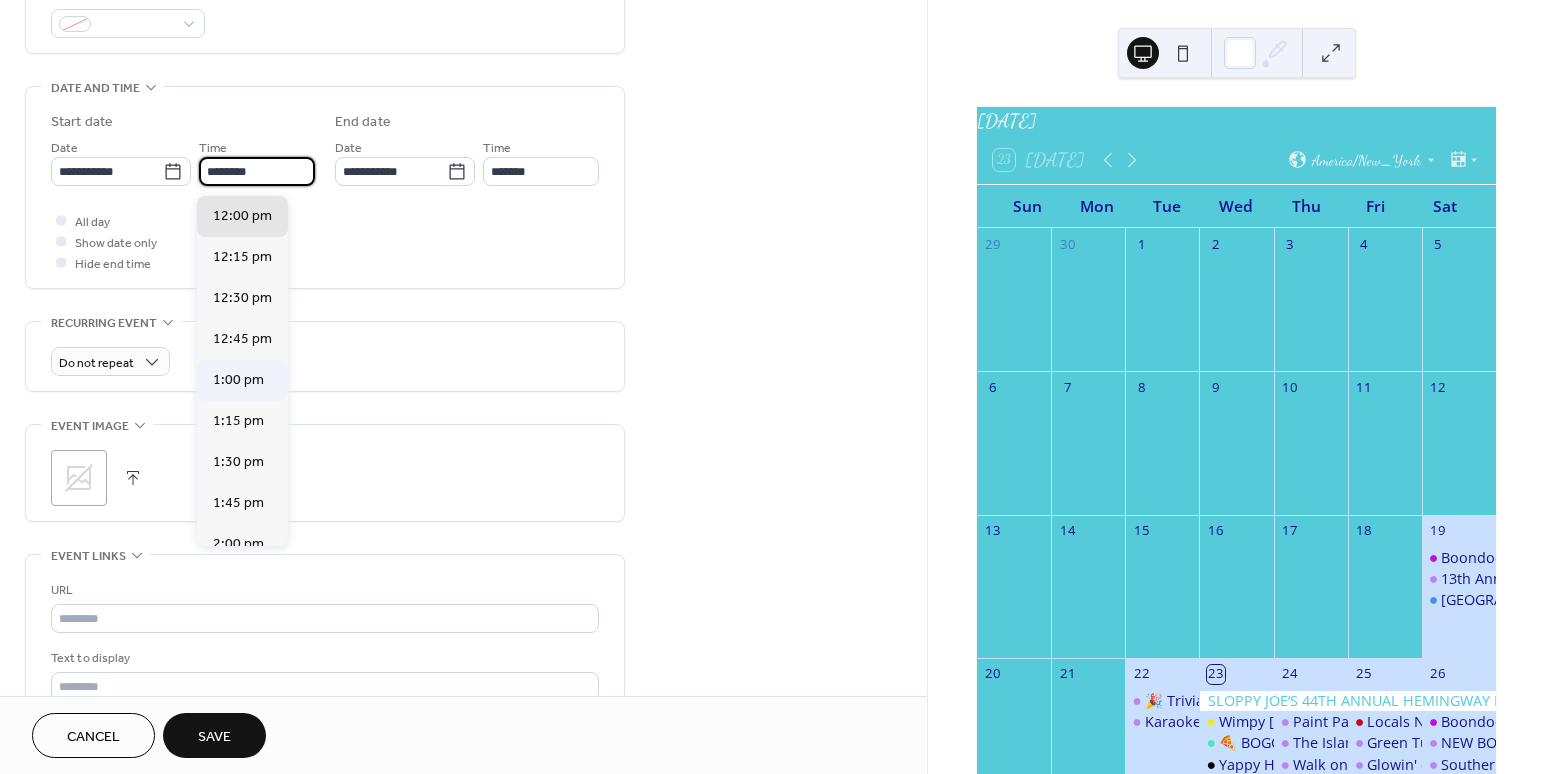 scroll, scrollTop: 2032, scrollLeft: 0, axis: vertical 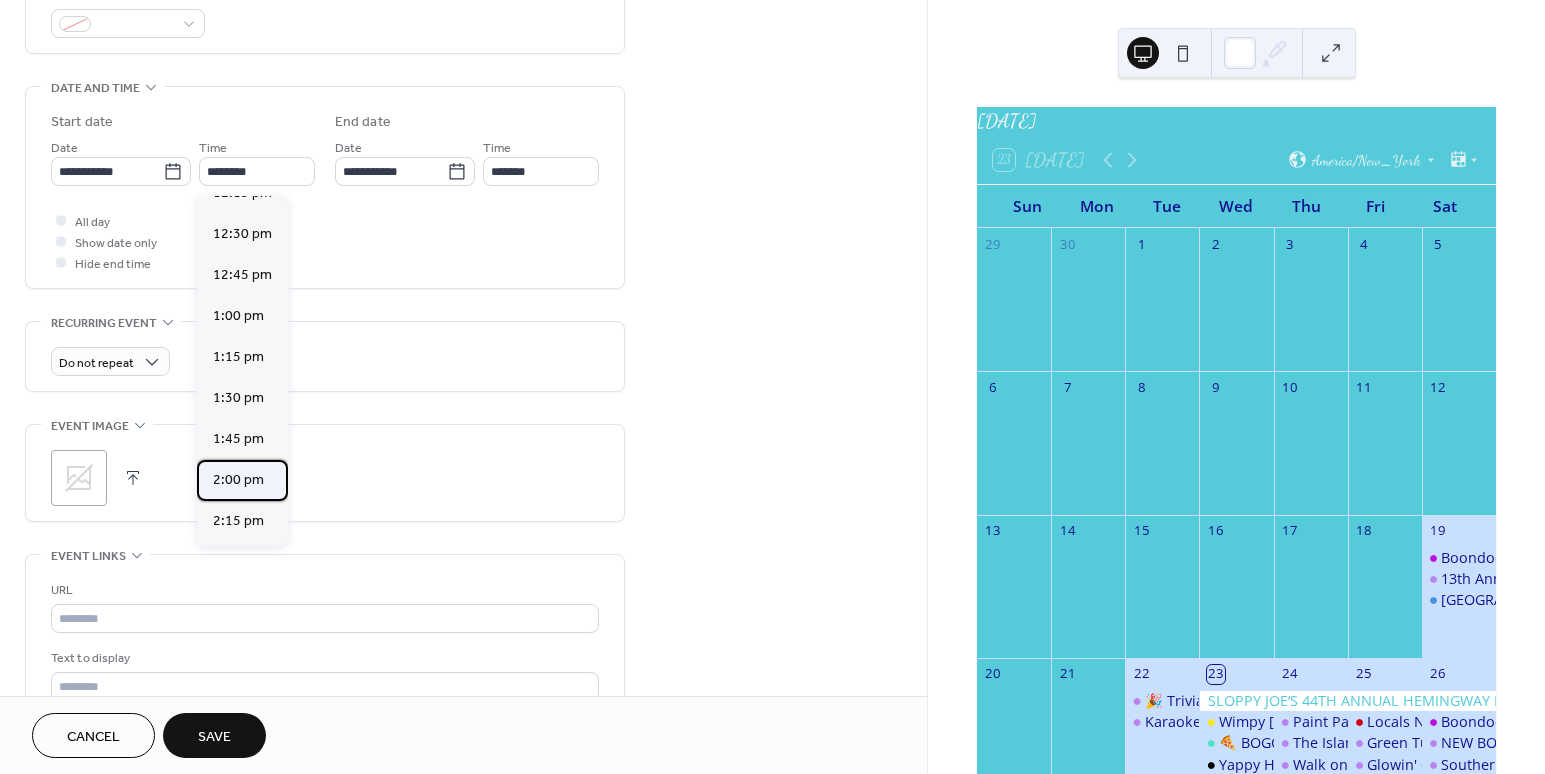 click on "2:00 pm" at bounding box center (238, 480) 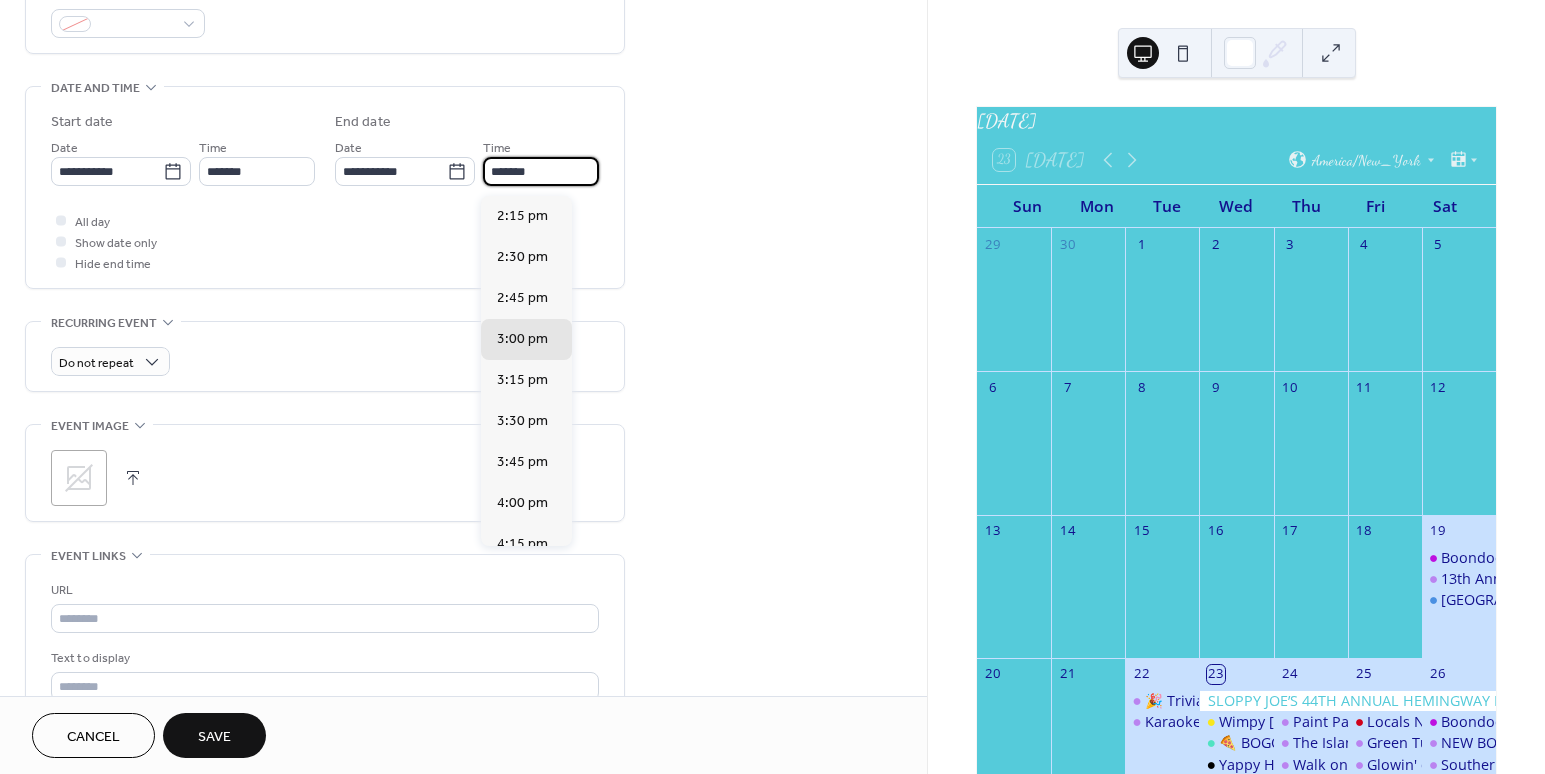 click on "*******" at bounding box center (541, 171) 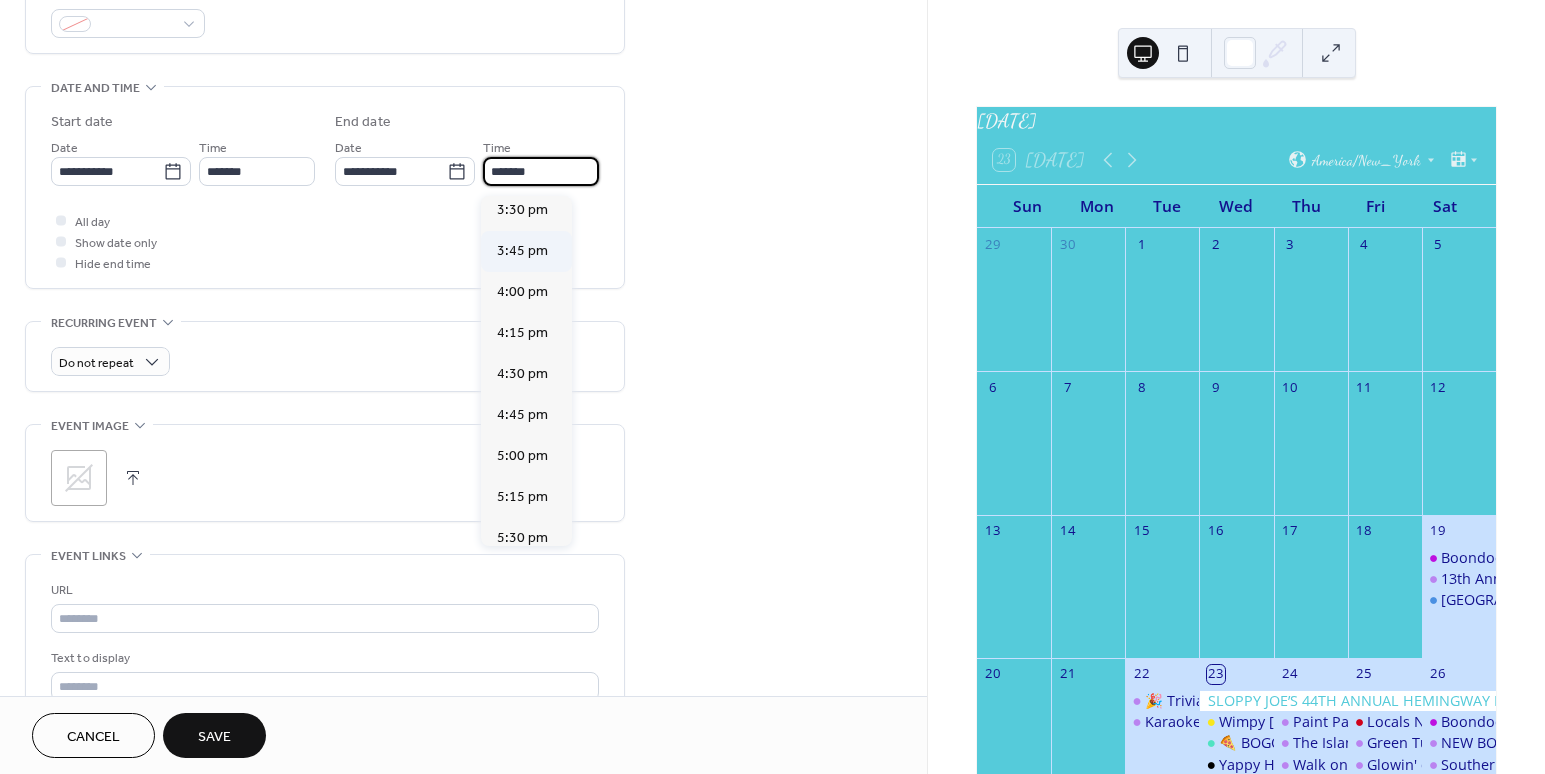scroll, scrollTop: 339, scrollLeft: 0, axis: vertical 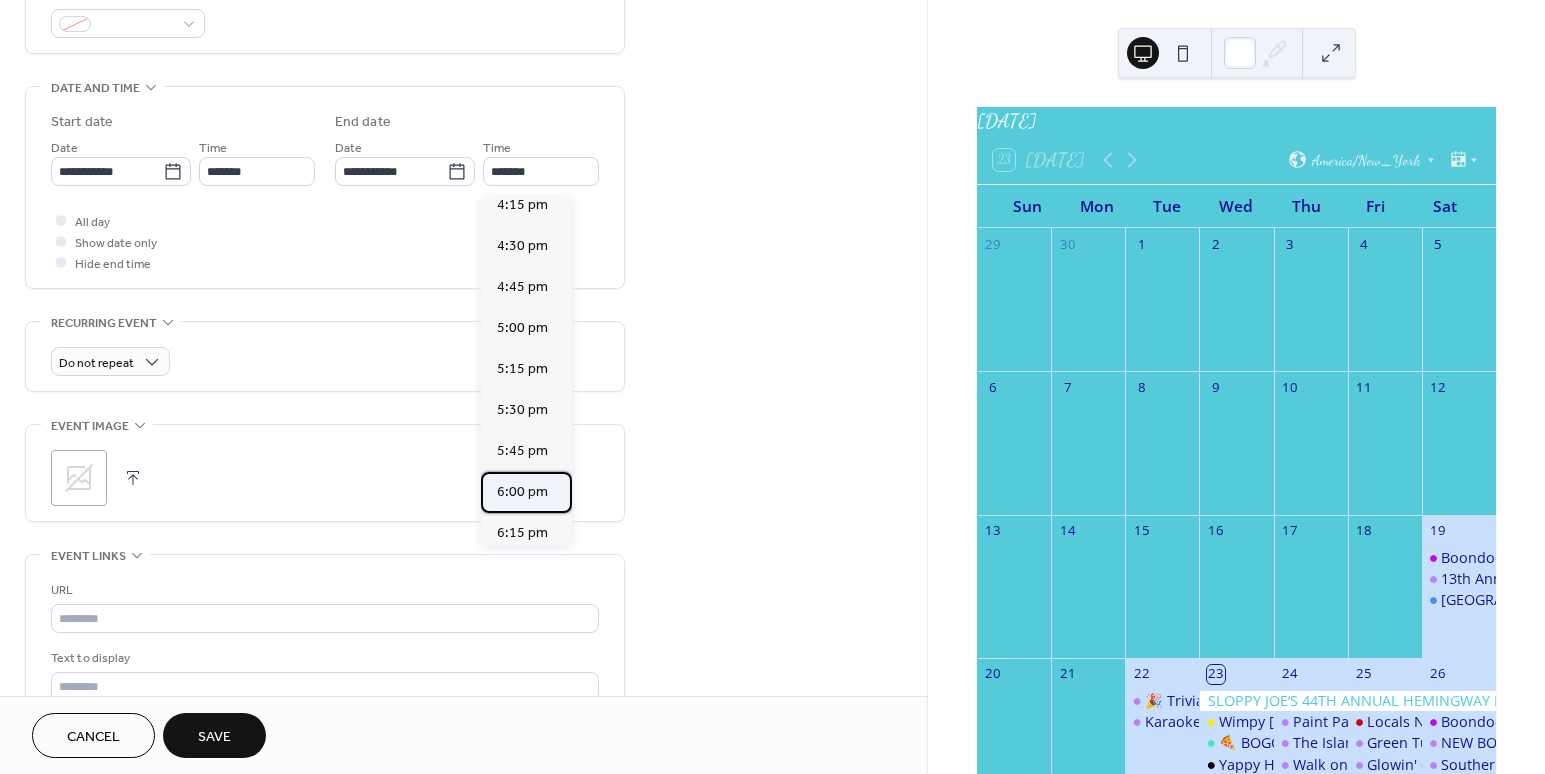 click on "6:00 pm" at bounding box center (522, 492) 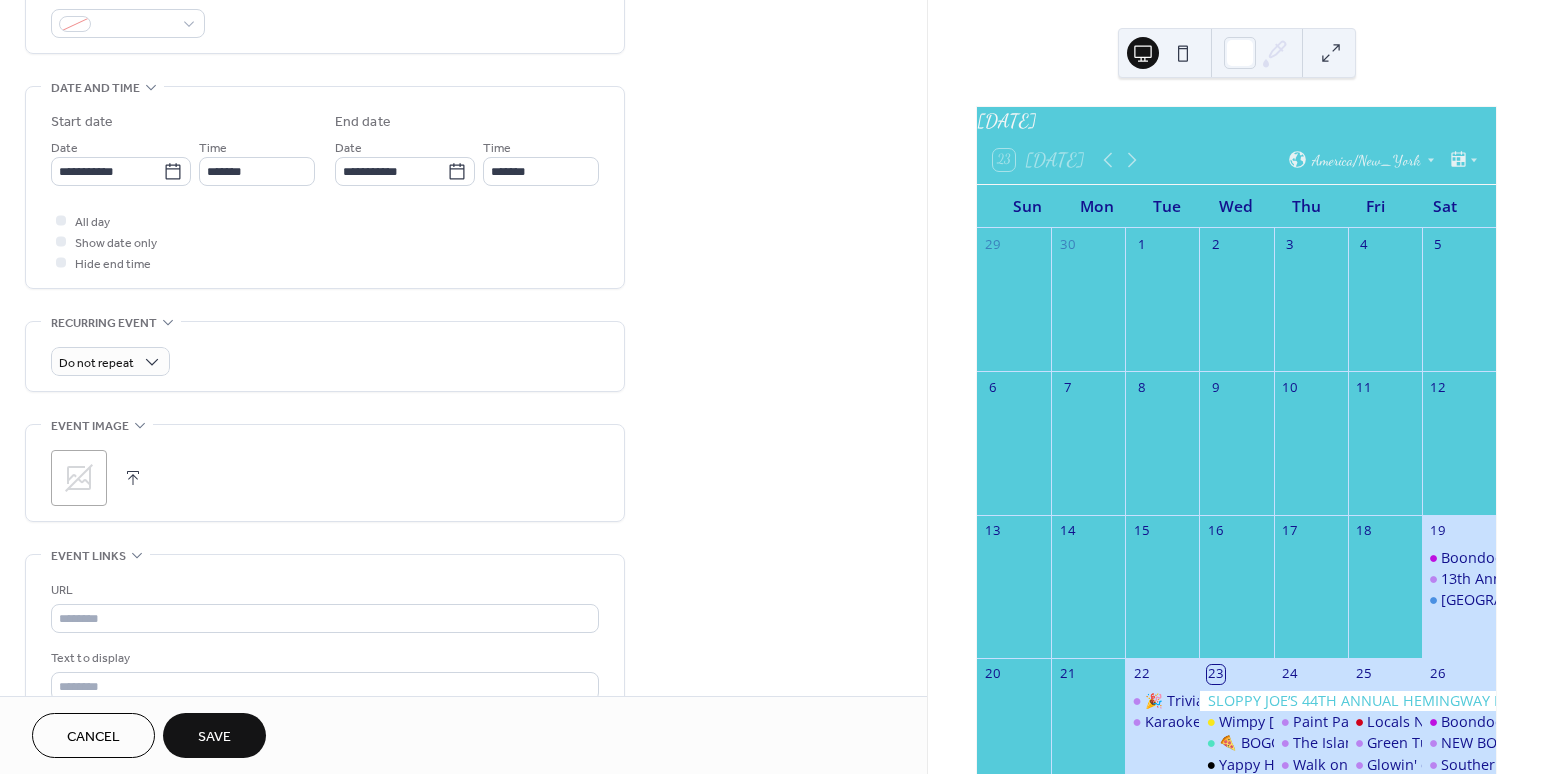 click at bounding box center (133, 478) 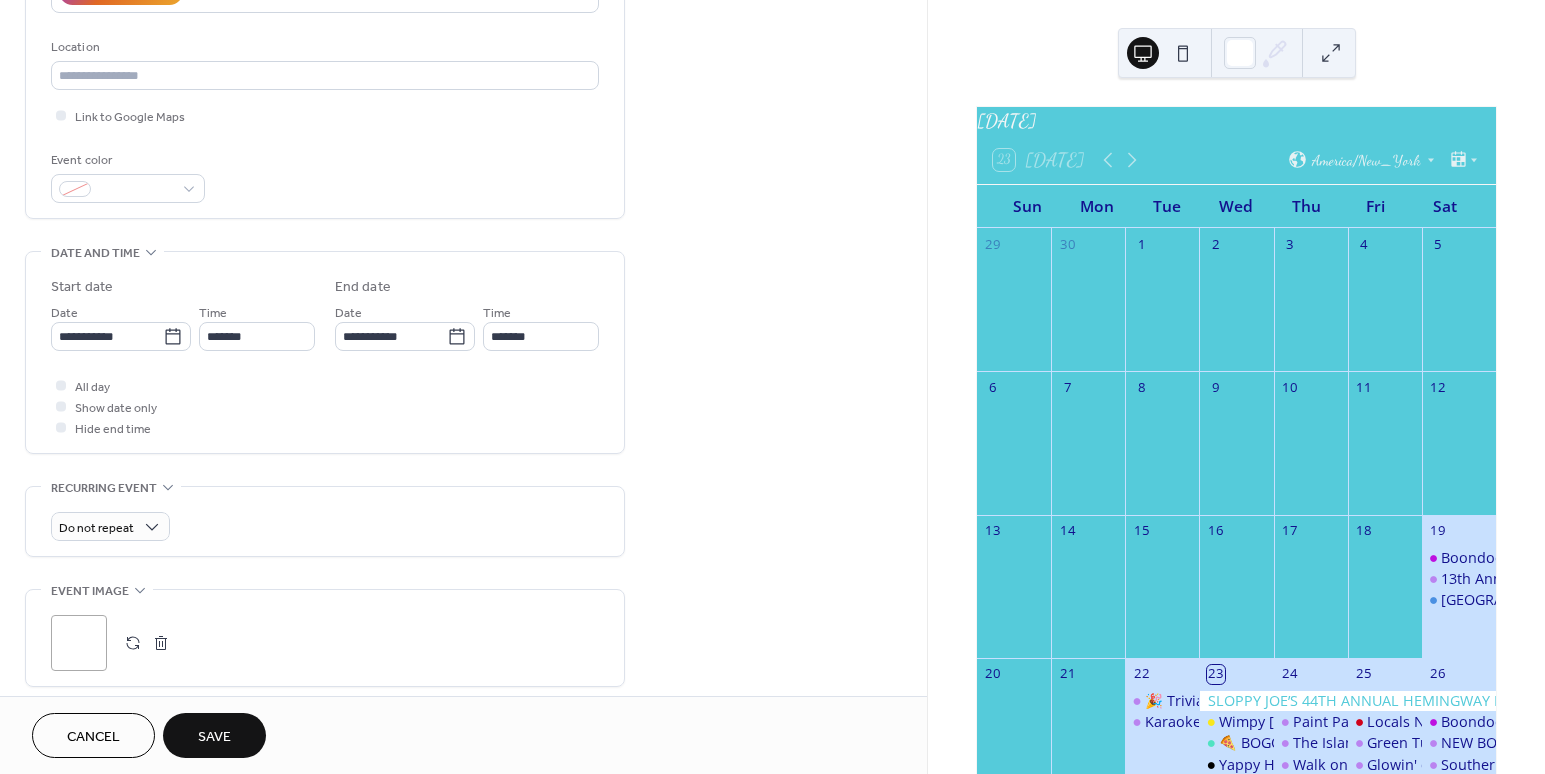 scroll, scrollTop: 17, scrollLeft: 0, axis: vertical 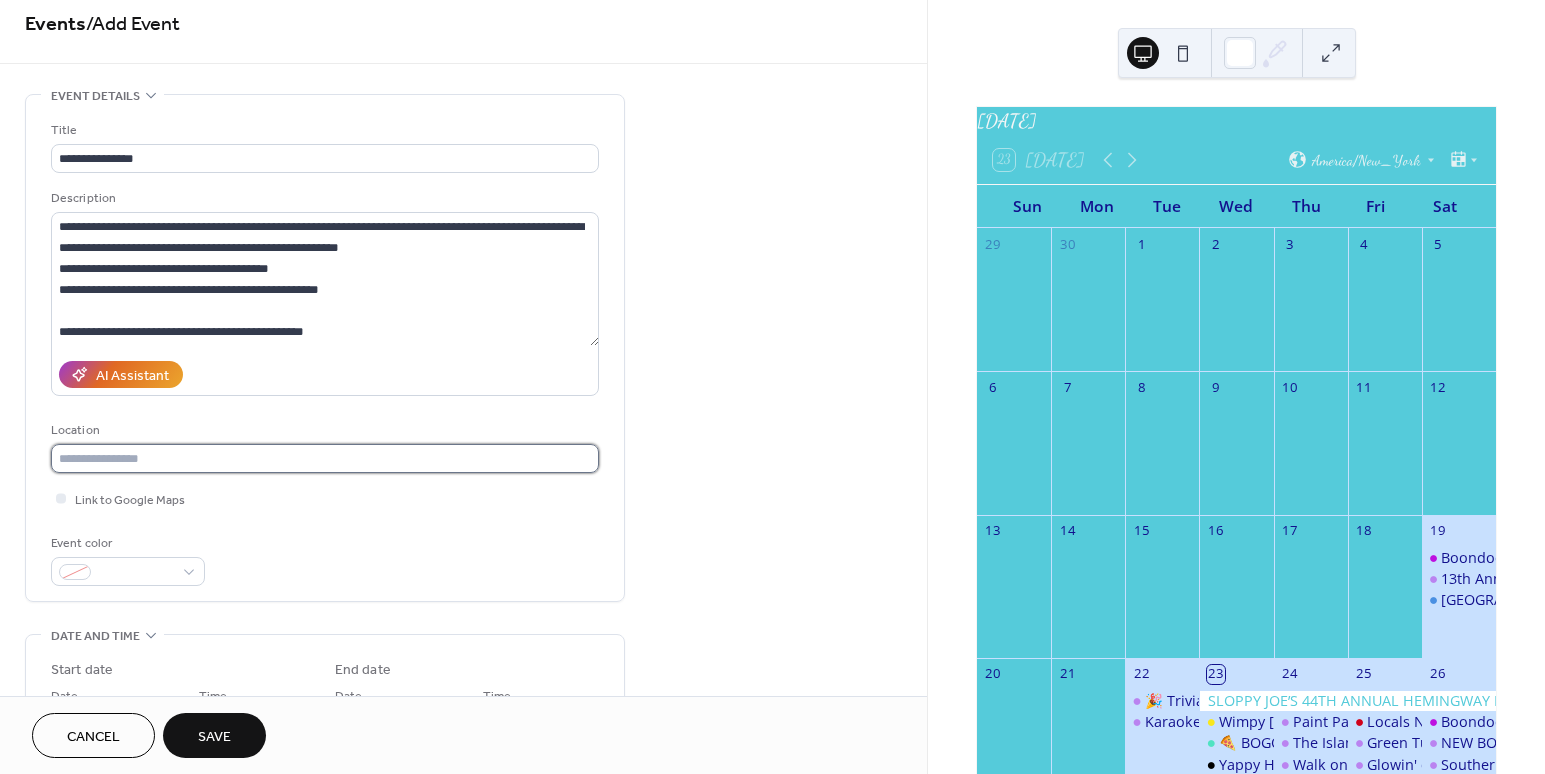 click at bounding box center [325, 458] 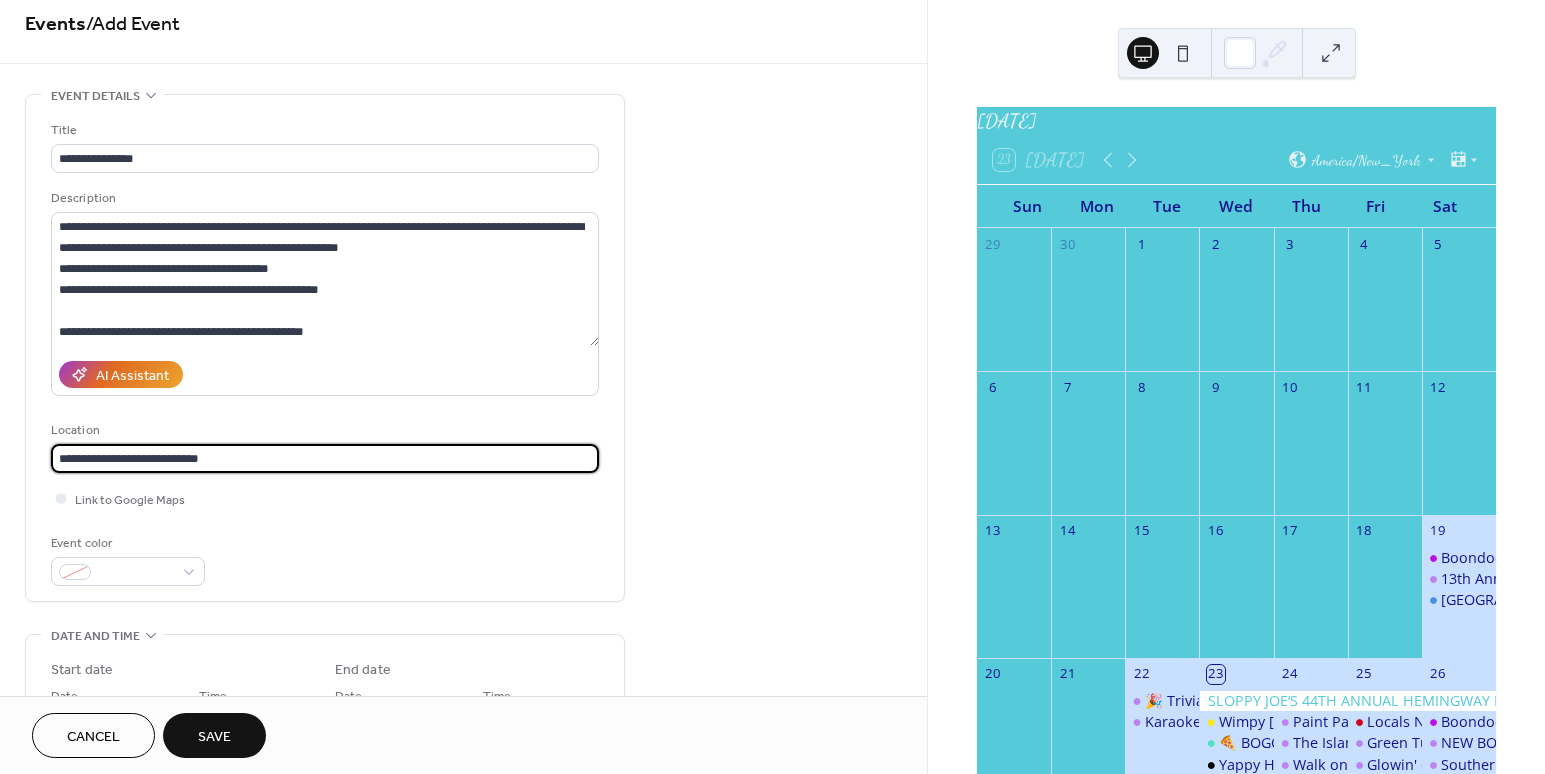 type on "**********" 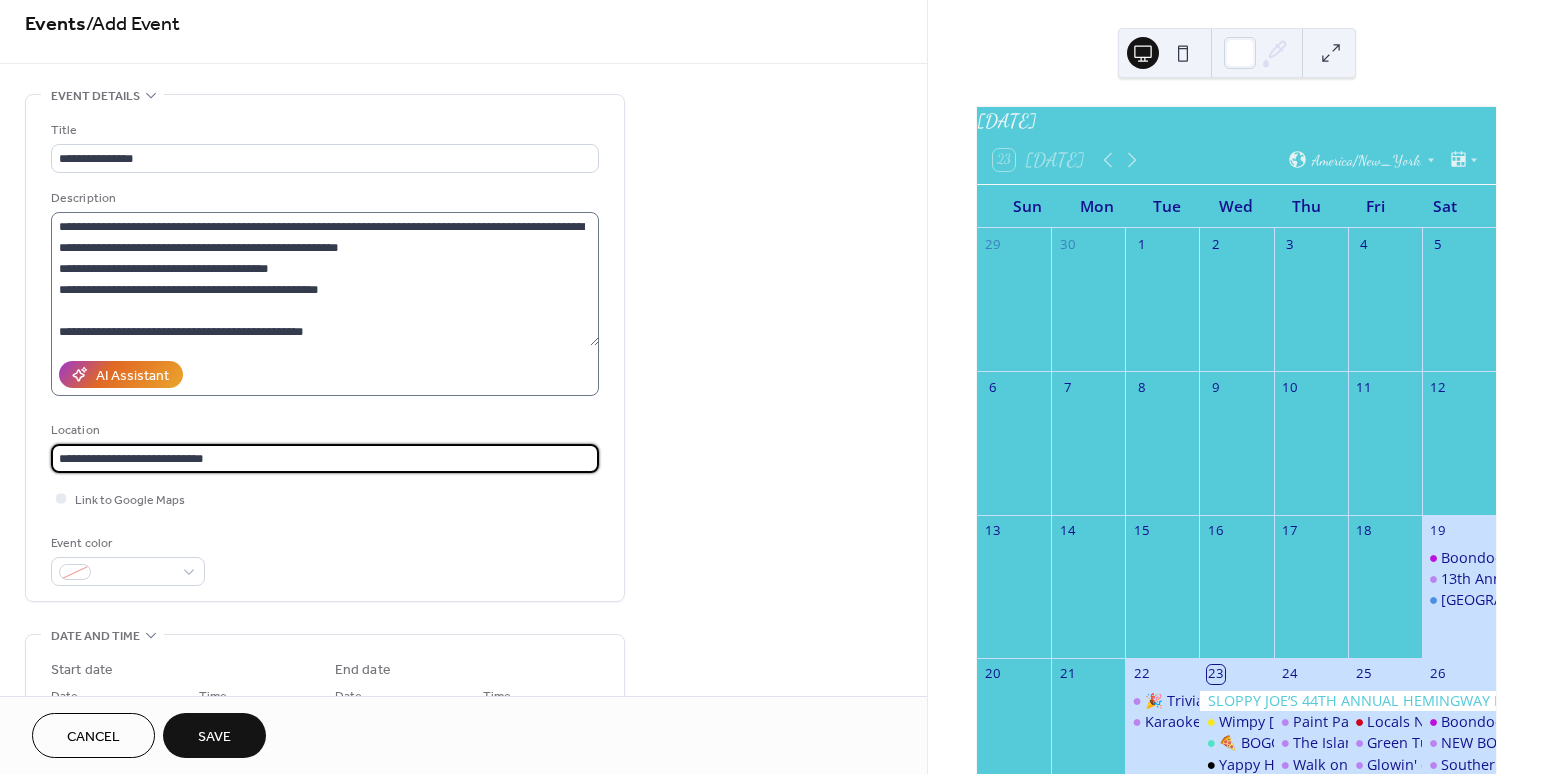scroll, scrollTop: 42, scrollLeft: 0, axis: vertical 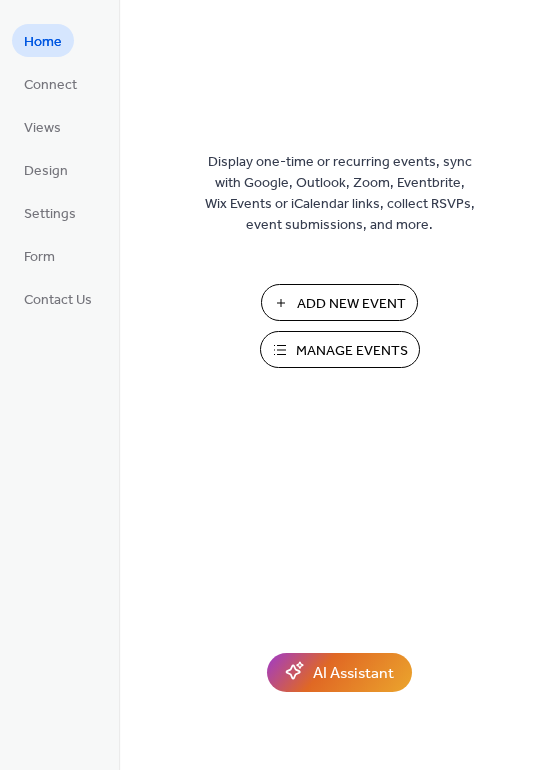 click on "Manage Events" at bounding box center [352, 351] 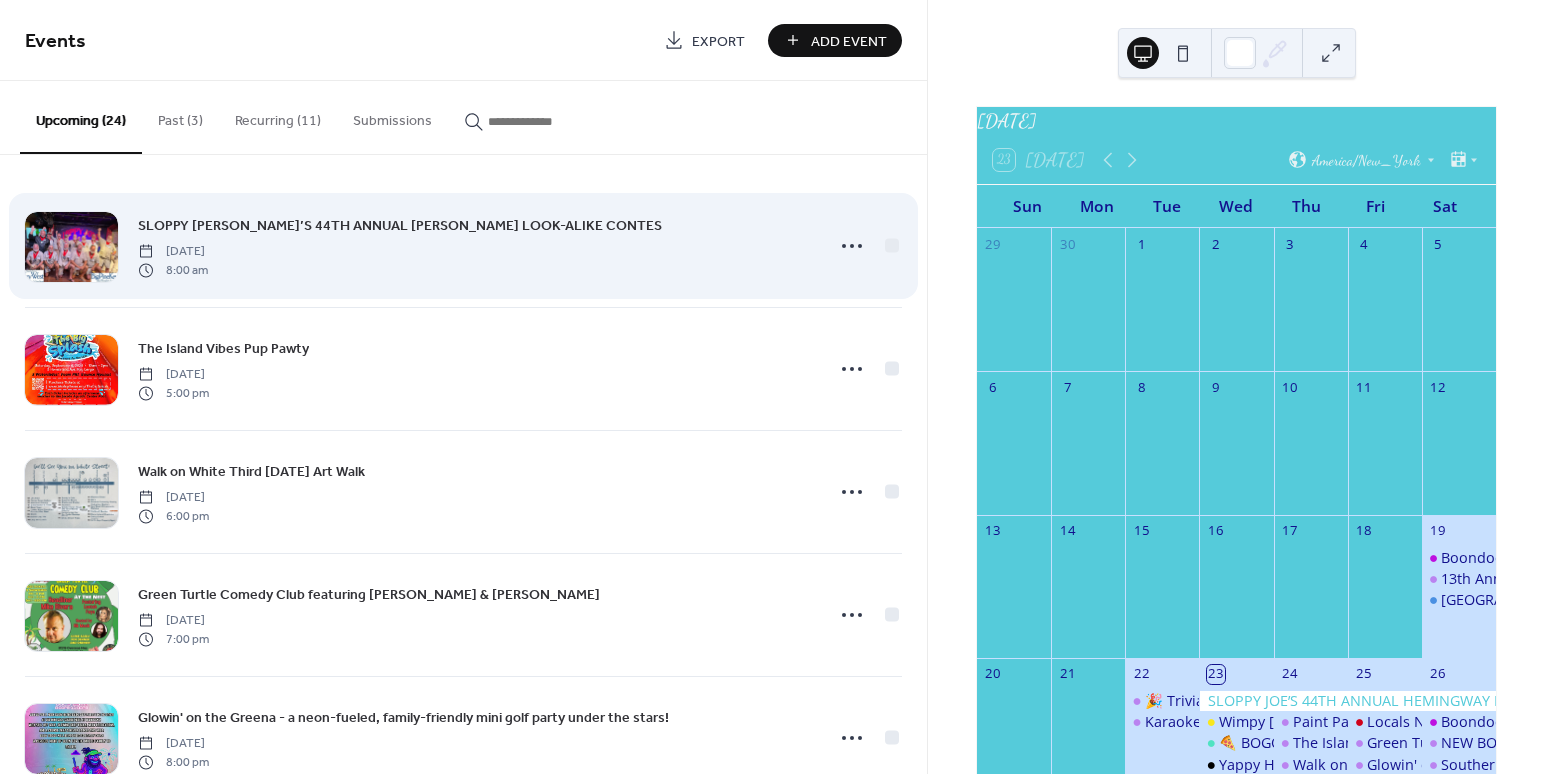 scroll, scrollTop: 0, scrollLeft: 0, axis: both 